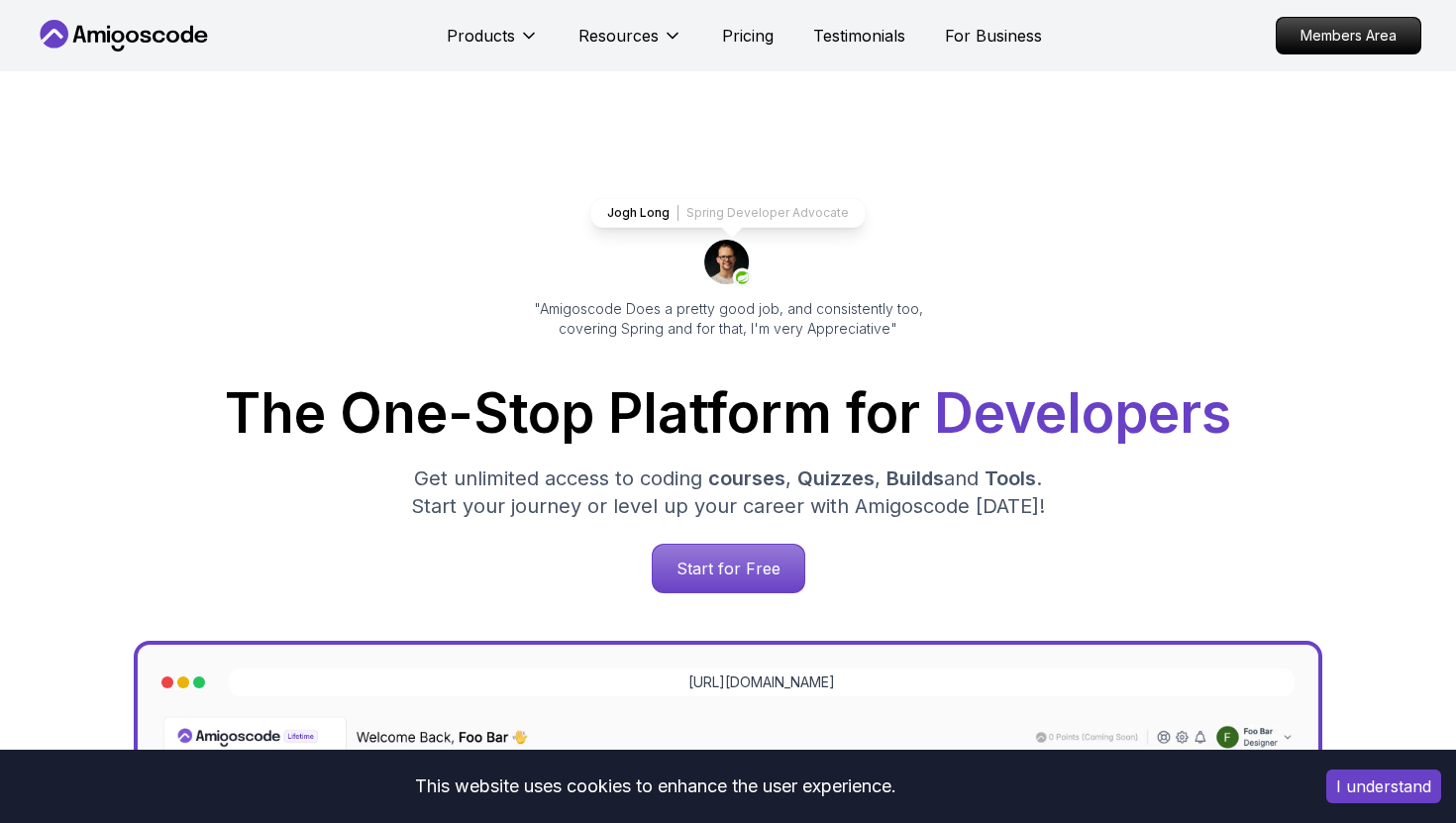 scroll, scrollTop: 100, scrollLeft: 0, axis: vertical 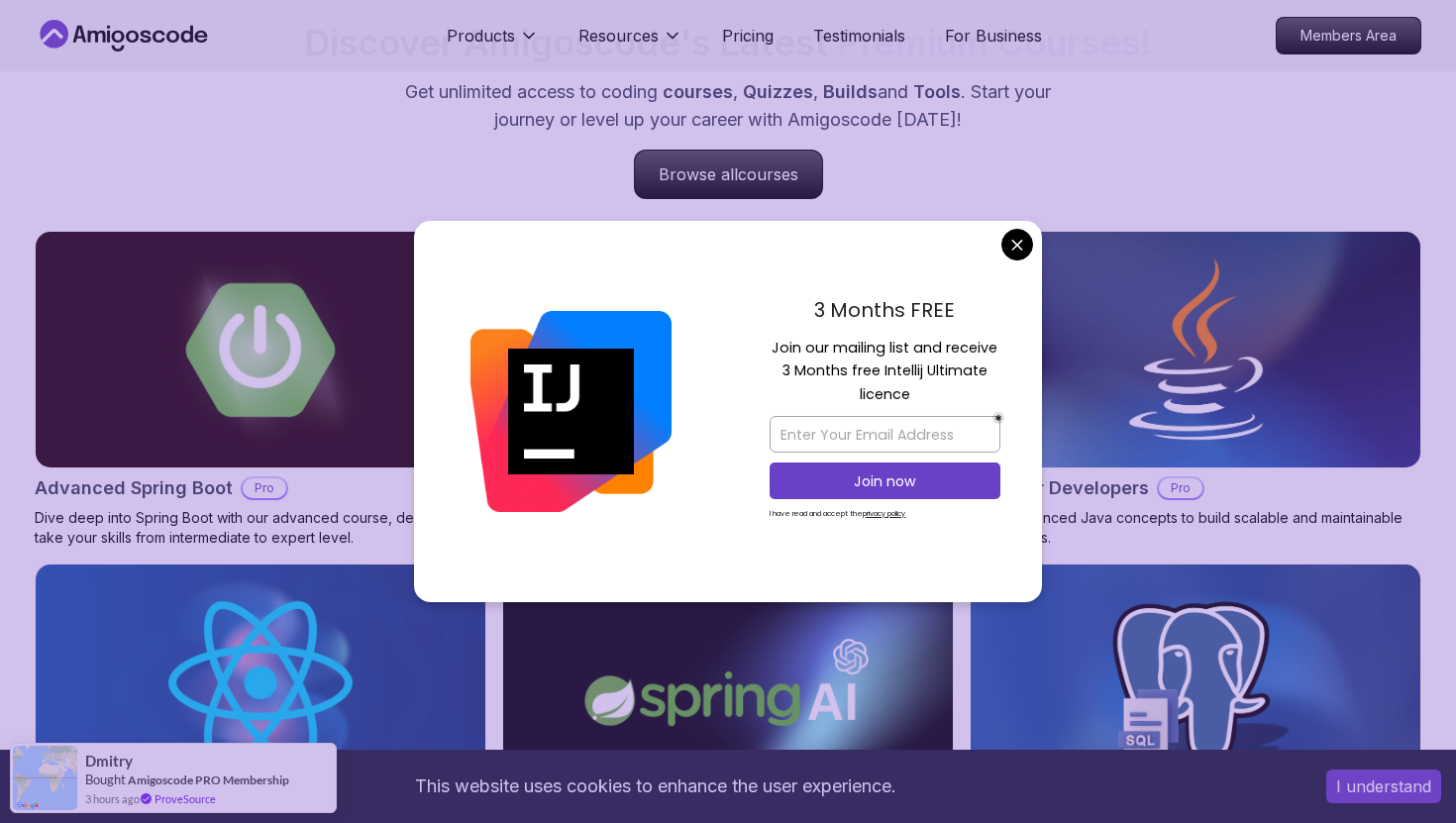 click on "This website uses cookies to enhance the user experience. I understand Products Resources Pricing Testimonials For Business Members Area Products Resources Pricing Testimonials For Business Members Area Jogh Long Spring Developer Advocate "Amigoscode Does a pretty good job, and consistently too, covering Spring and for that, I'm very Appreciative" The One-Stop Platform for   Developers Get unlimited access to coding   courses ,   Quizzes ,   Builds  and   Tools . Start your journey or level up your career with Amigoscode today! Start for Free https://amigoscode.com/dashboard OUR AMIGO STUDENTS WORK IN TOP COMPANIES Courses Builds Discover Amigoscode's Latest   Premium Courses! Get unlimited access to coding   courses ,   Quizzes ,   Builds  and   Tools . Start your journey or level up your career with Amigoscode today! Browse all  courses Advanced Spring Boot Pro Dive deep into Spring Boot with our advanced course, designed to take your skills from intermediate to expert level. NEW Spring Boot for Beginners" at bounding box center [728, 3830] 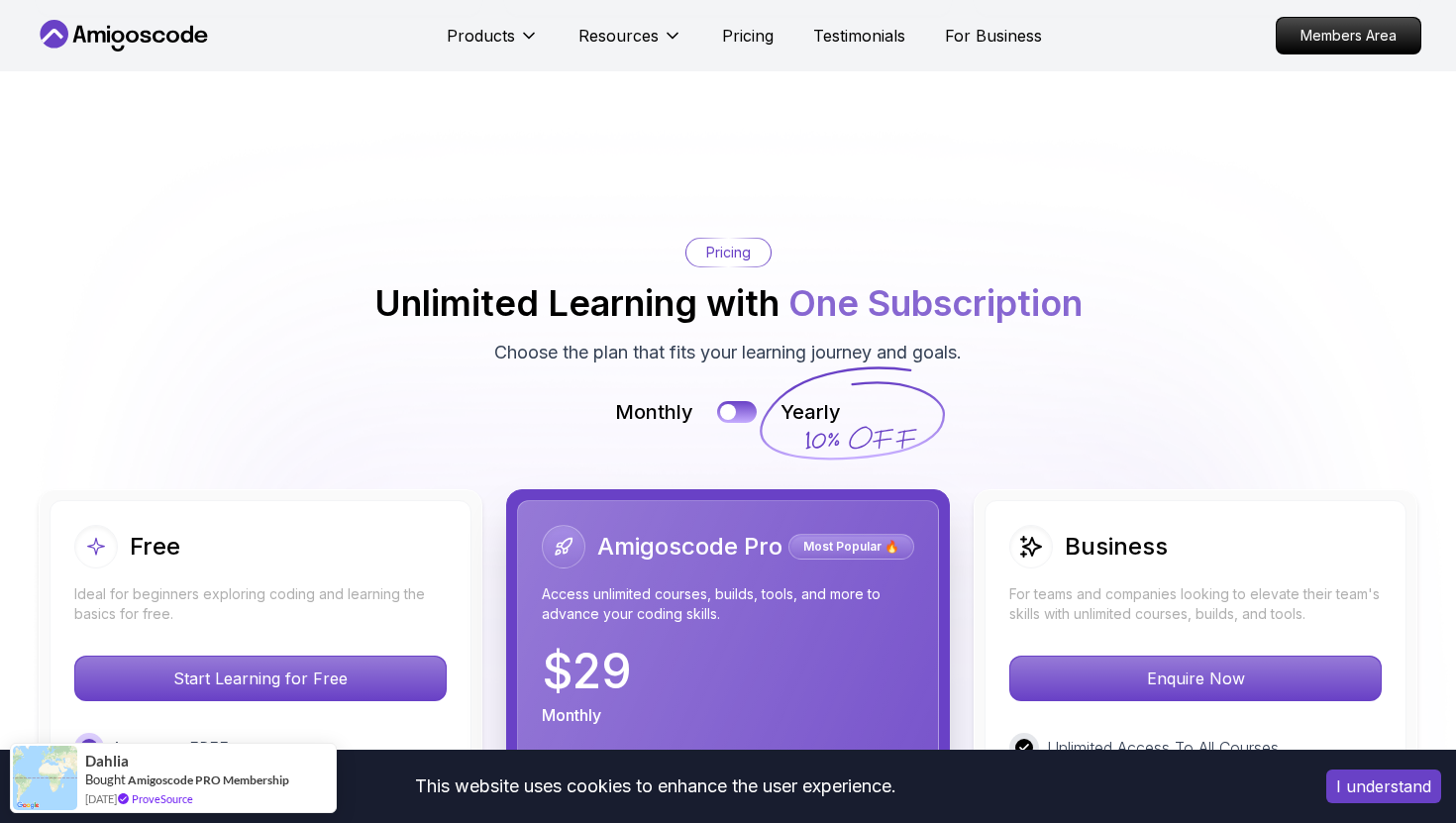 scroll, scrollTop: 4127, scrollLeft: 0, axis: vertical 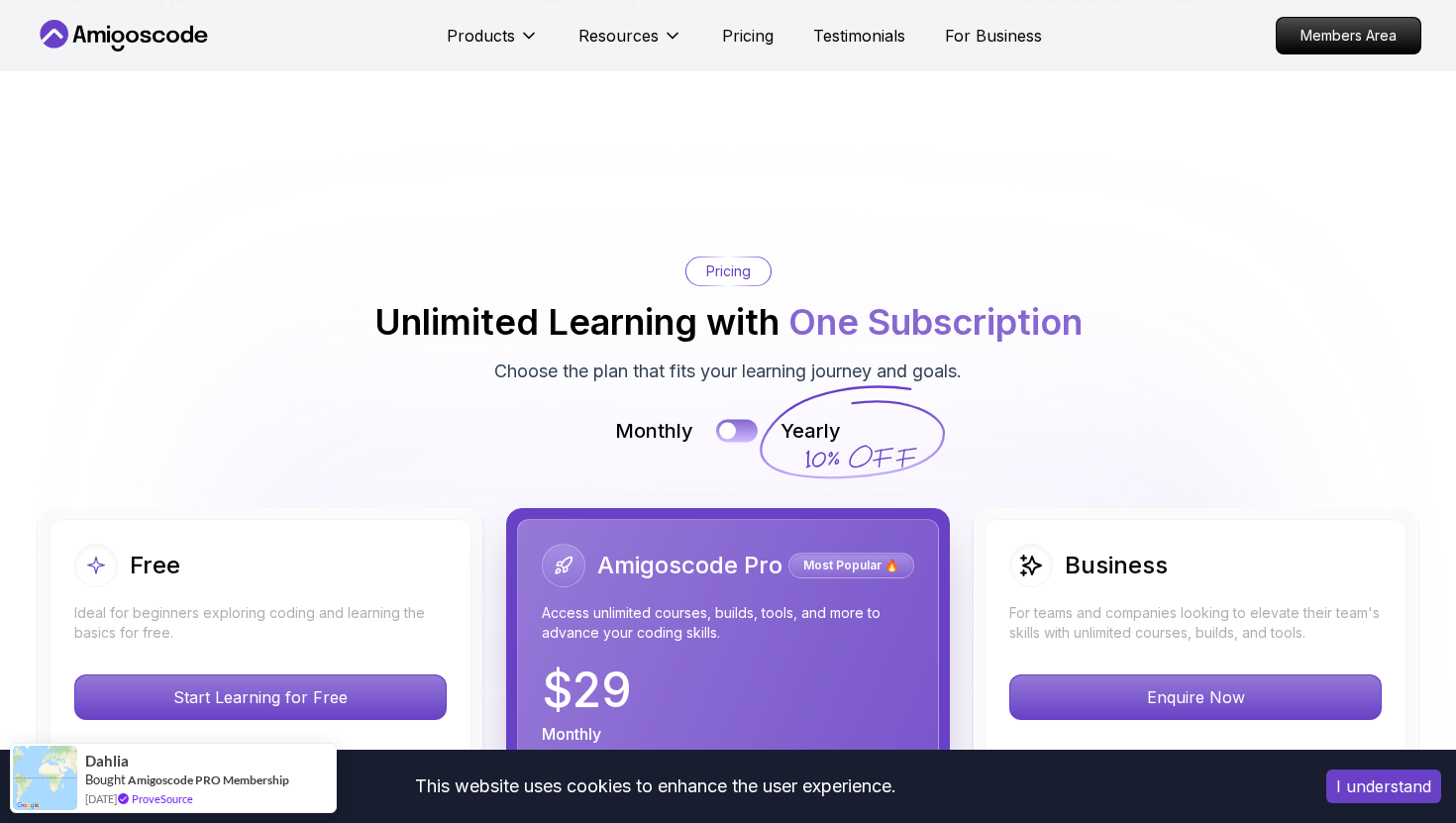 click at bounding box center (727, 430) 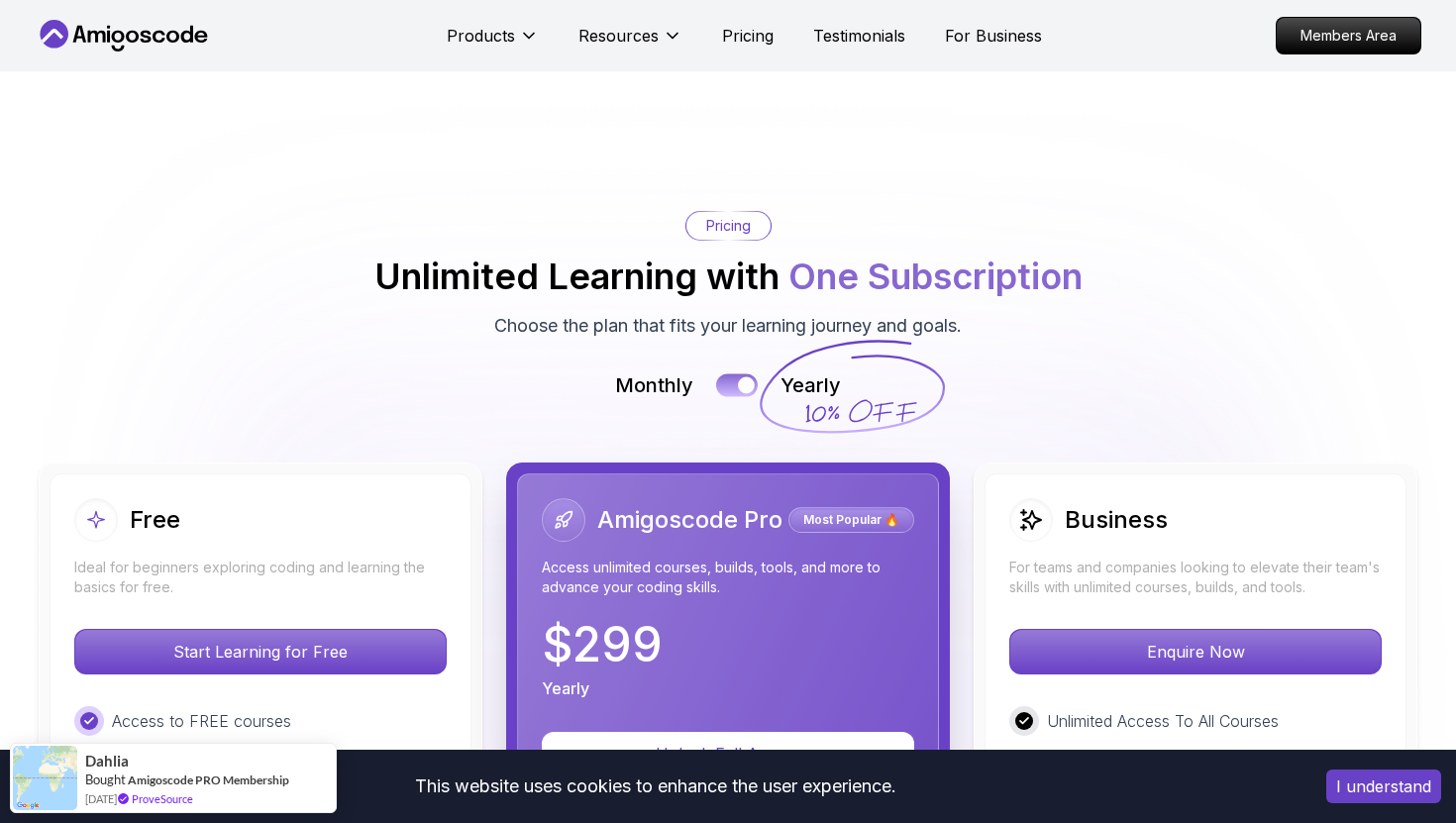 scroll, scrollTop: 4185, scrollLeft: 0, axis: vertical 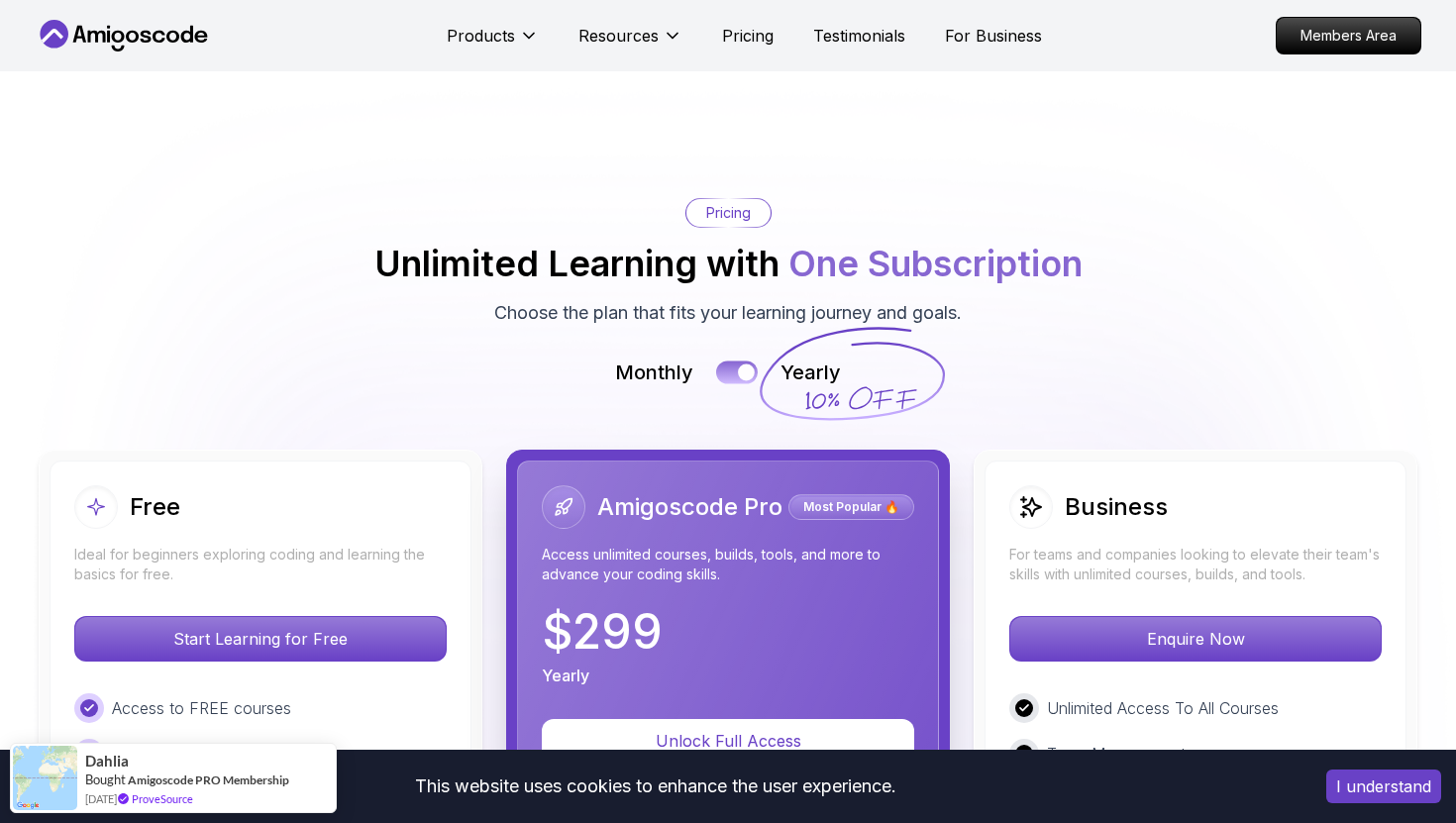 click at bounding box center [737, 371] 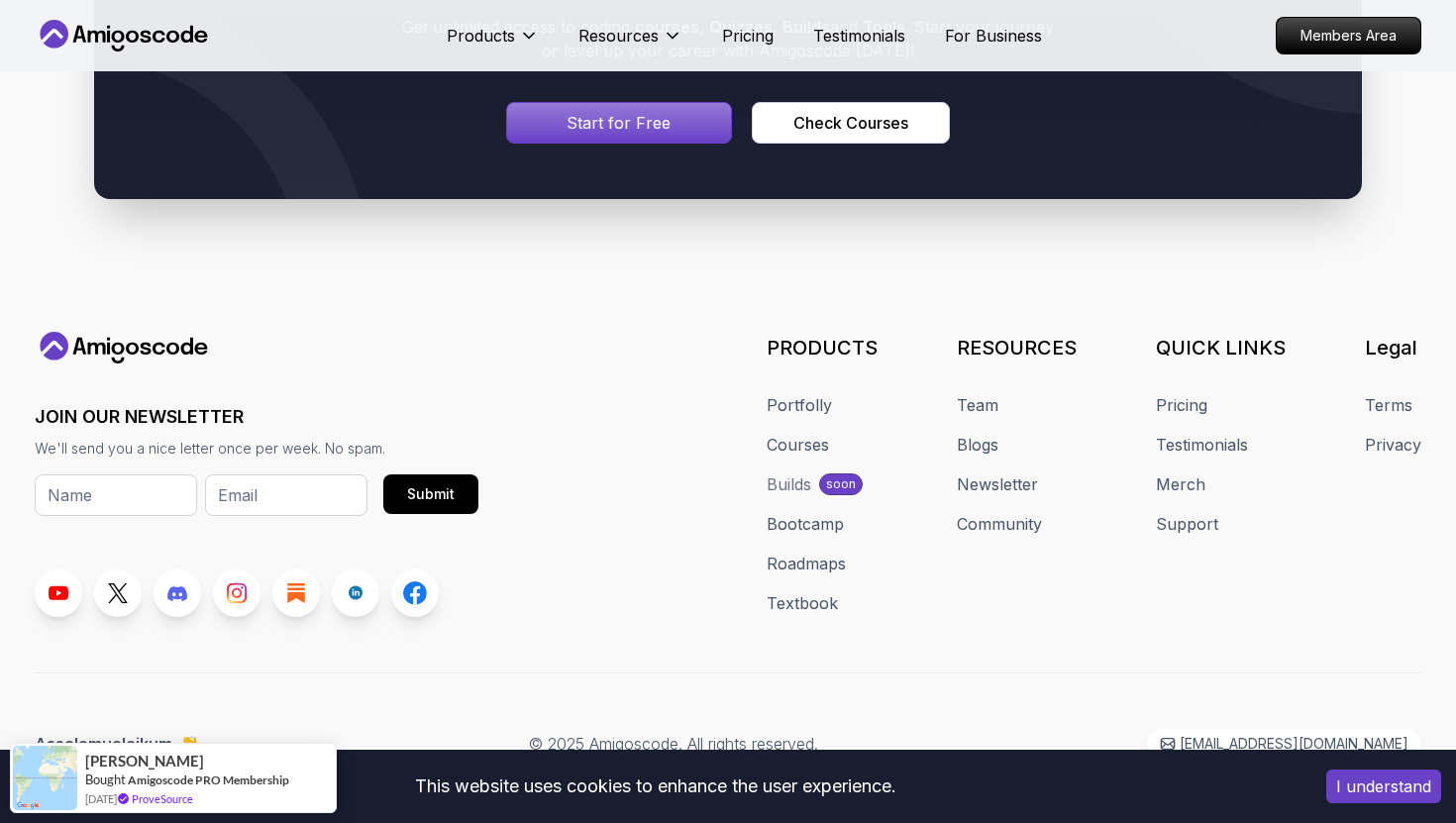 scroll, scrollTop: 10786, scrollLeft: 0, axis: vertical 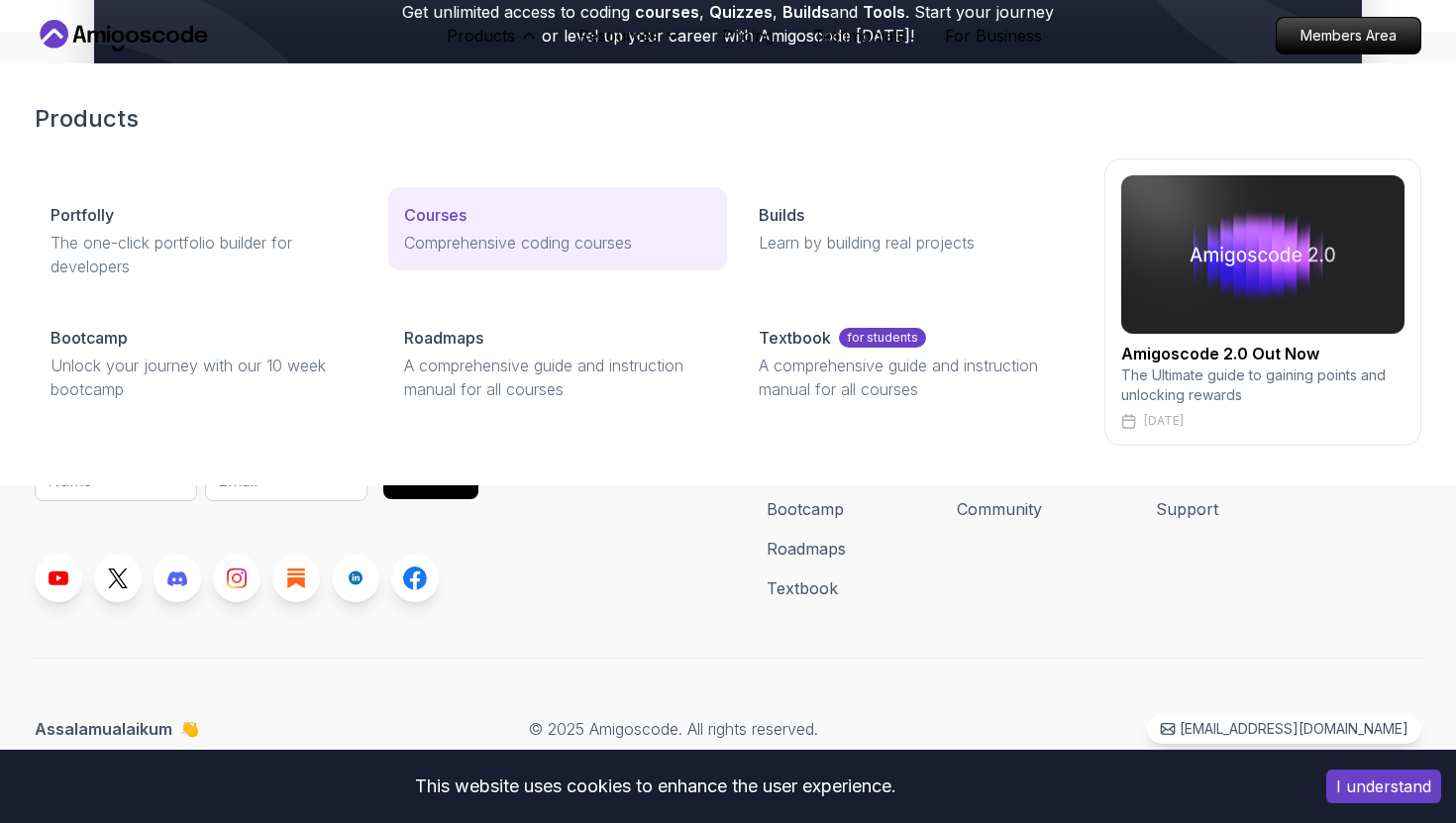 click on "Courses" at bounding box center (435, 215) 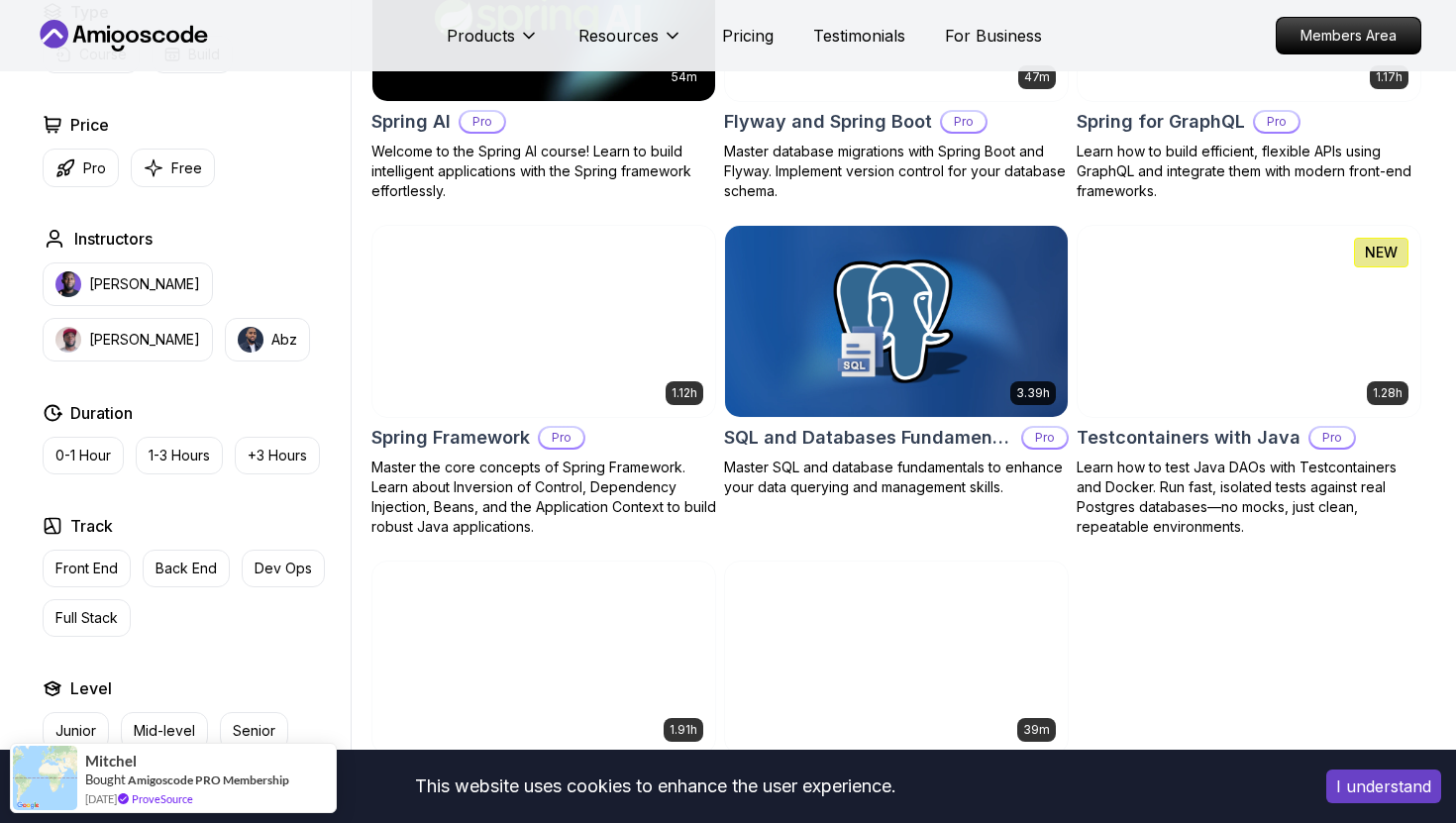 scroll, scrollTop: 4730, scrollLeft: 0, axis: vertical 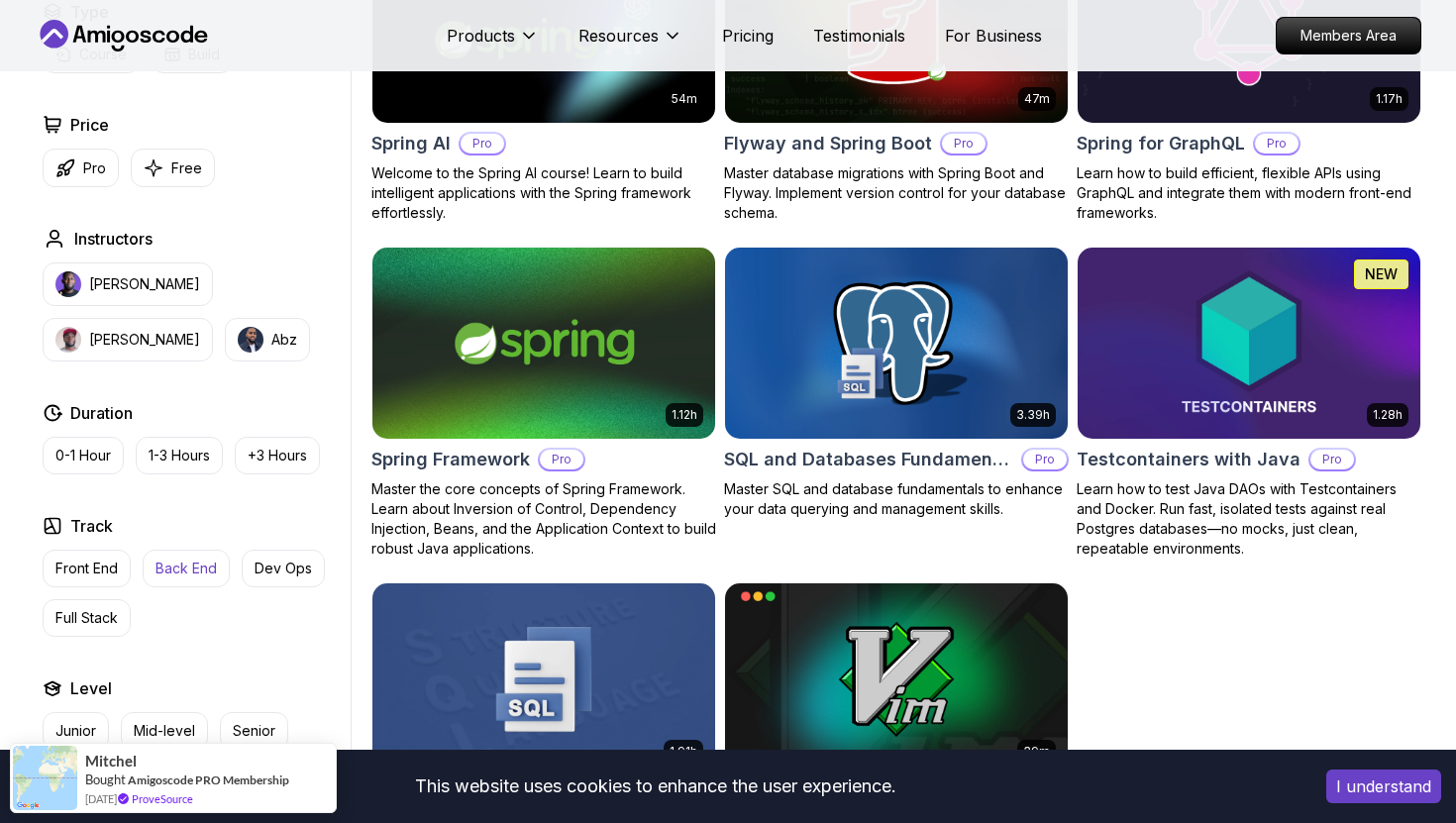 click on "Back End" at bounding box center [186, 568] 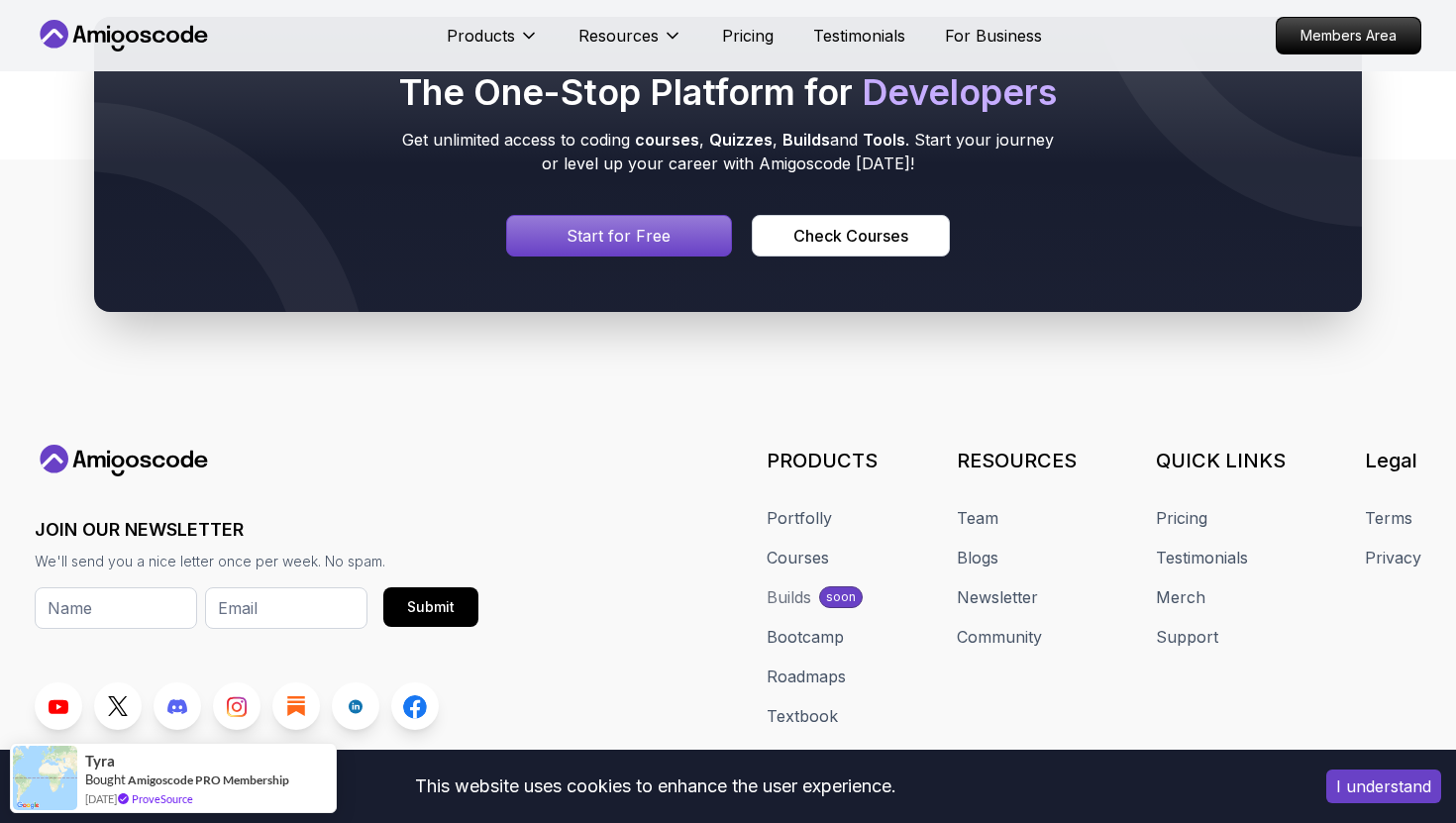 scroll, scrollTop: 6077, scrollLeft: 0, axis: vertical 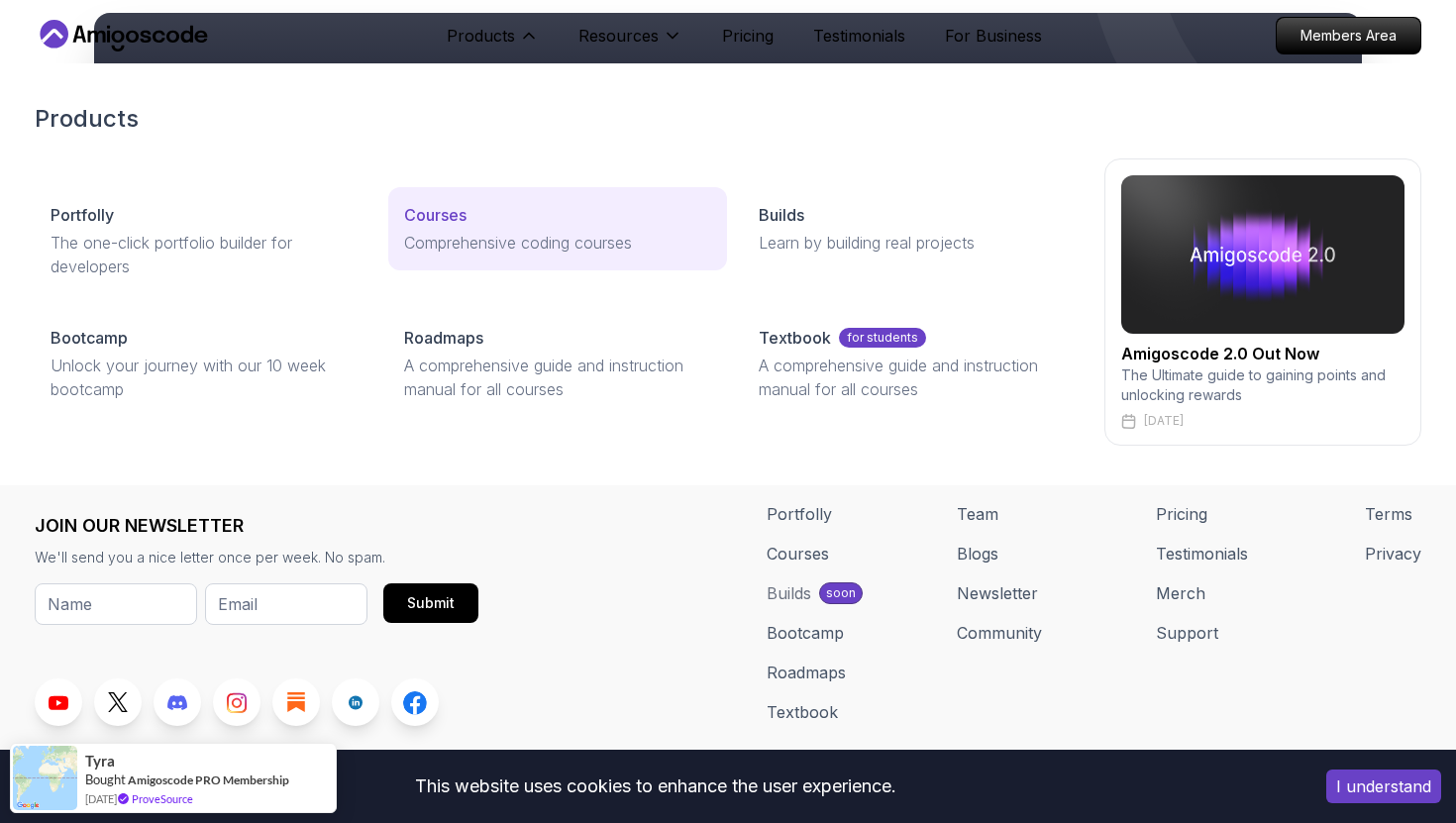 click on "Comprehensive coding courses" at bounding box center (557, 243) 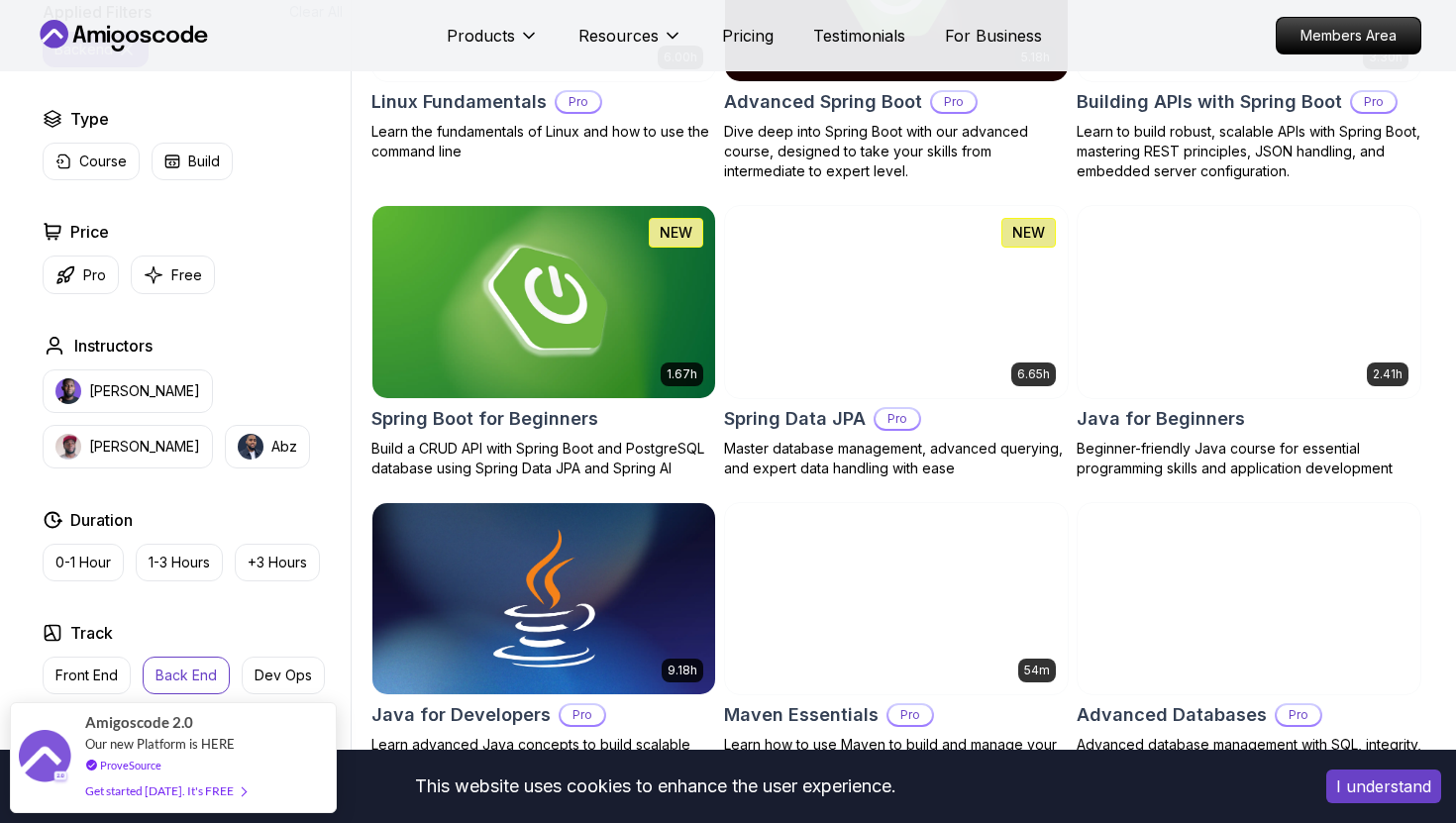 scroll, scrollTop: 744, scrollLeft: 0, axis: vertical 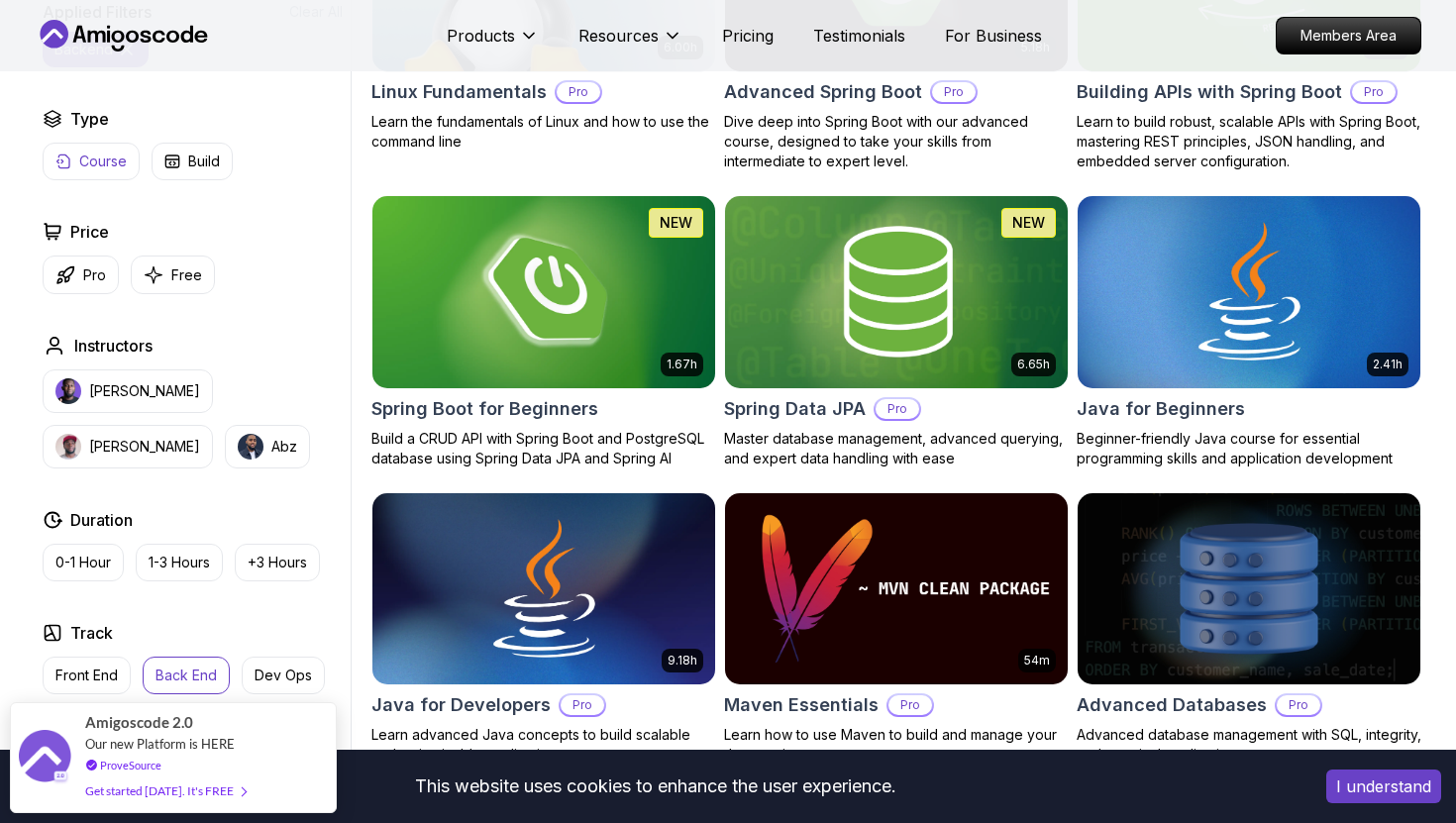 click on "Course" at bounding box center (91, 161) 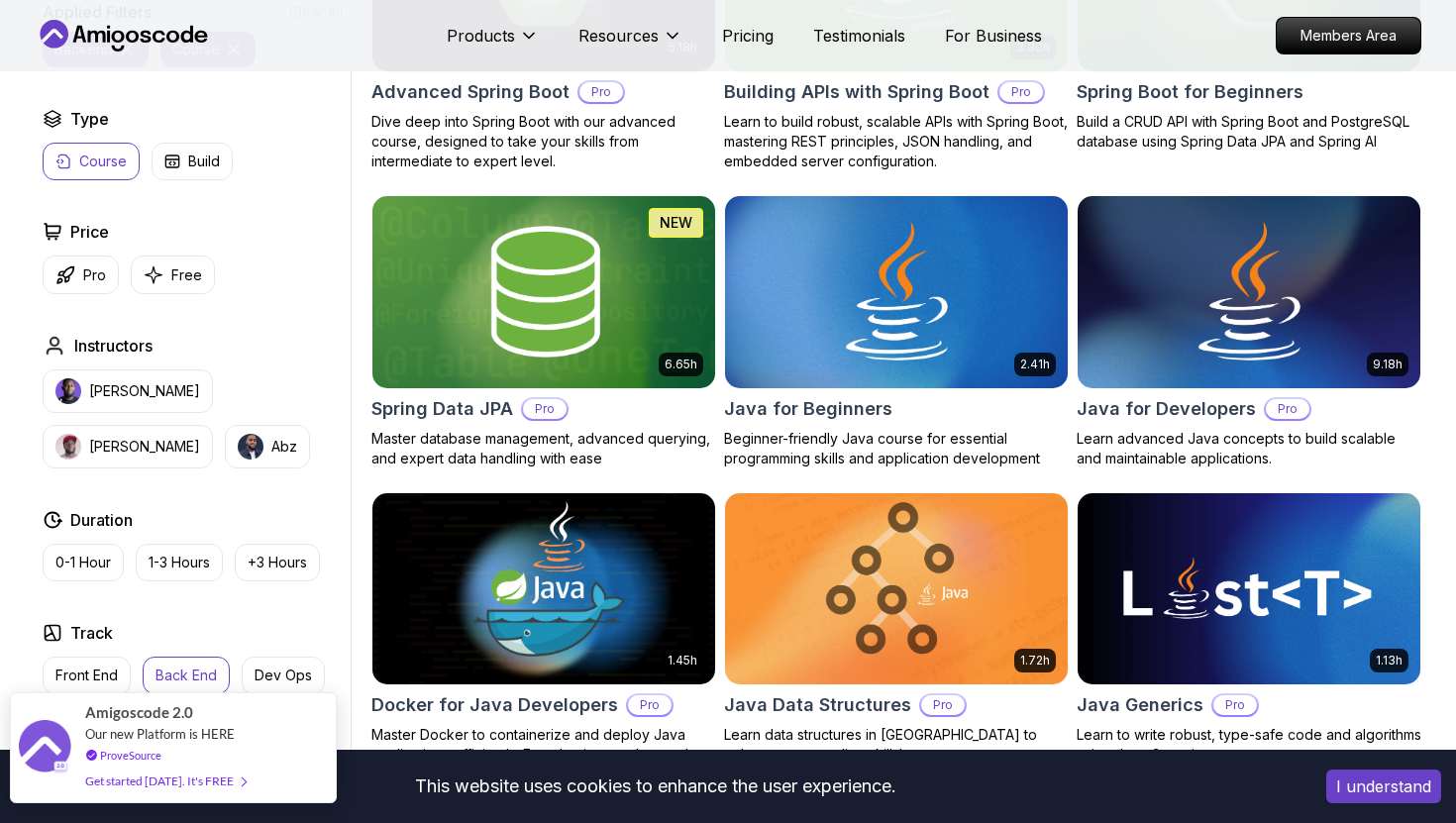 click on "ProveSource" at bounding box center [165, 755] 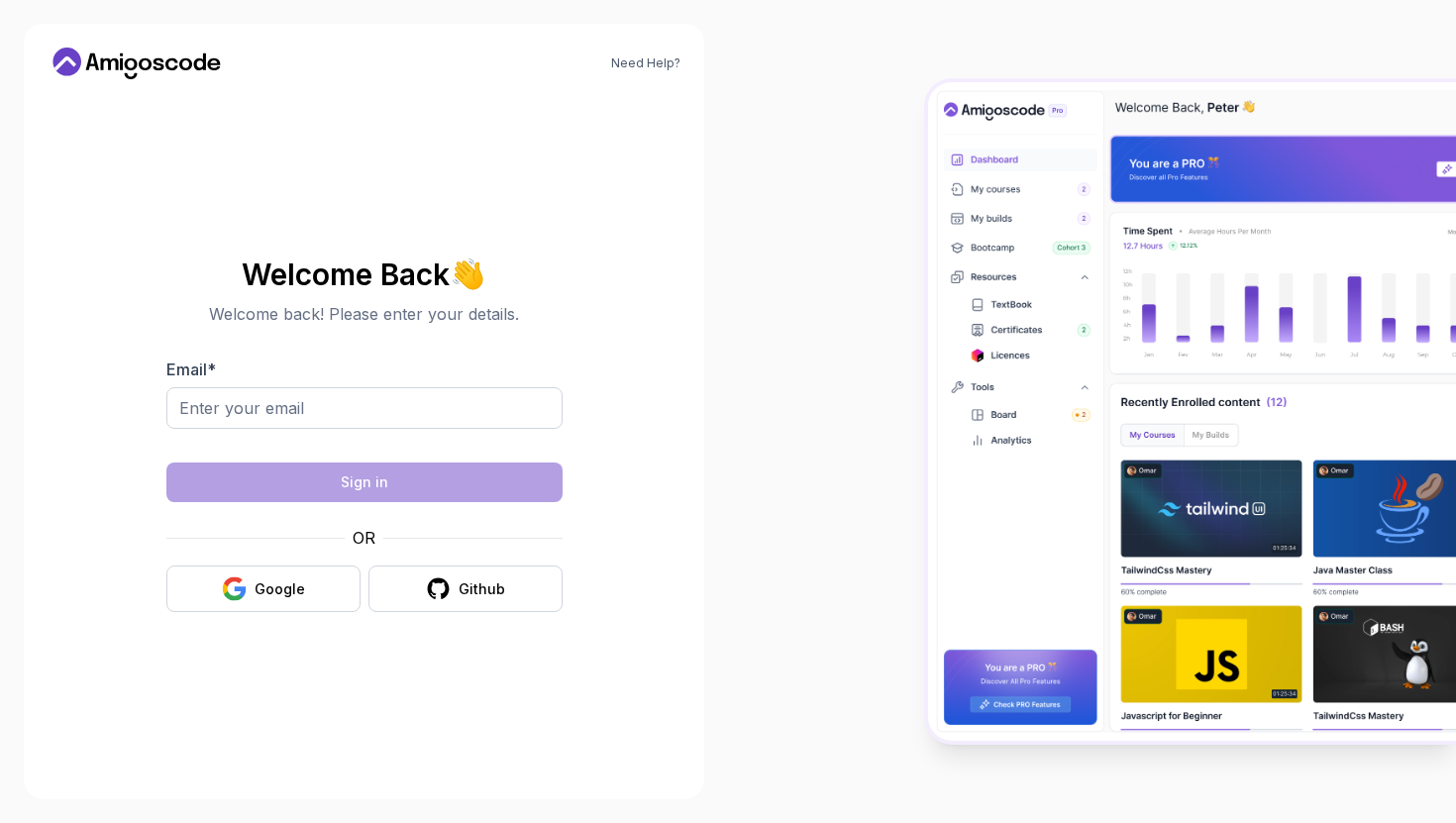 scroll, scrollTop: 0, scrollLeft: 0, axis: both 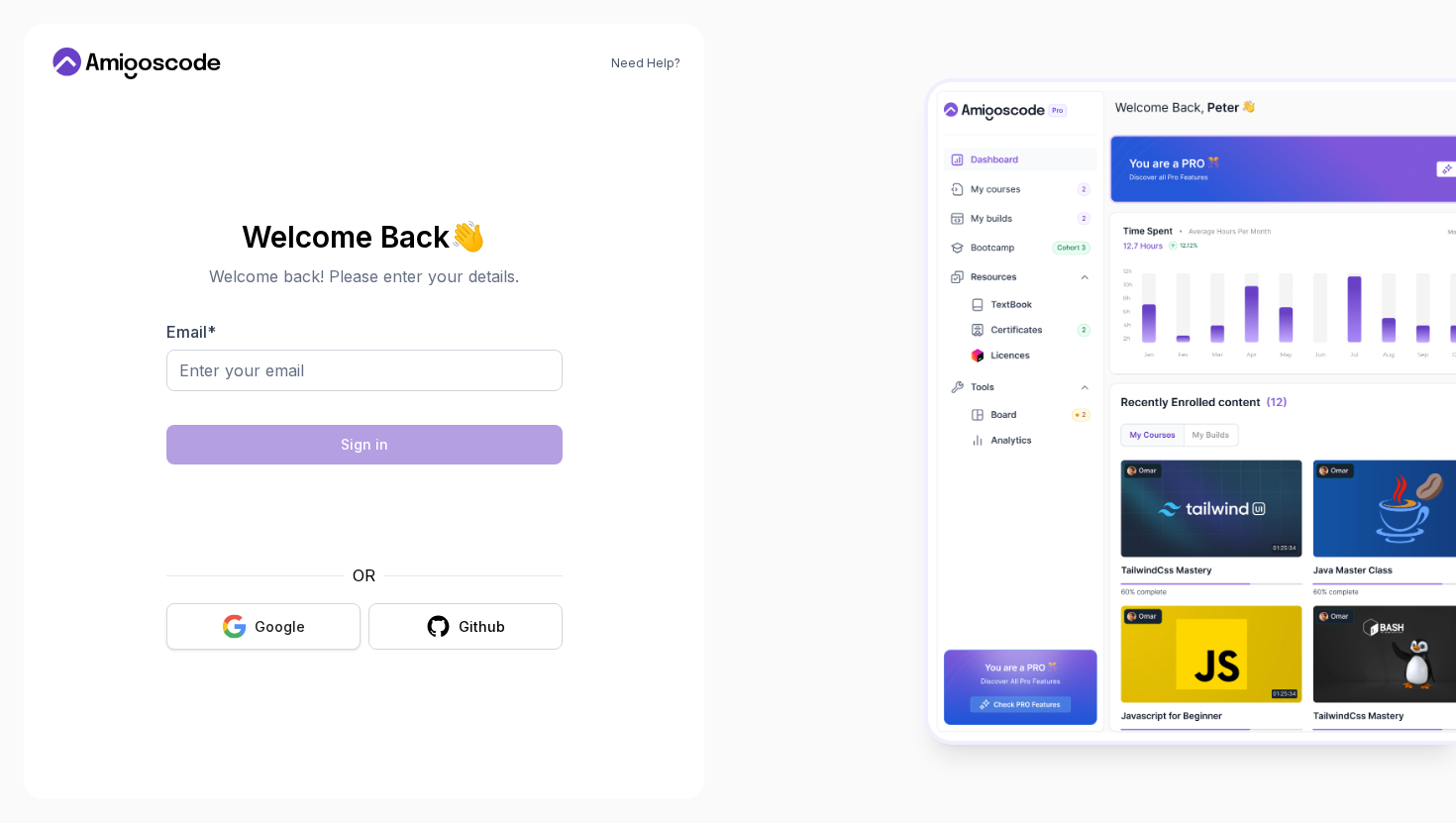 click 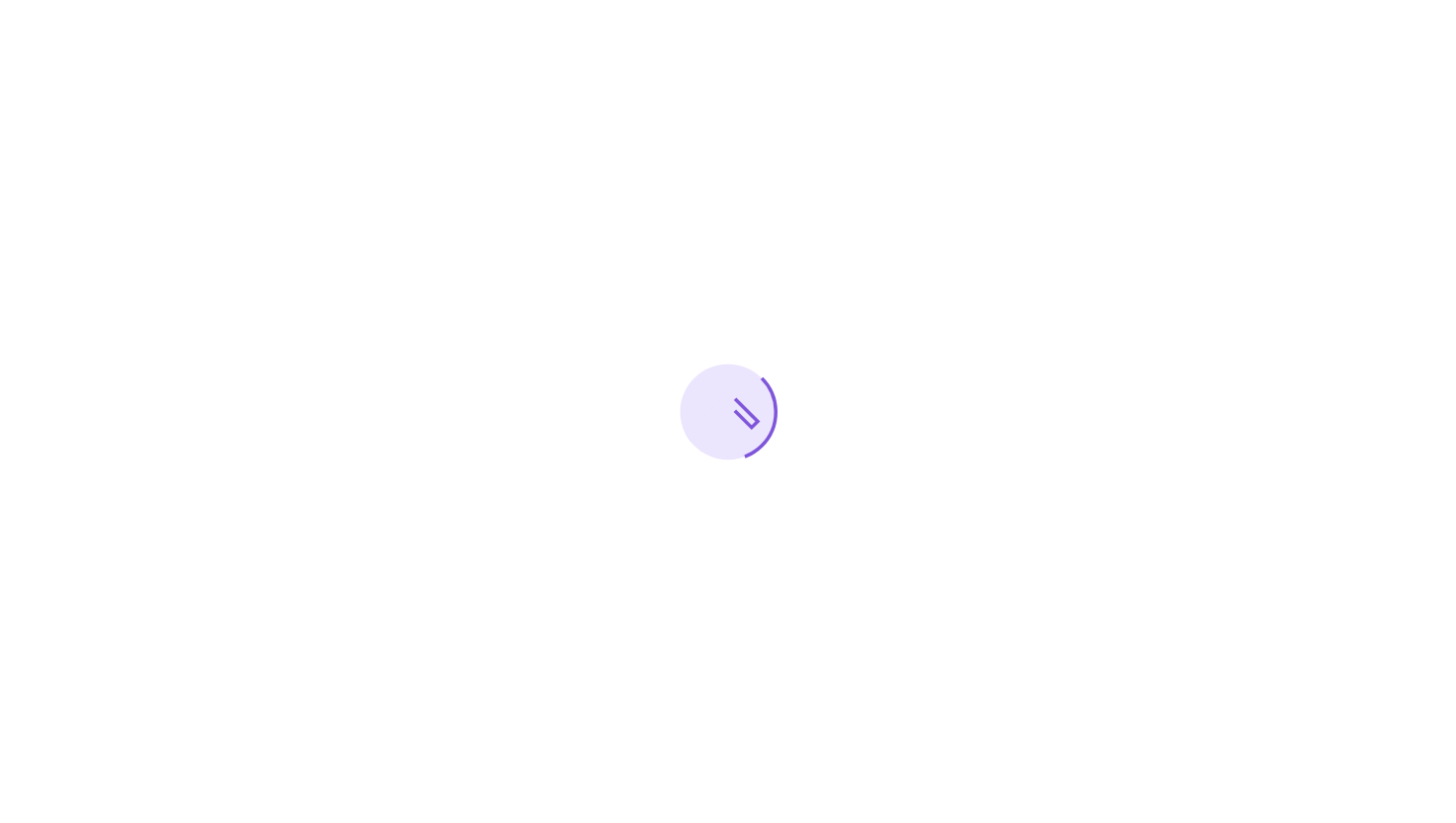 scroll, scrollTop: 0, scrollLeft: 0, axis: both 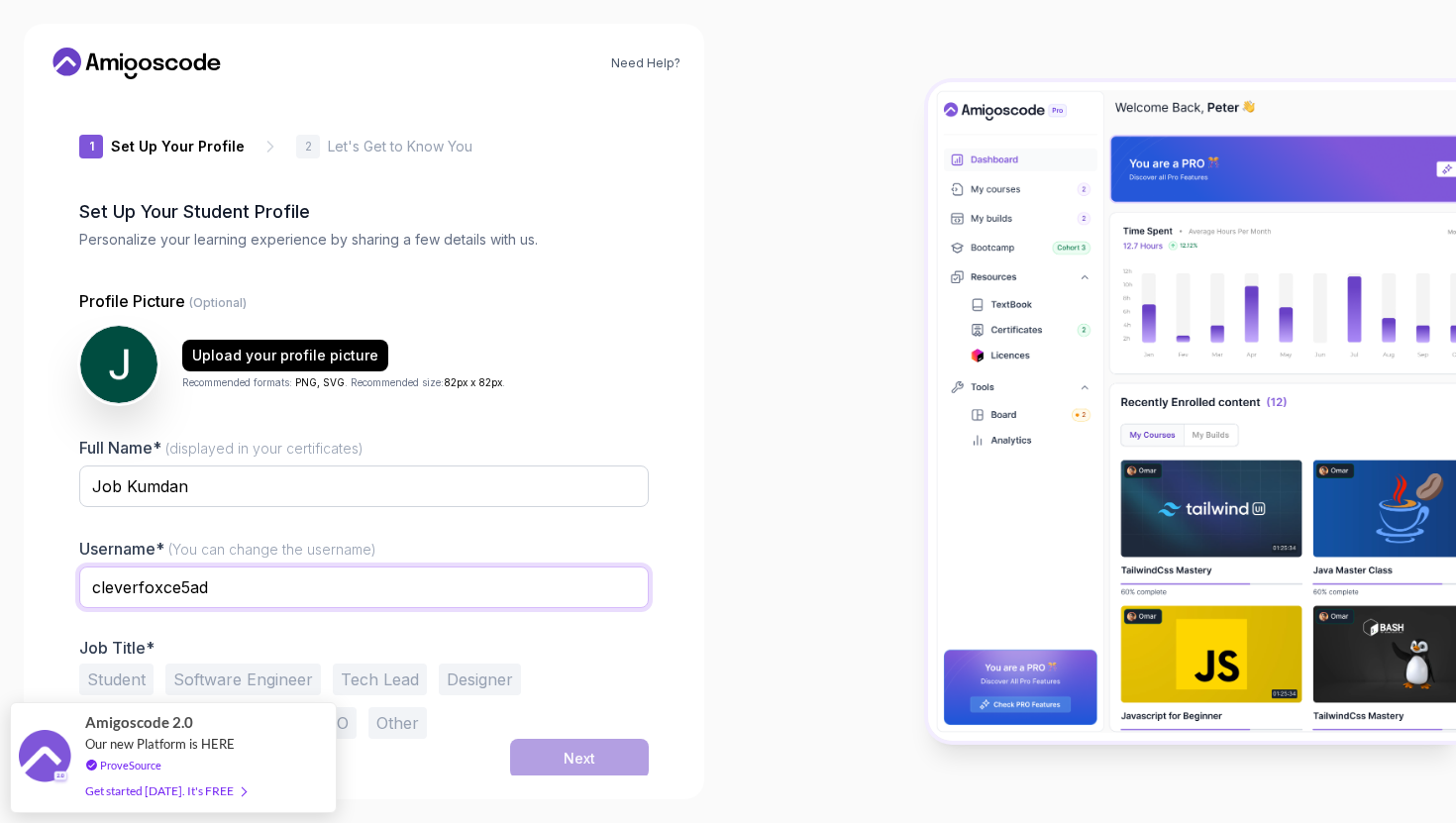 click on "cleverfoxce5ad" at bounding box center [364, 587] 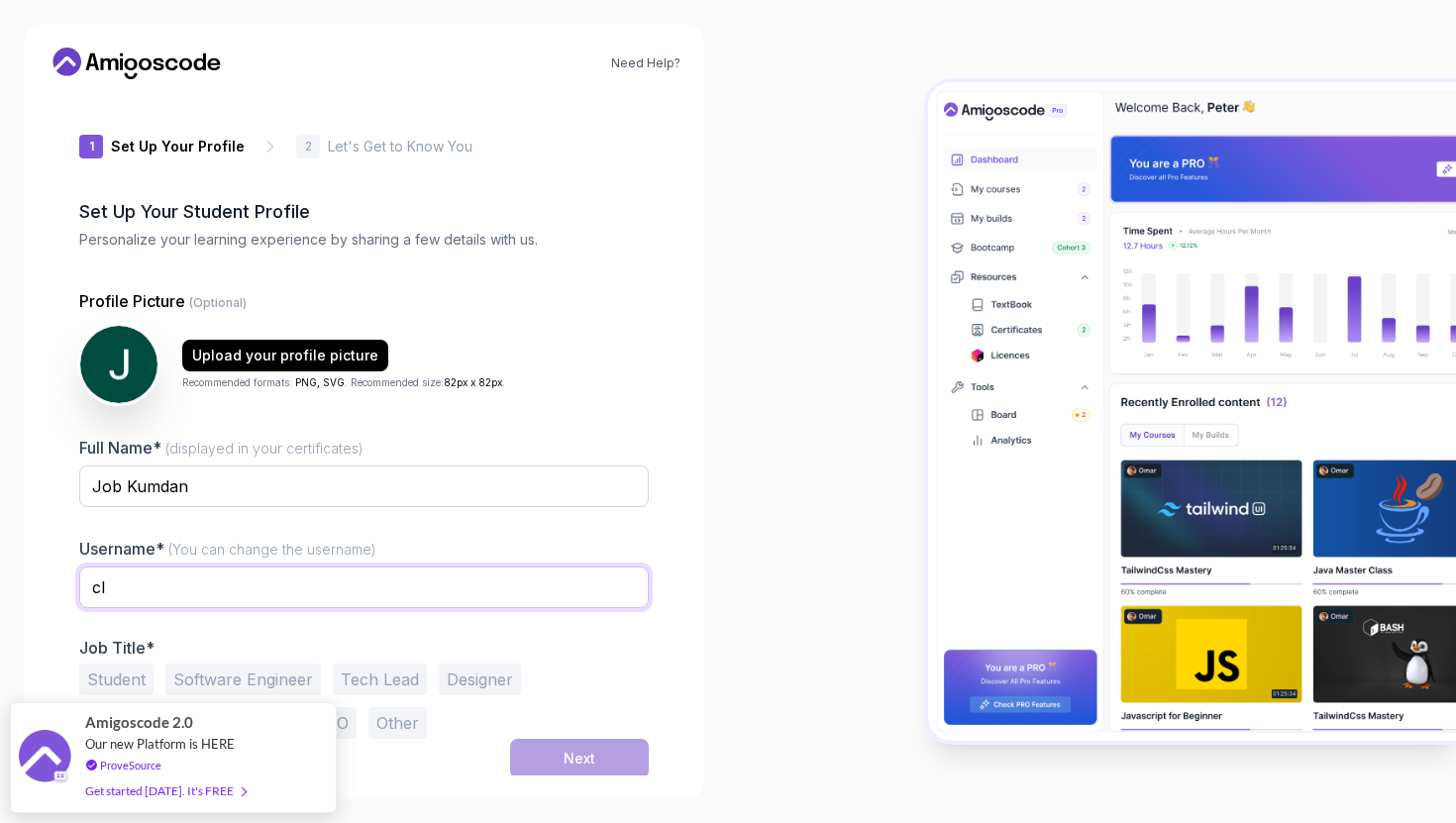 type on "c" 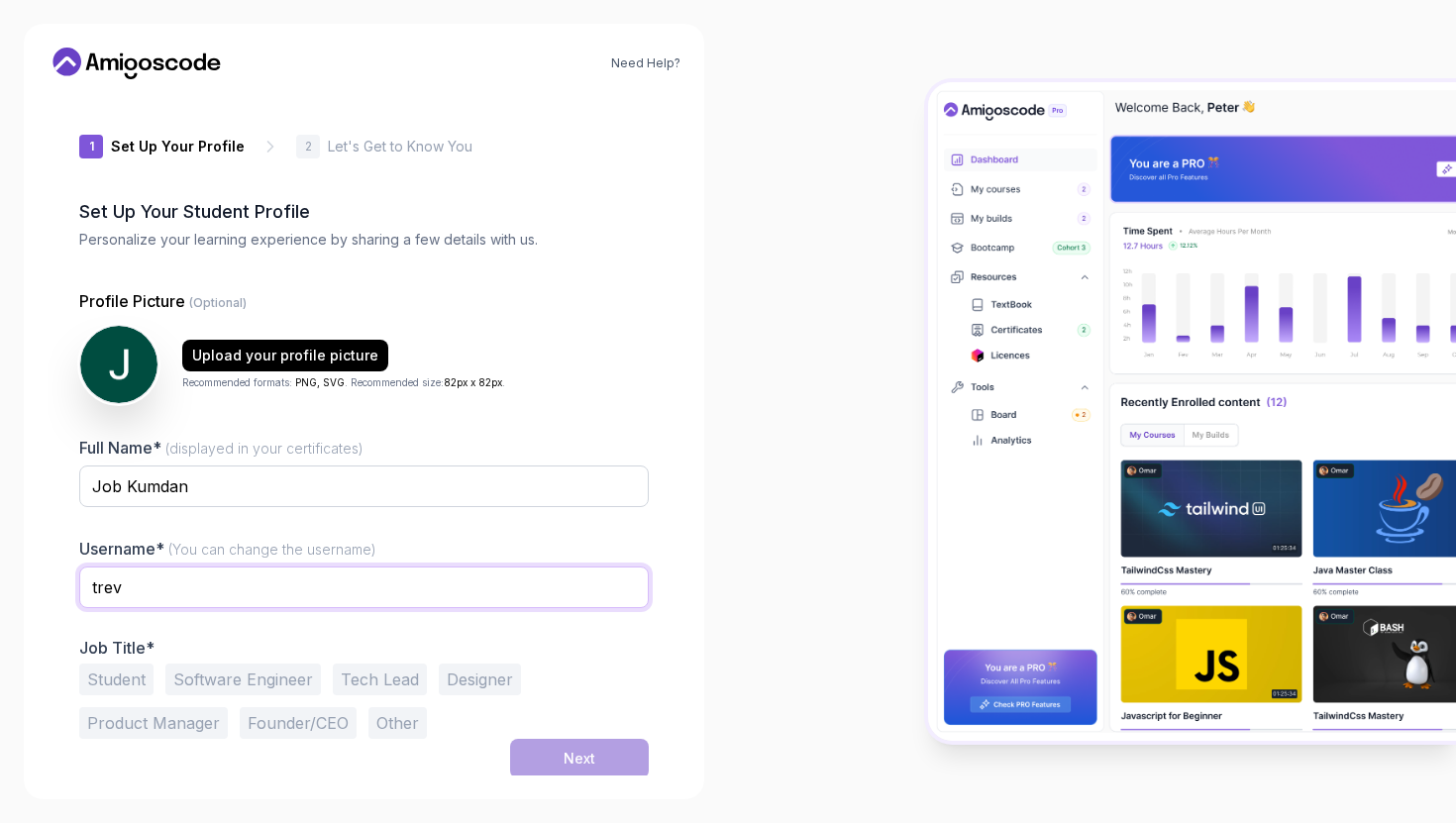 scroll, scrollTop: 3, scrollLeft: 0, axis: vertical 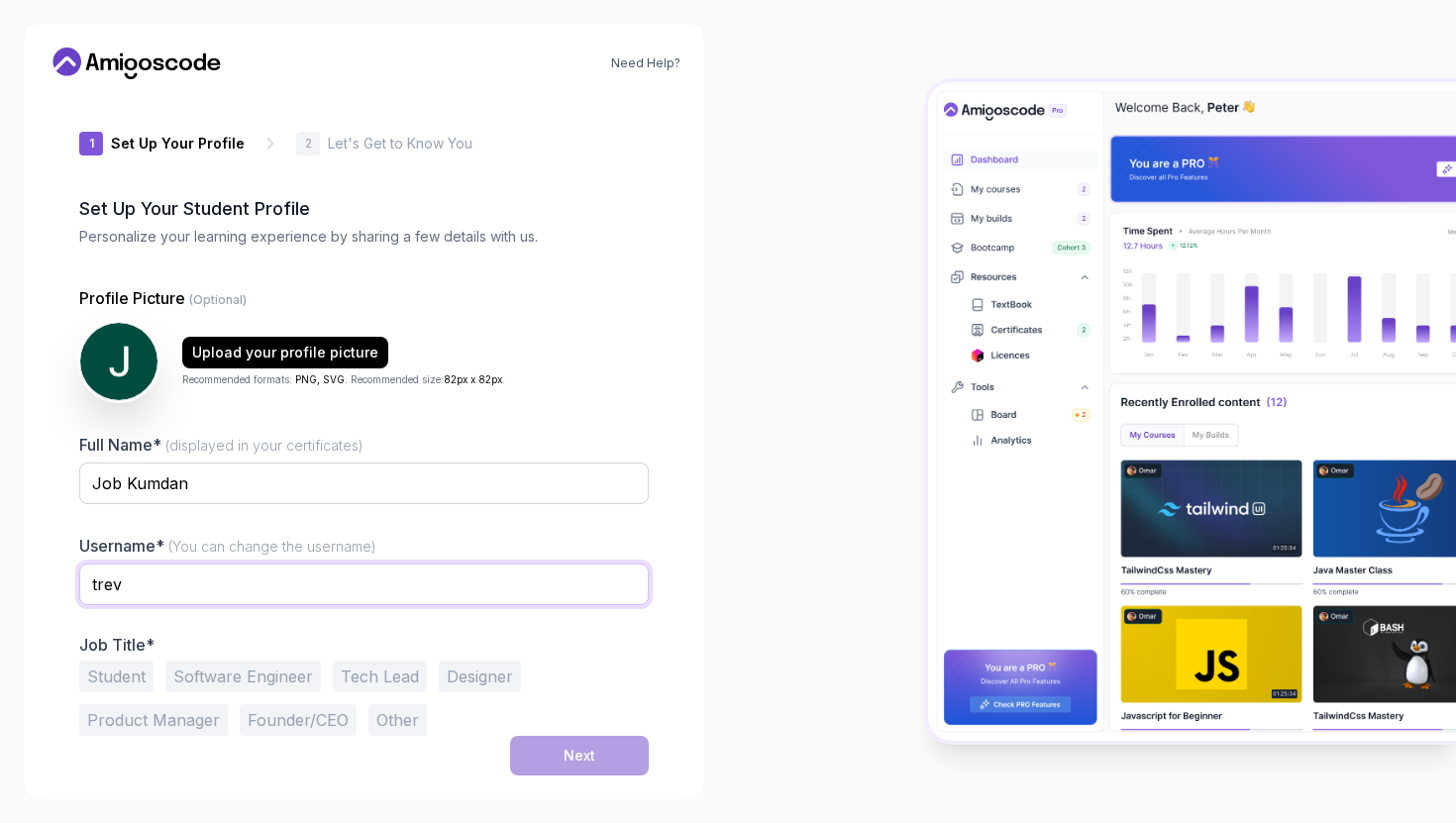 type on "trev" 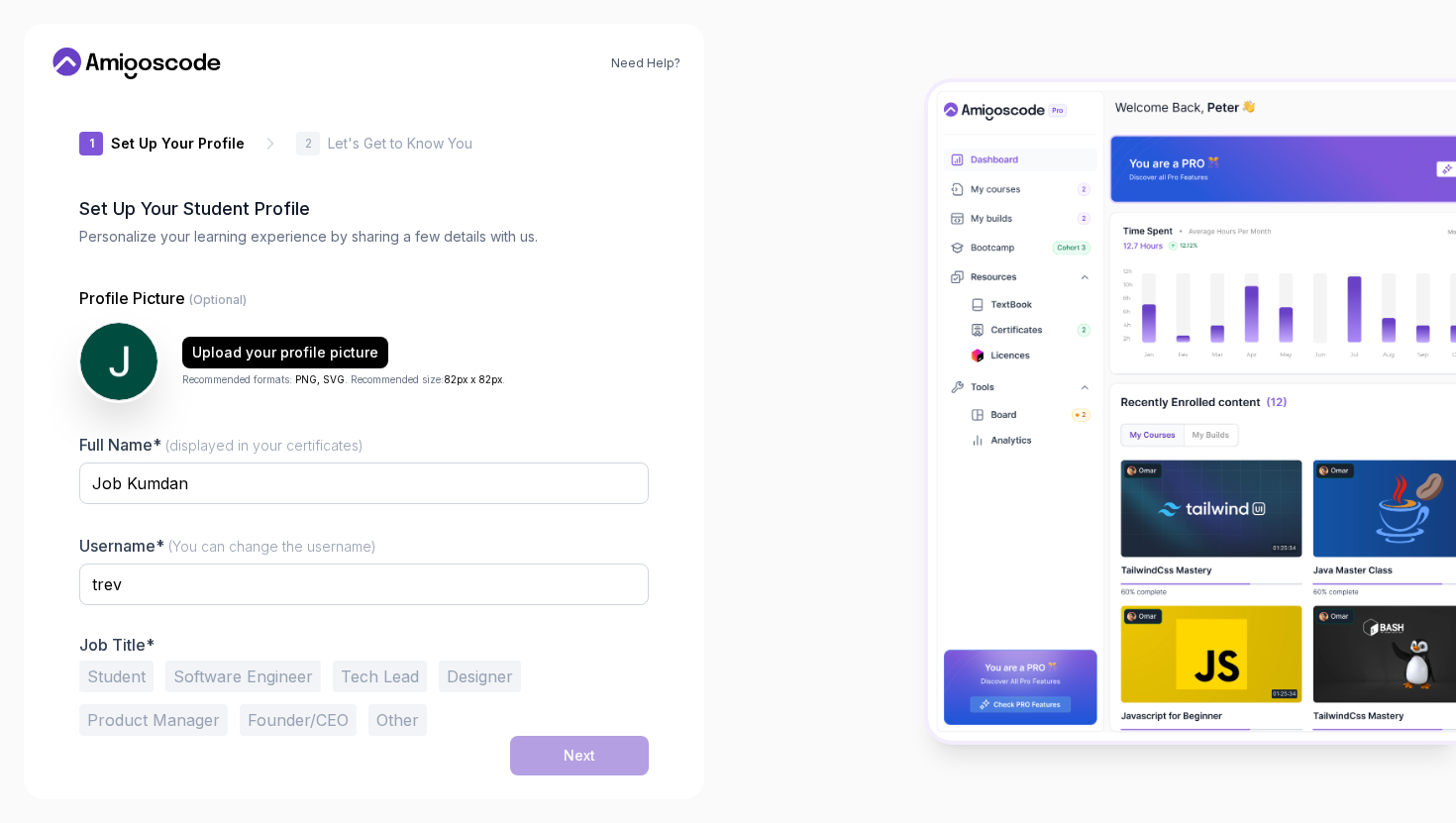click on "Software Engineer" at bounding box center (243, 676) 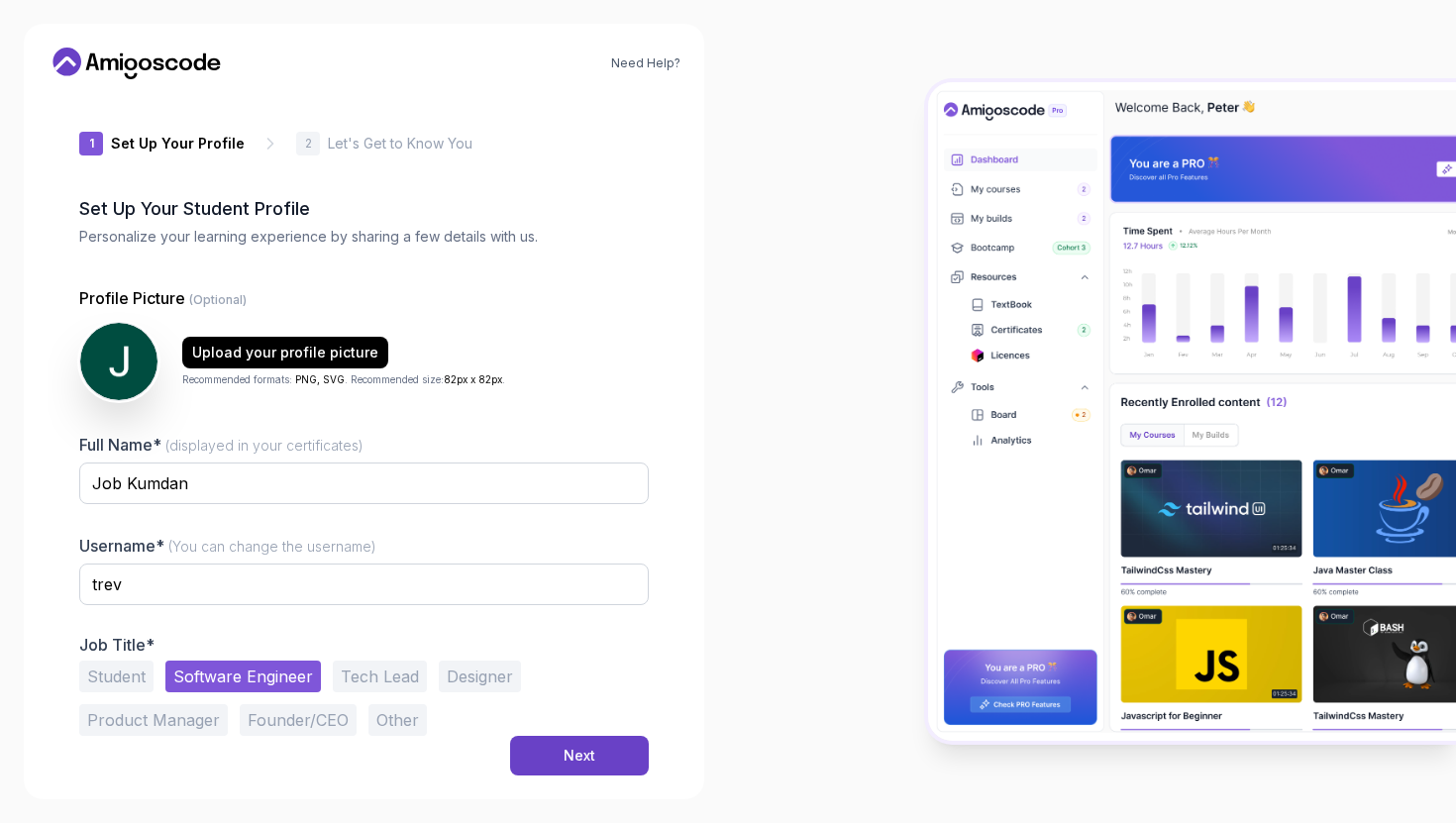 click on "Student" at bounding box center [116, 676] 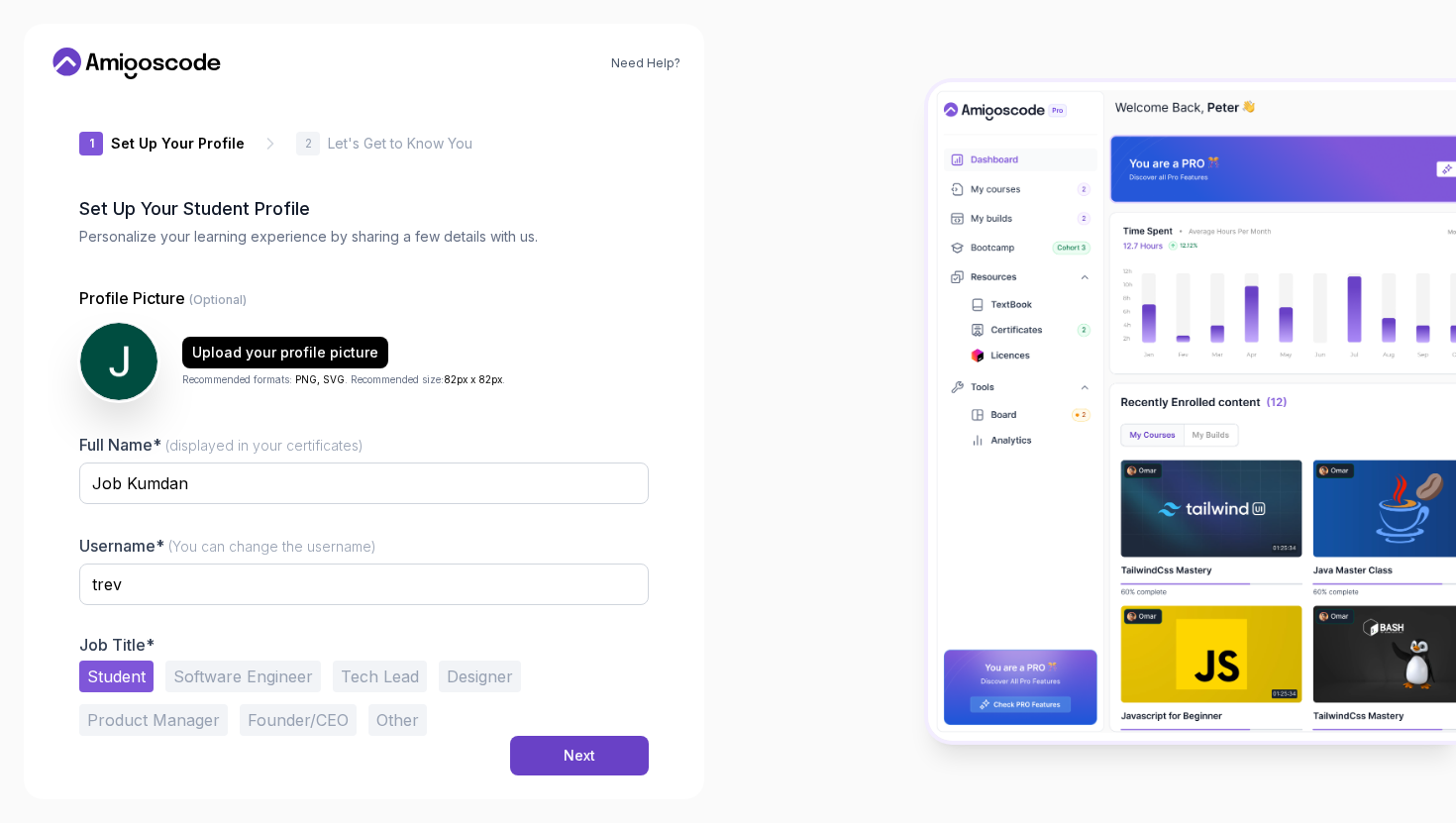 click on "Software Engineer" at bounding box center [243, 676] 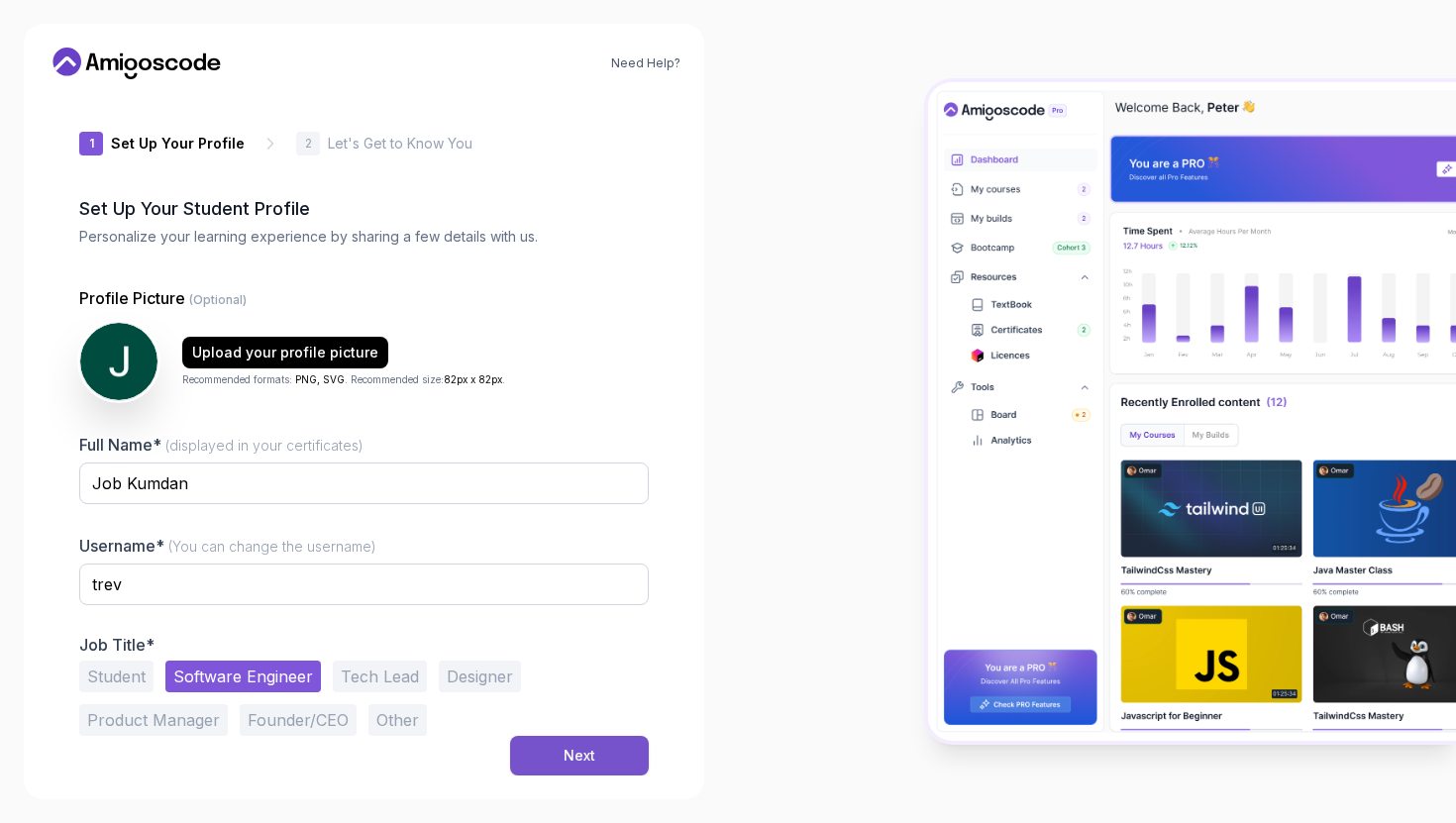 click on "Next" at bounding box center [579, 756] 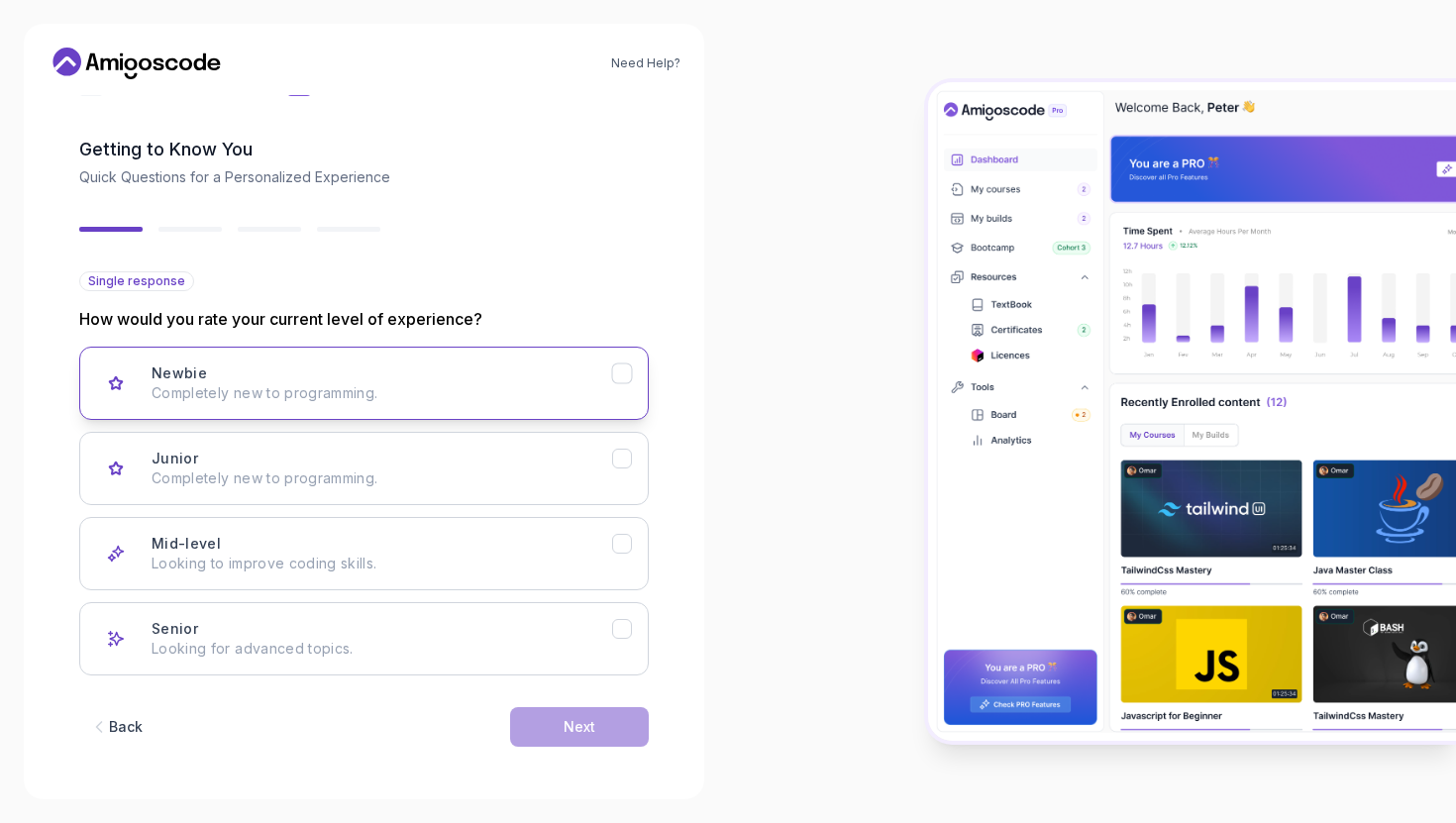 scroll, scrollTop: 65, scrollLeft: 0, axis: vertical 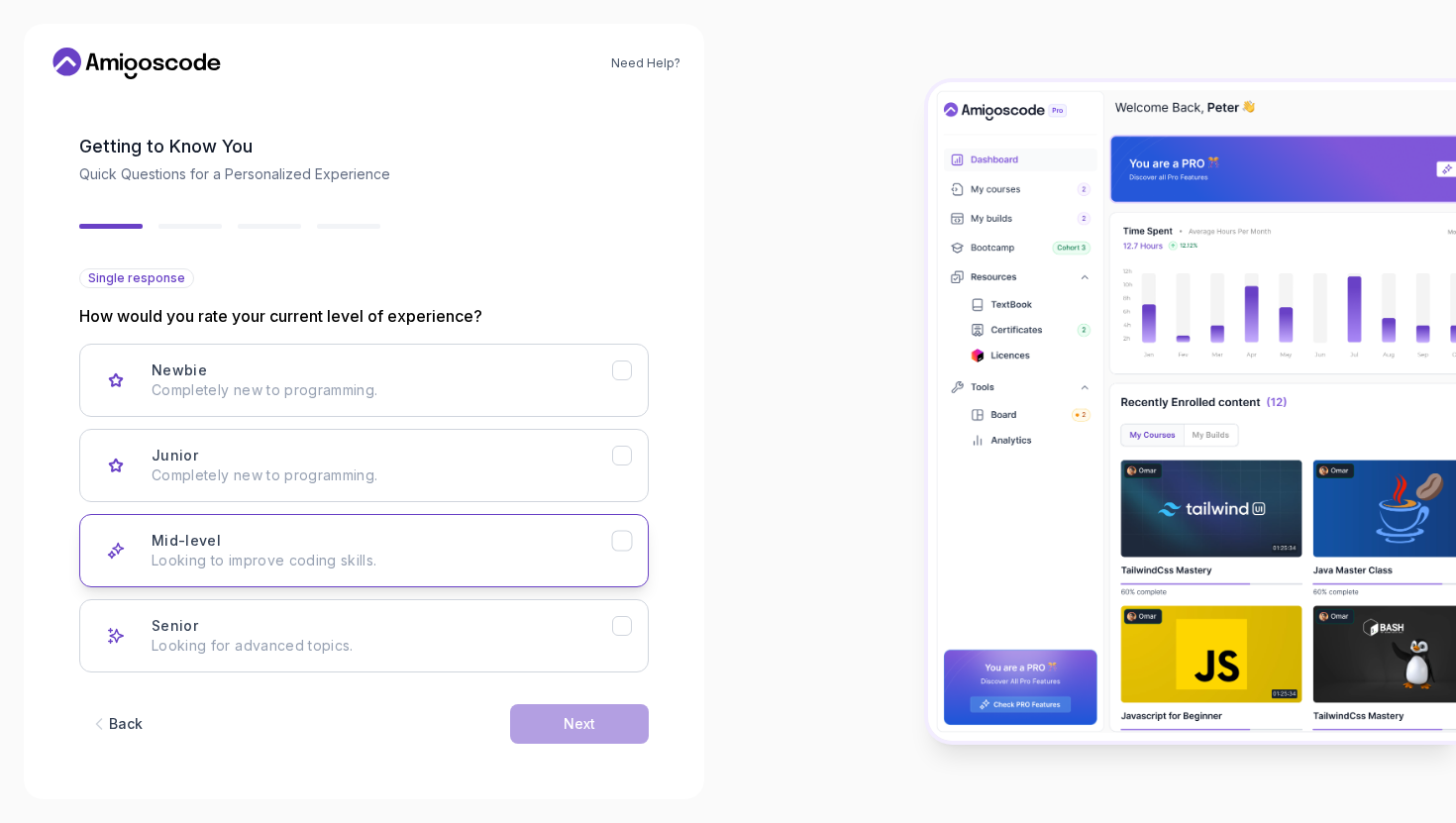 click on "Mid-level Looking to improve coding skills." at bounding box center (364, 551) 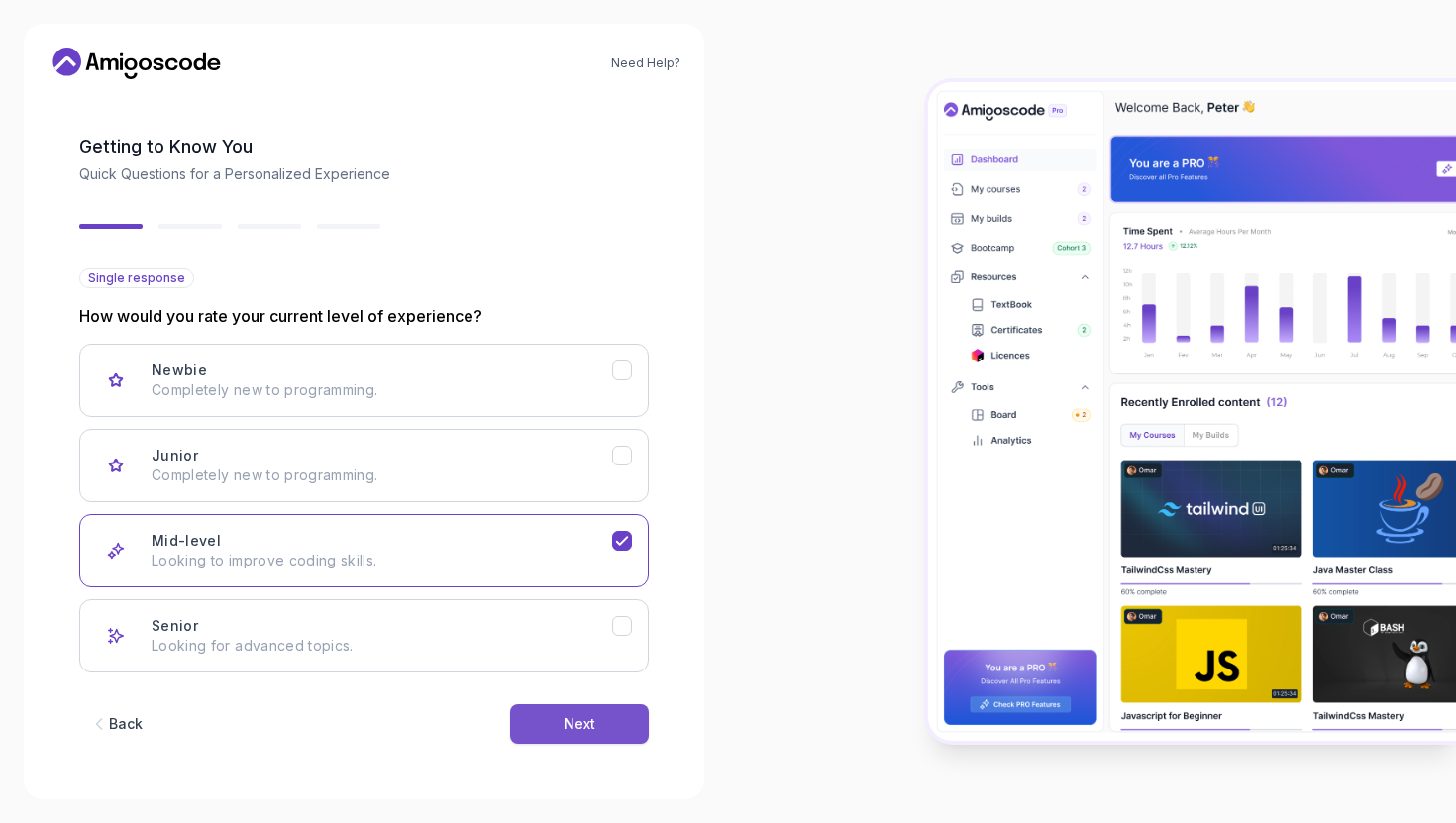 click on "Next" at bounding box center [579, 724] 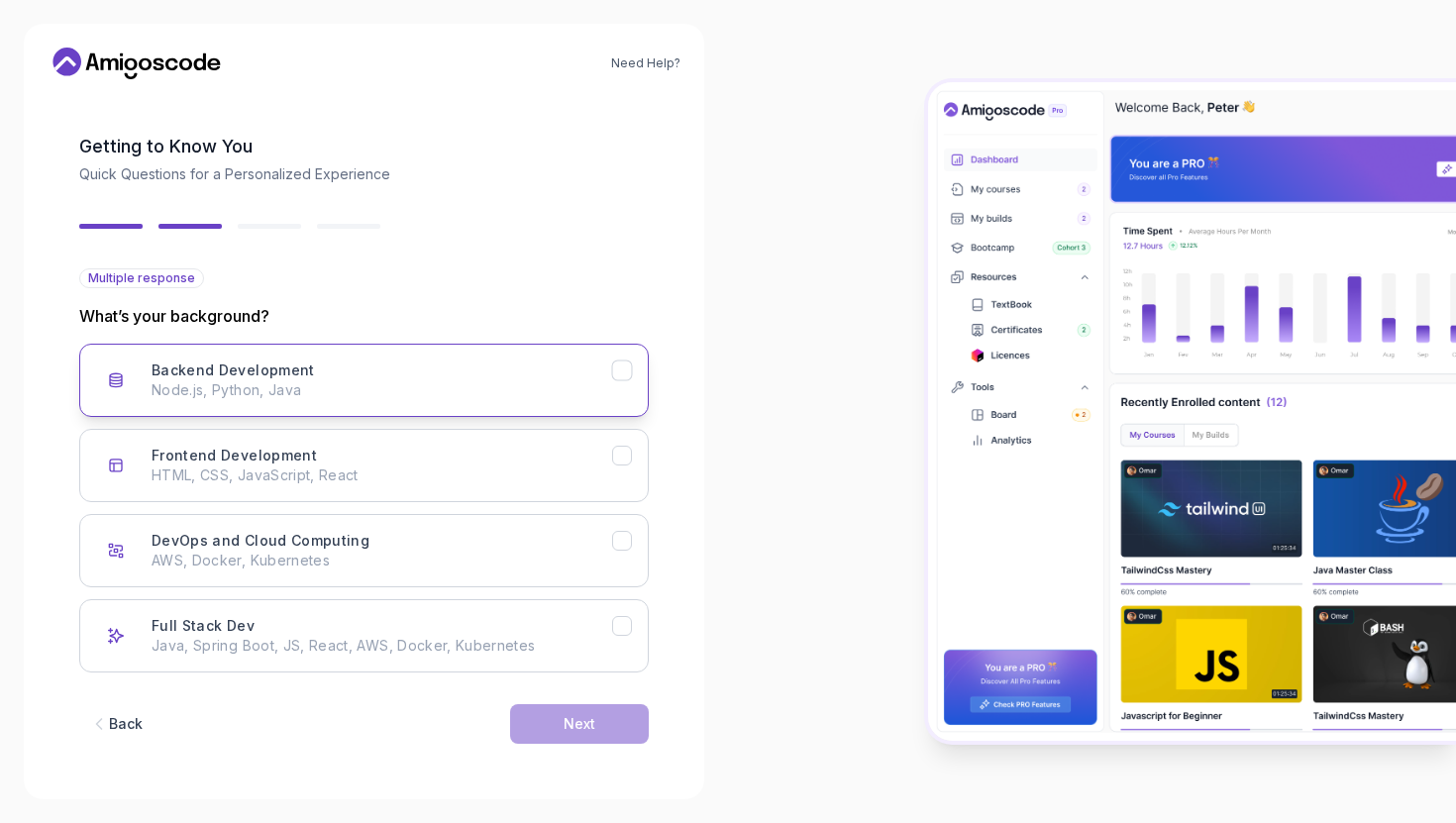click on "Backend Development Node.js, Python, Java" at bounding box center [381, 380] 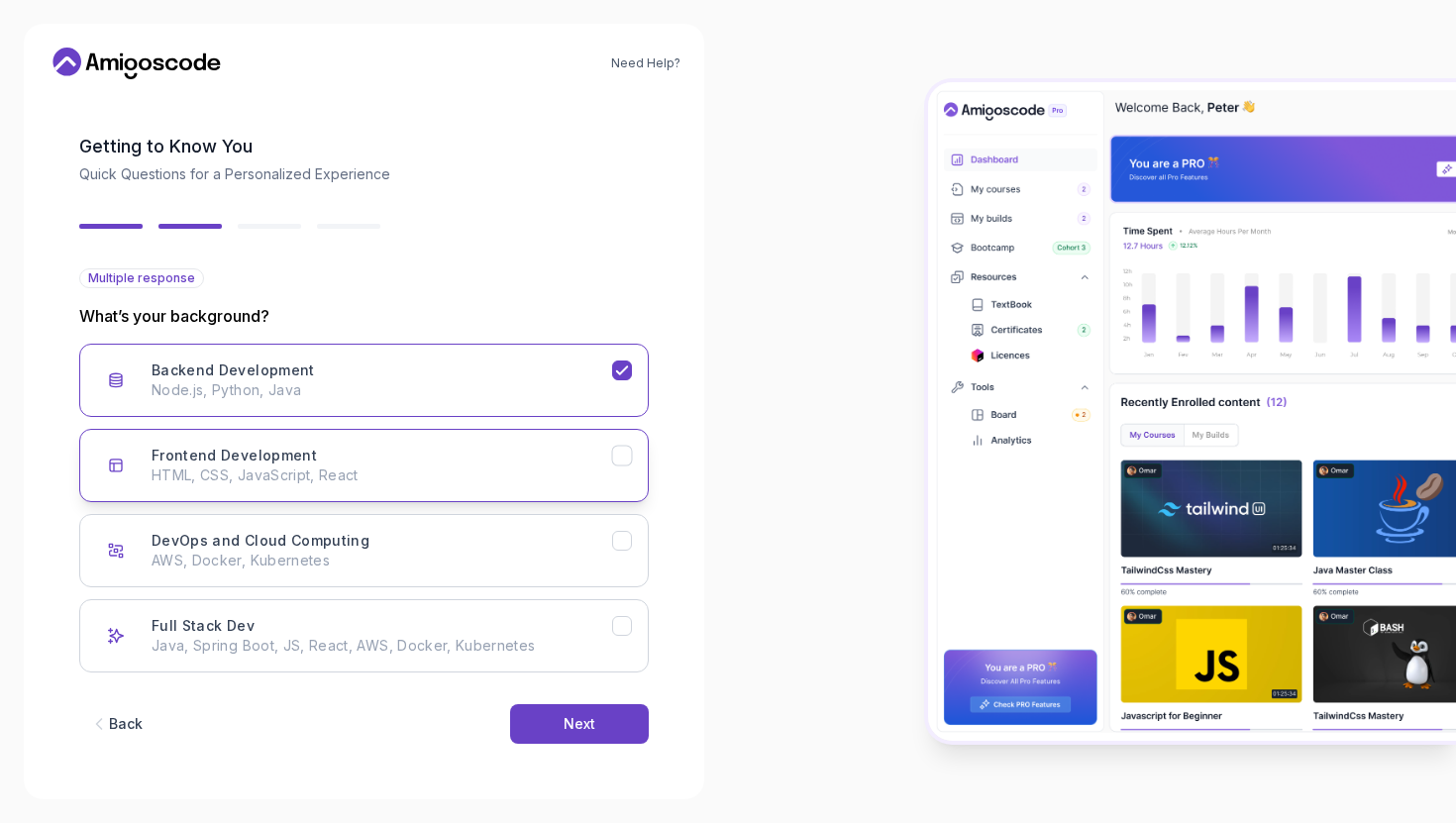 click on "HTML, CSS, JavaScript, React" at bounding box center (381, 475) 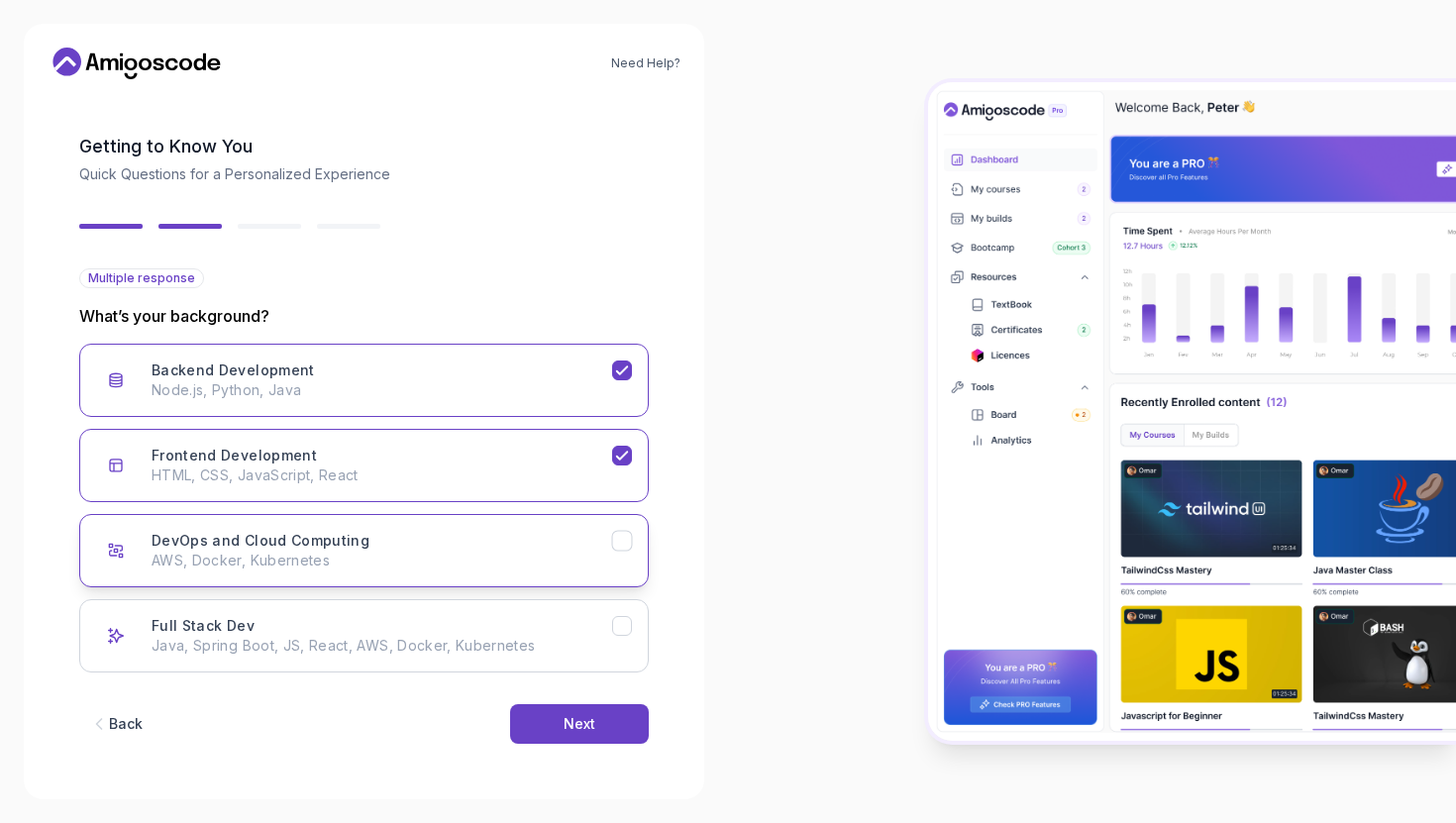 click on "DevOps and Cloud Computing AWS, Docker, Kubernetes" at bounding box center (381, 551) 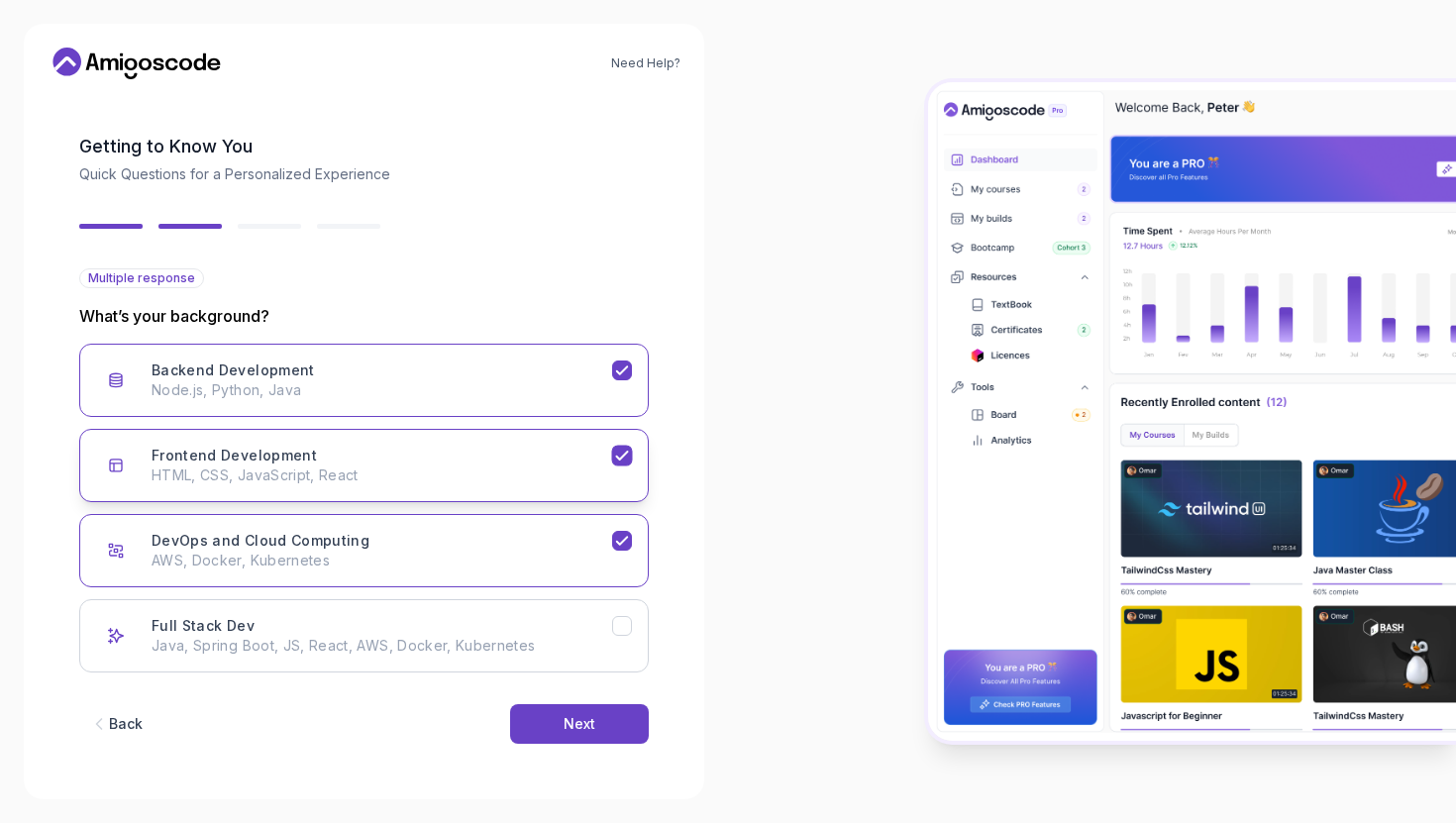 click on "Frontend Development HTML, CSS, JavaScript, React" at bounding box center [381, 465] 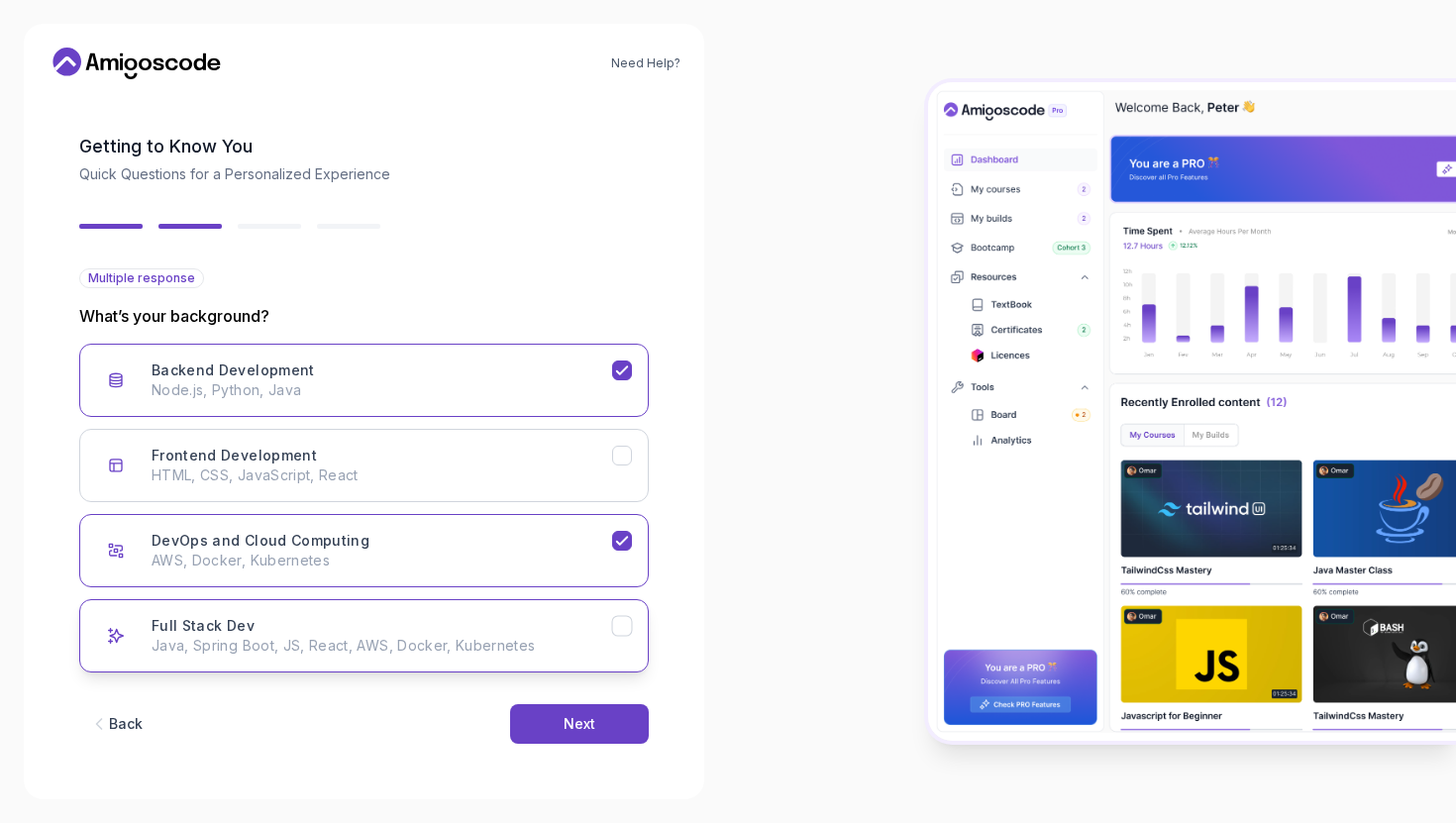 click on "Full Stack Dev Java, Spring Boot, JS, React, AWS, Docker, Kubernetes" at bounding box center [364, 636] 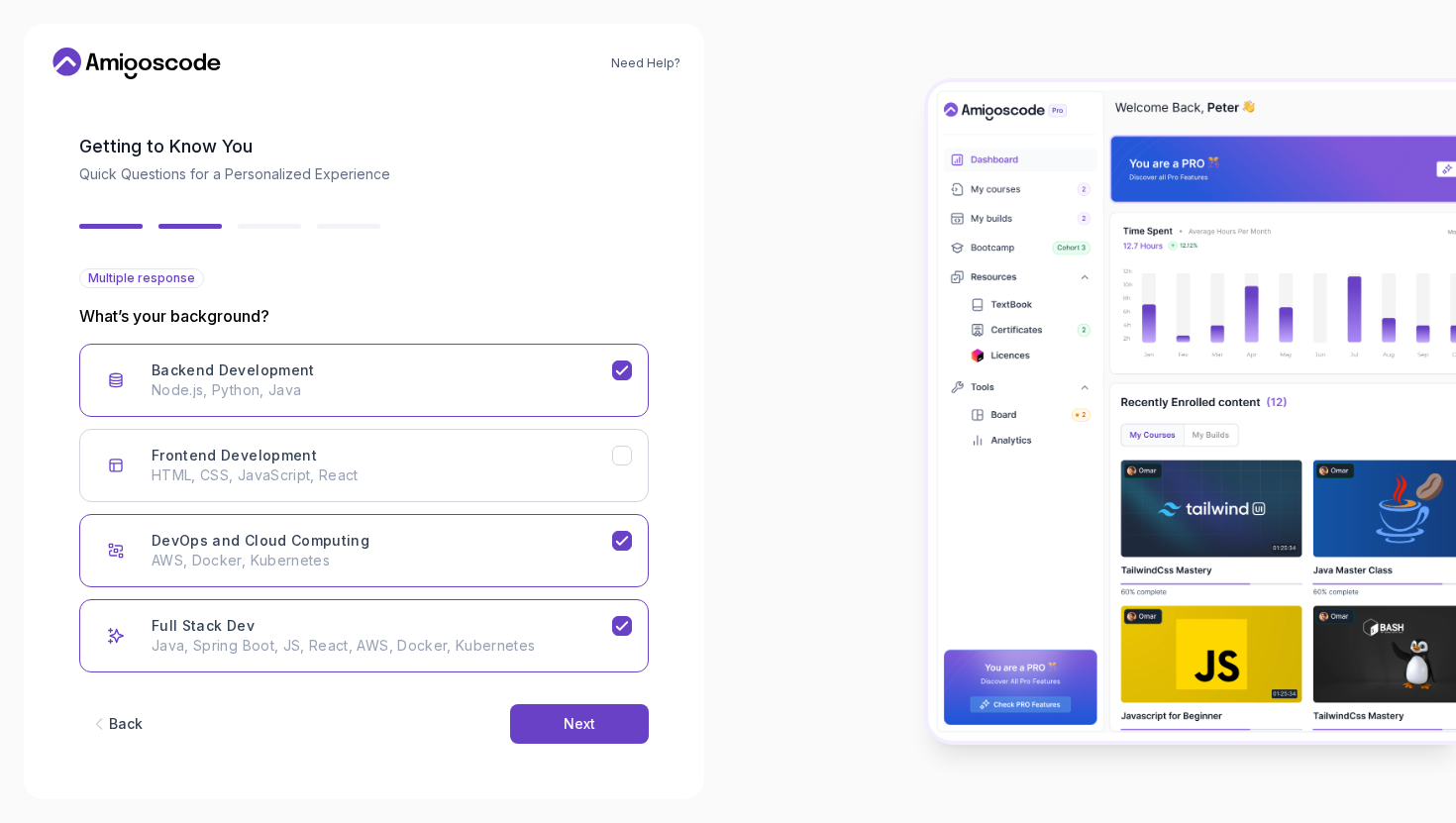 click on "Back Next" at bounding box center [364, 724] 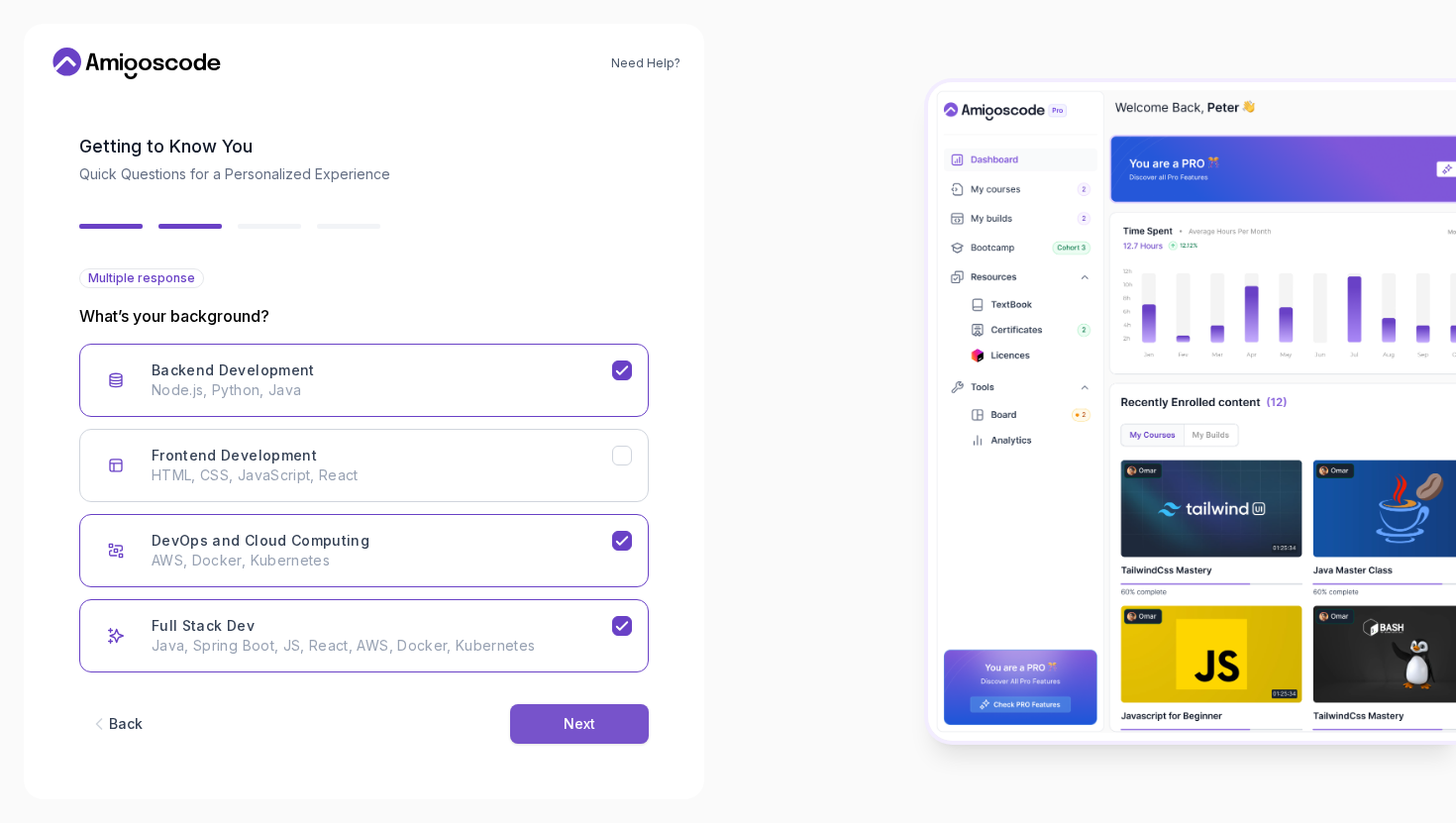 click on "Next" at bounding box center [579, 724] 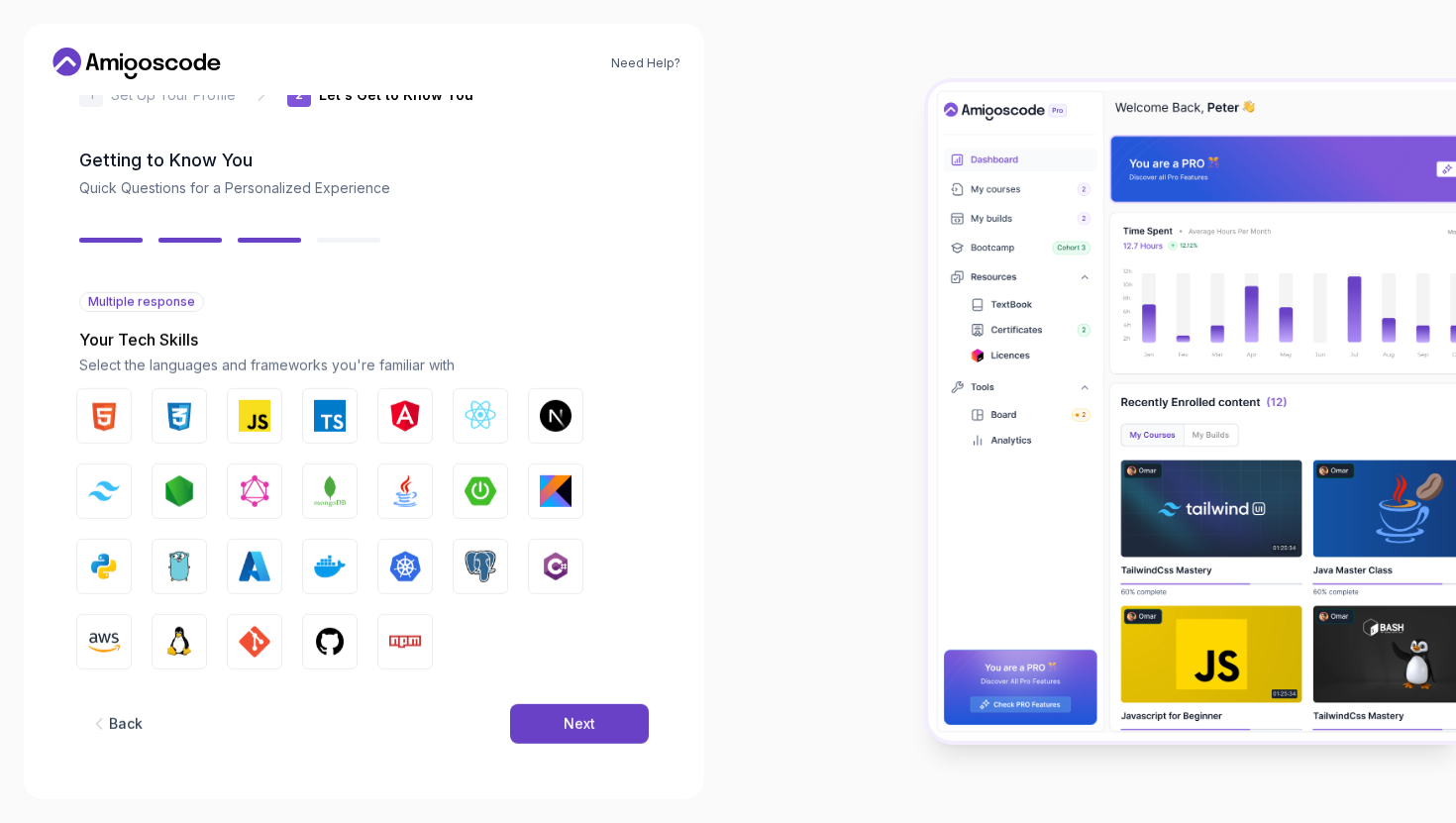 scroll, scrollTop: 42, scrollLeft: 0, axis: vertical 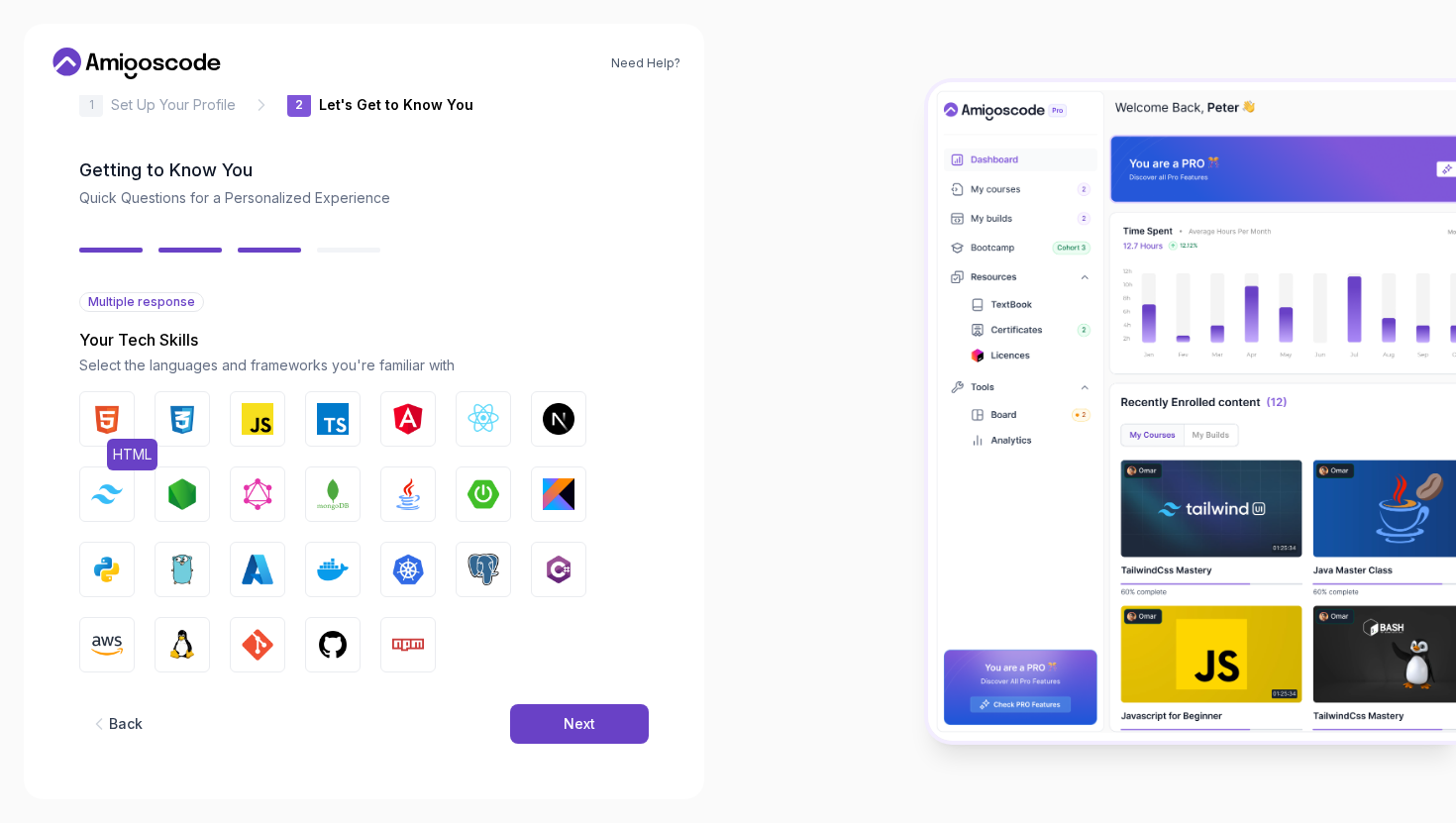 click at bounding box center (107, 419) 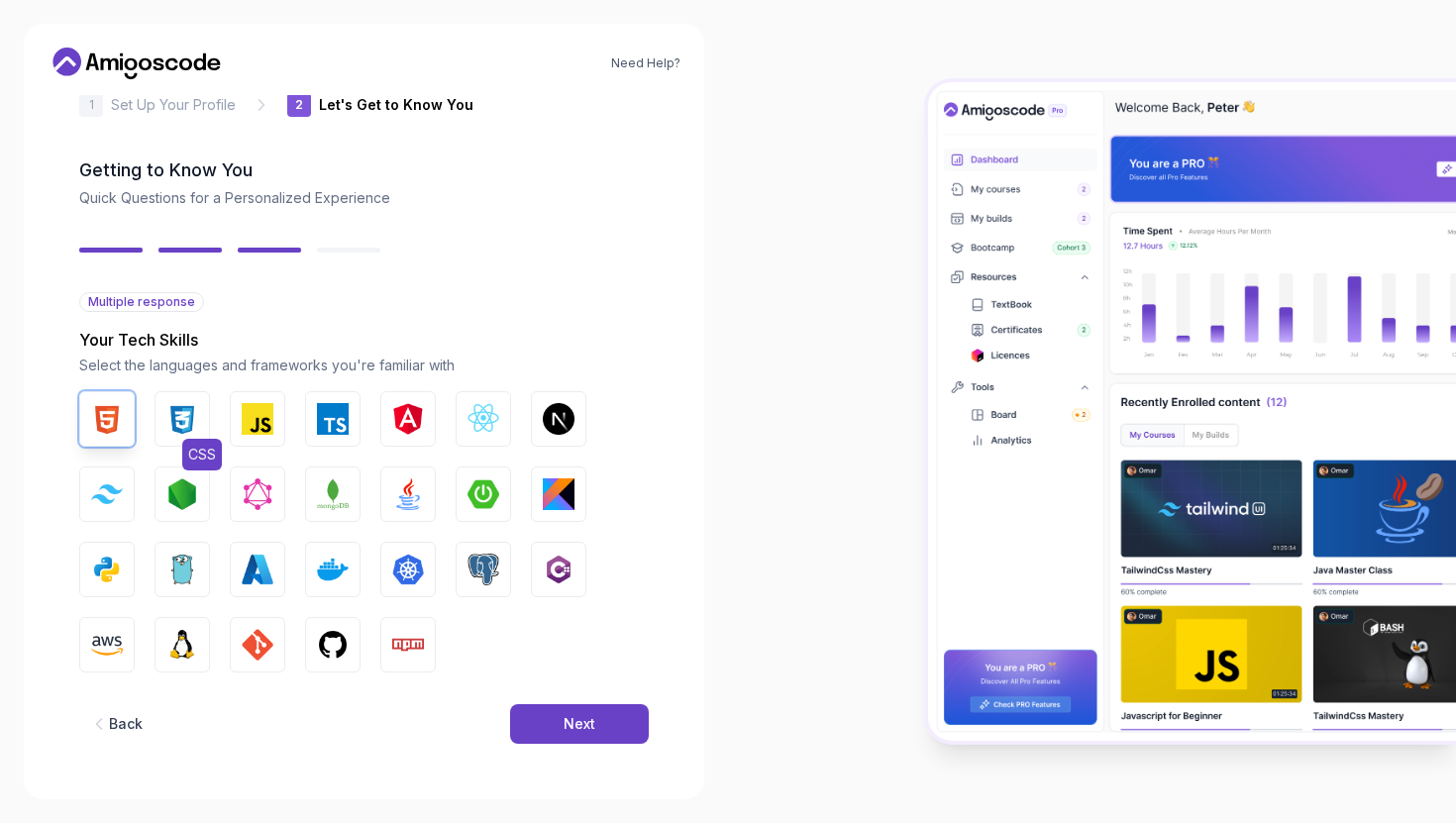 click at bounding box center (182, 419) 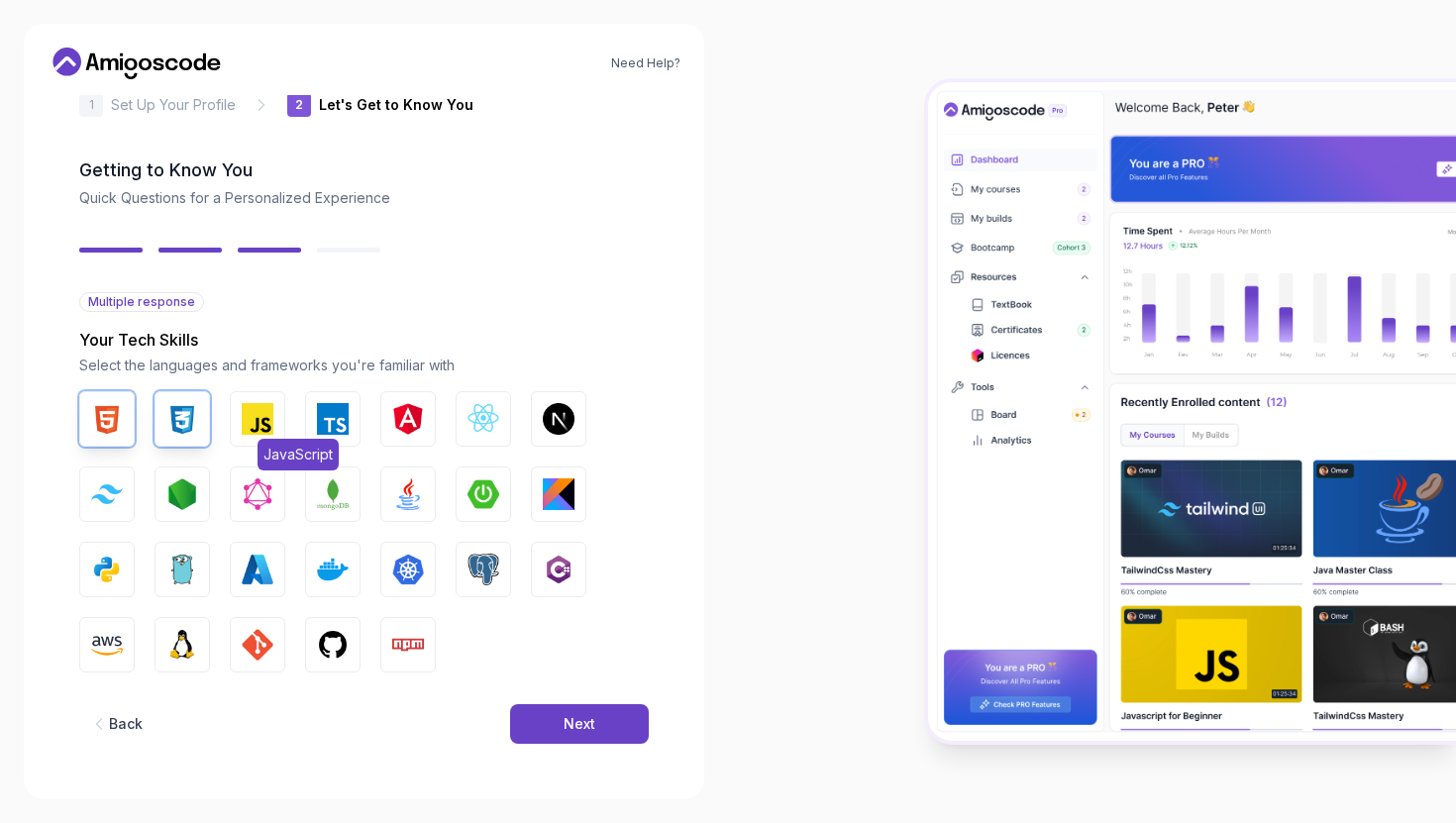 click at bounding box center (258, 419) 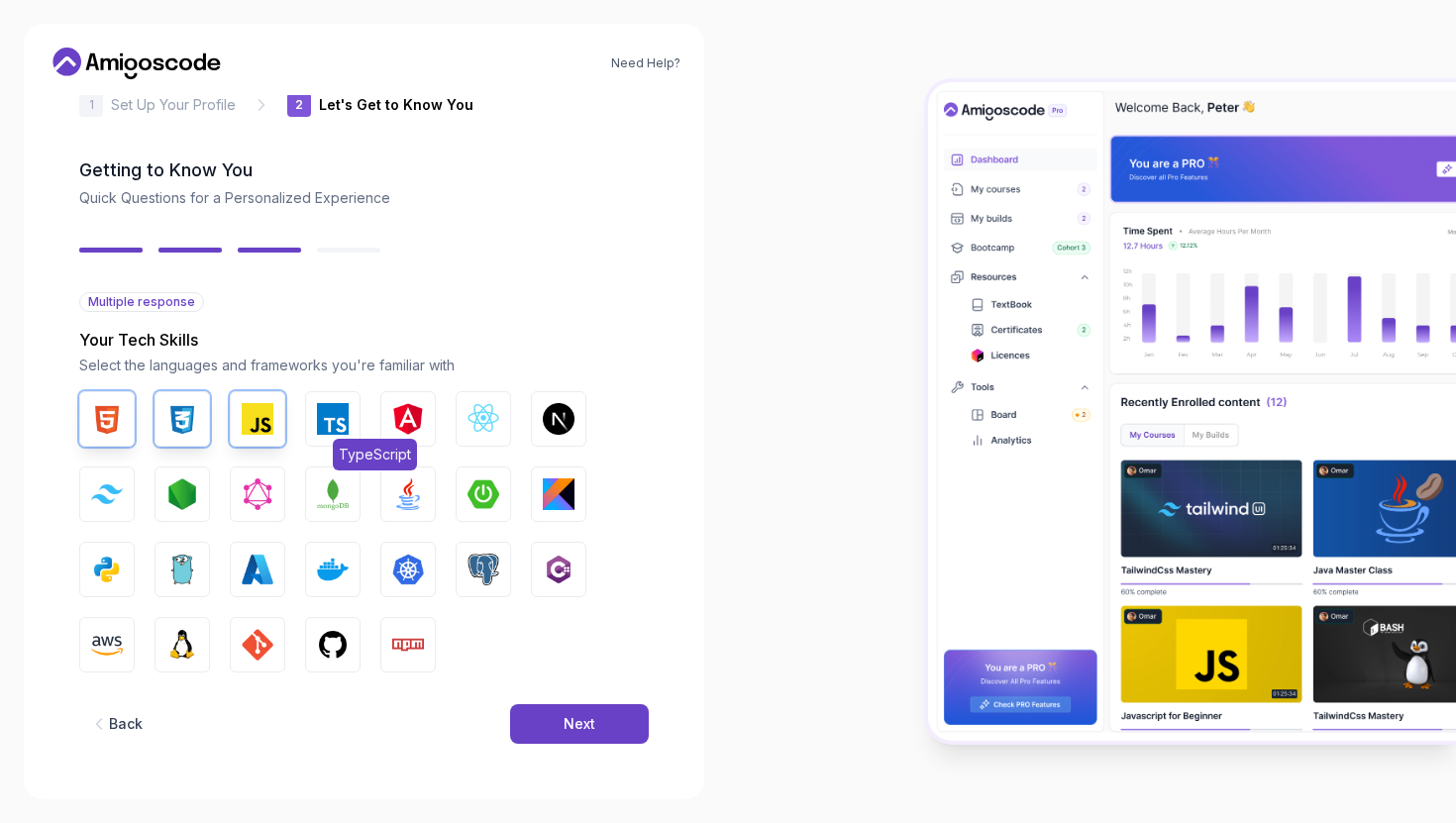 click at bounding box center (333, 419) 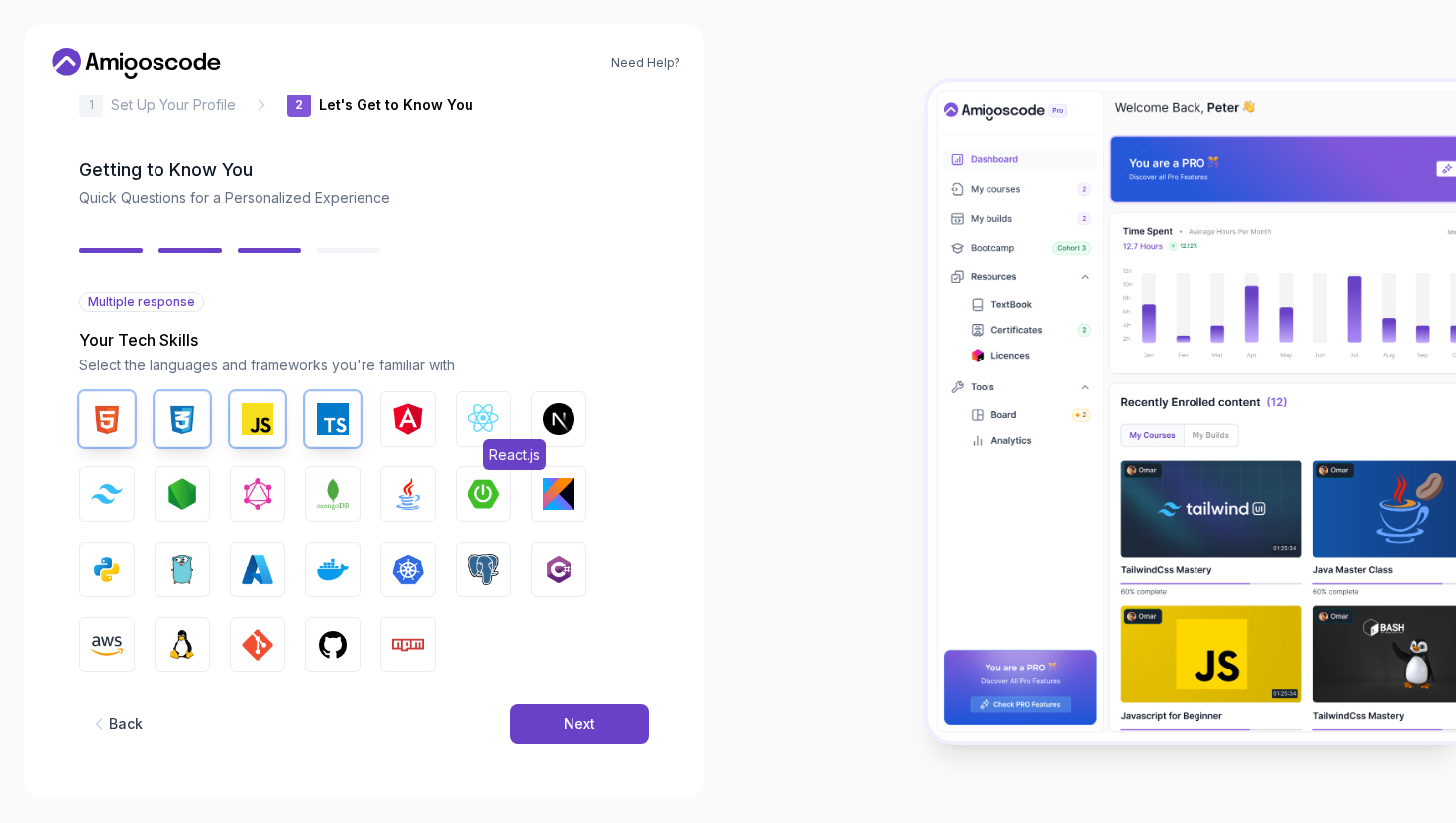 click at bounding box center (483, 419) 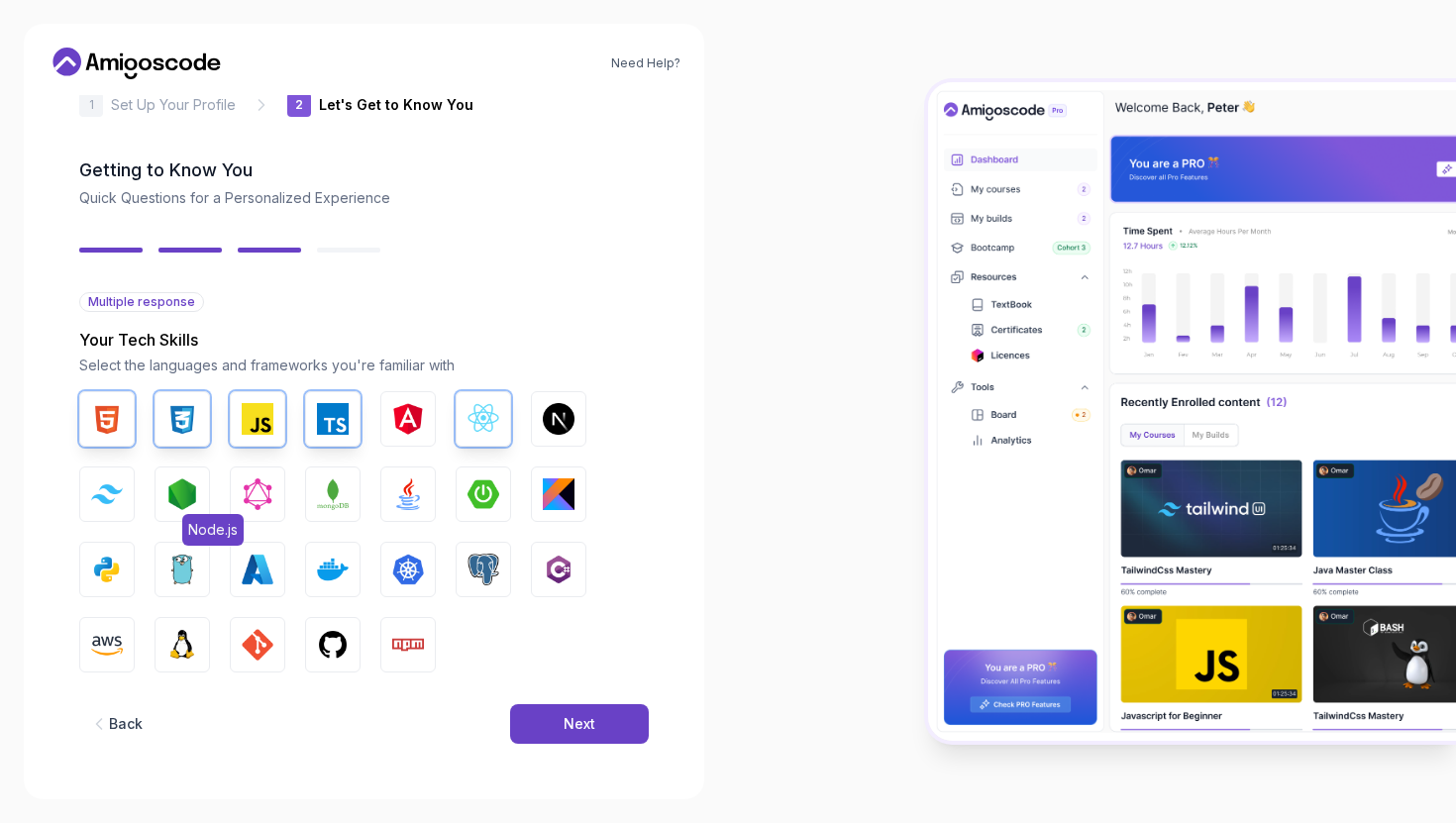 click at bounding box center [182, 494] 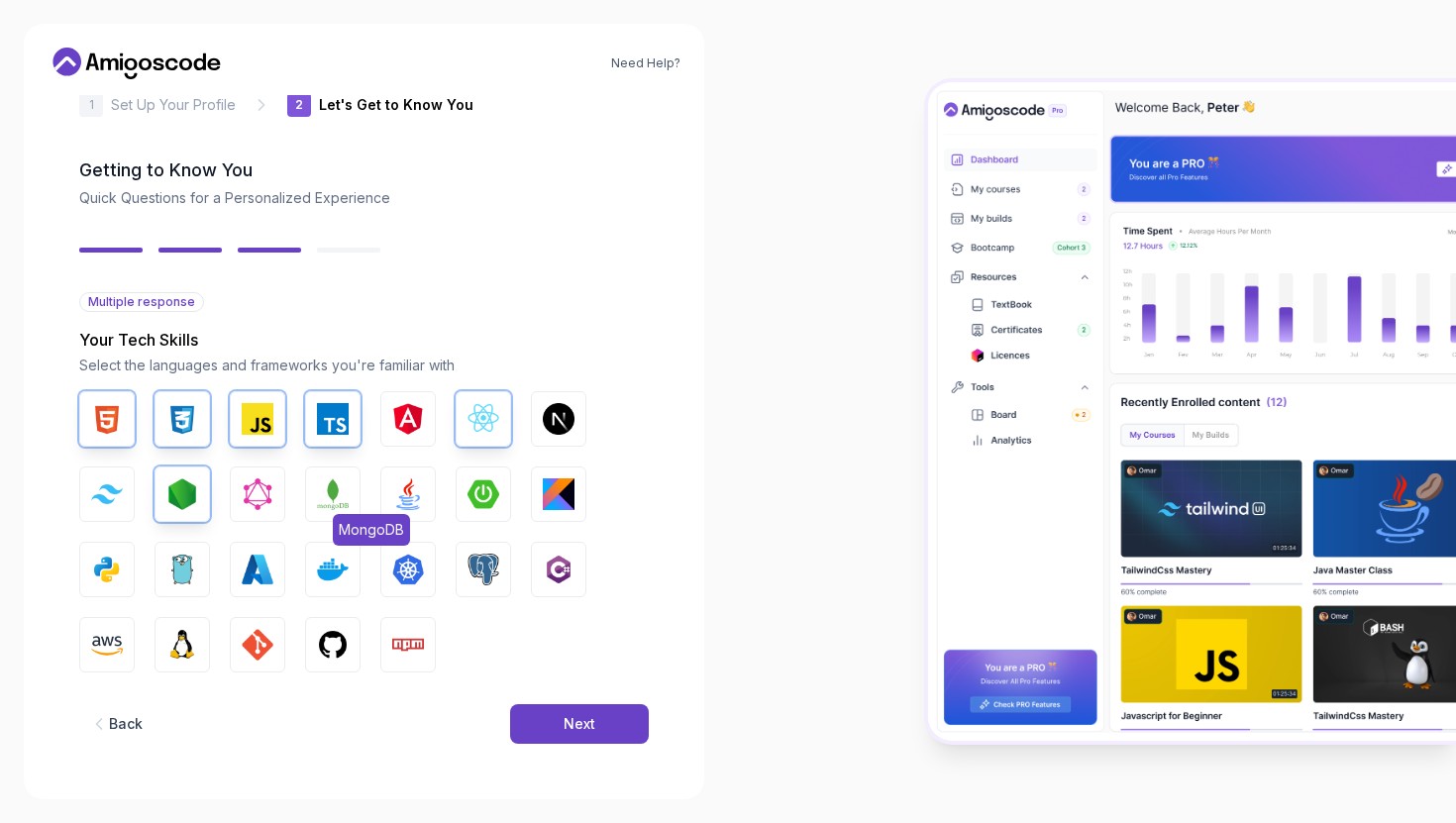 click on "MongoDB" at bounding box center [333, 494] 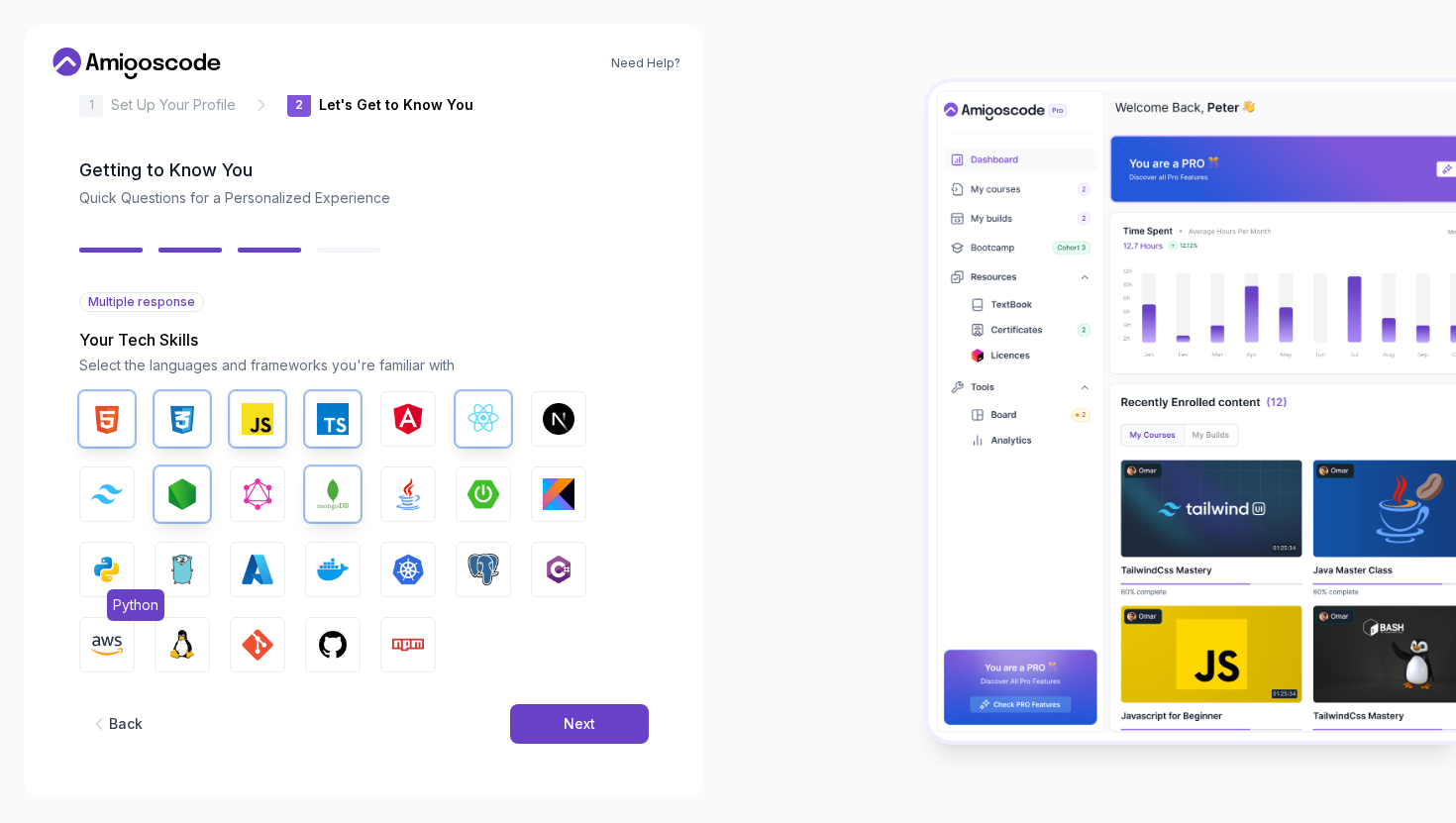 click at bounding box center [107, 569] 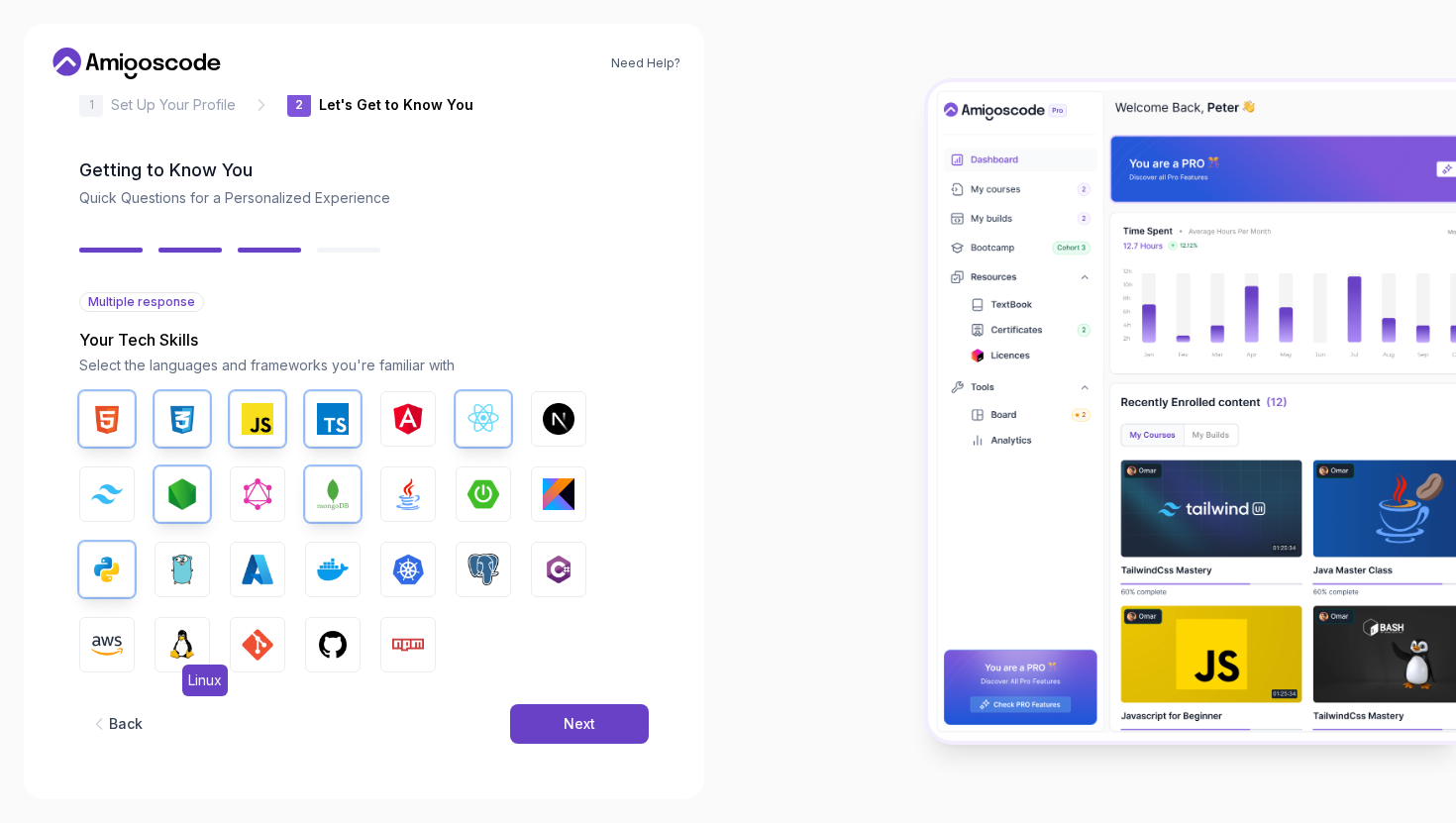 click at bounding box center (182, 645) 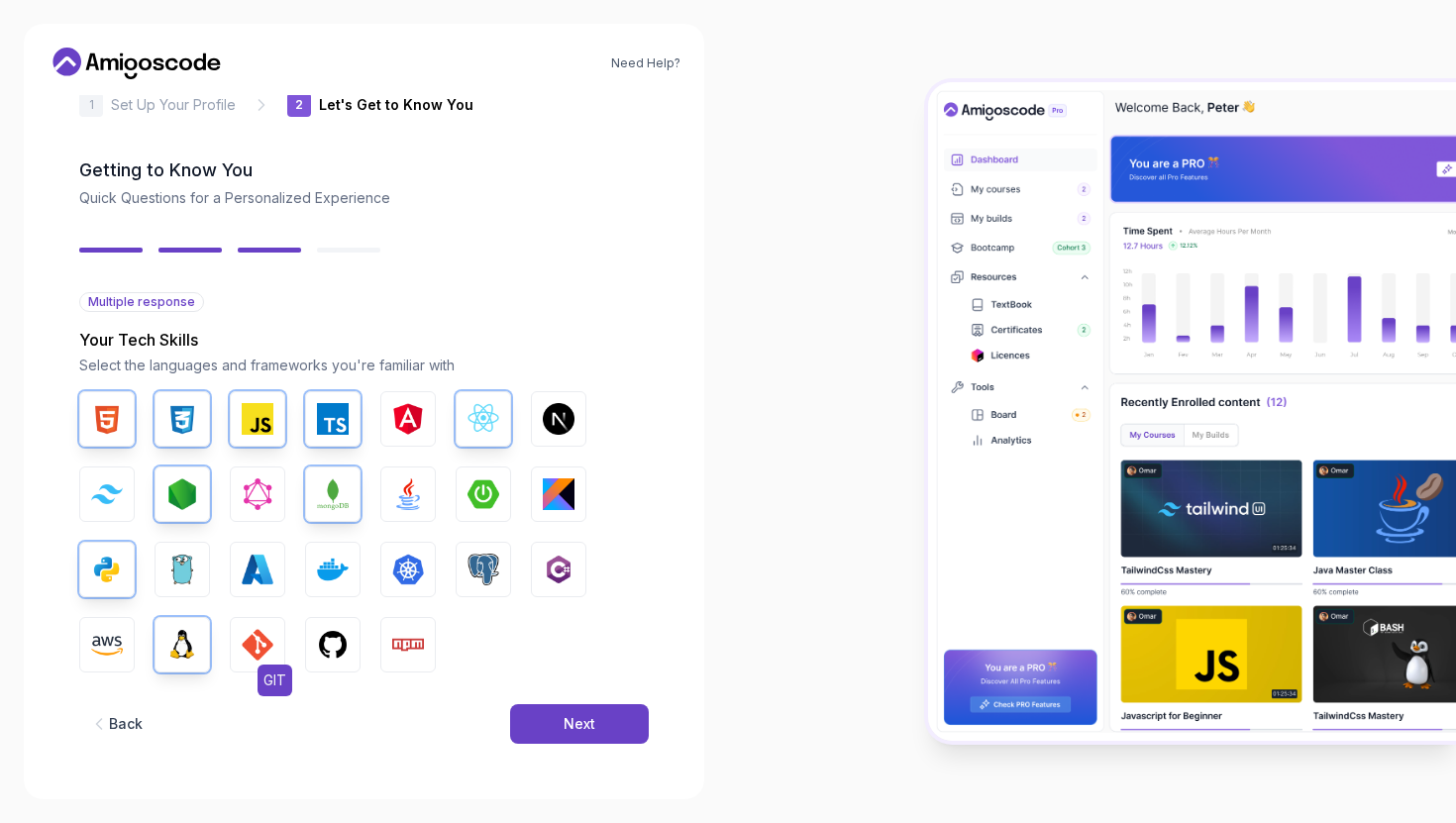 click at bounding box center (258, 645) 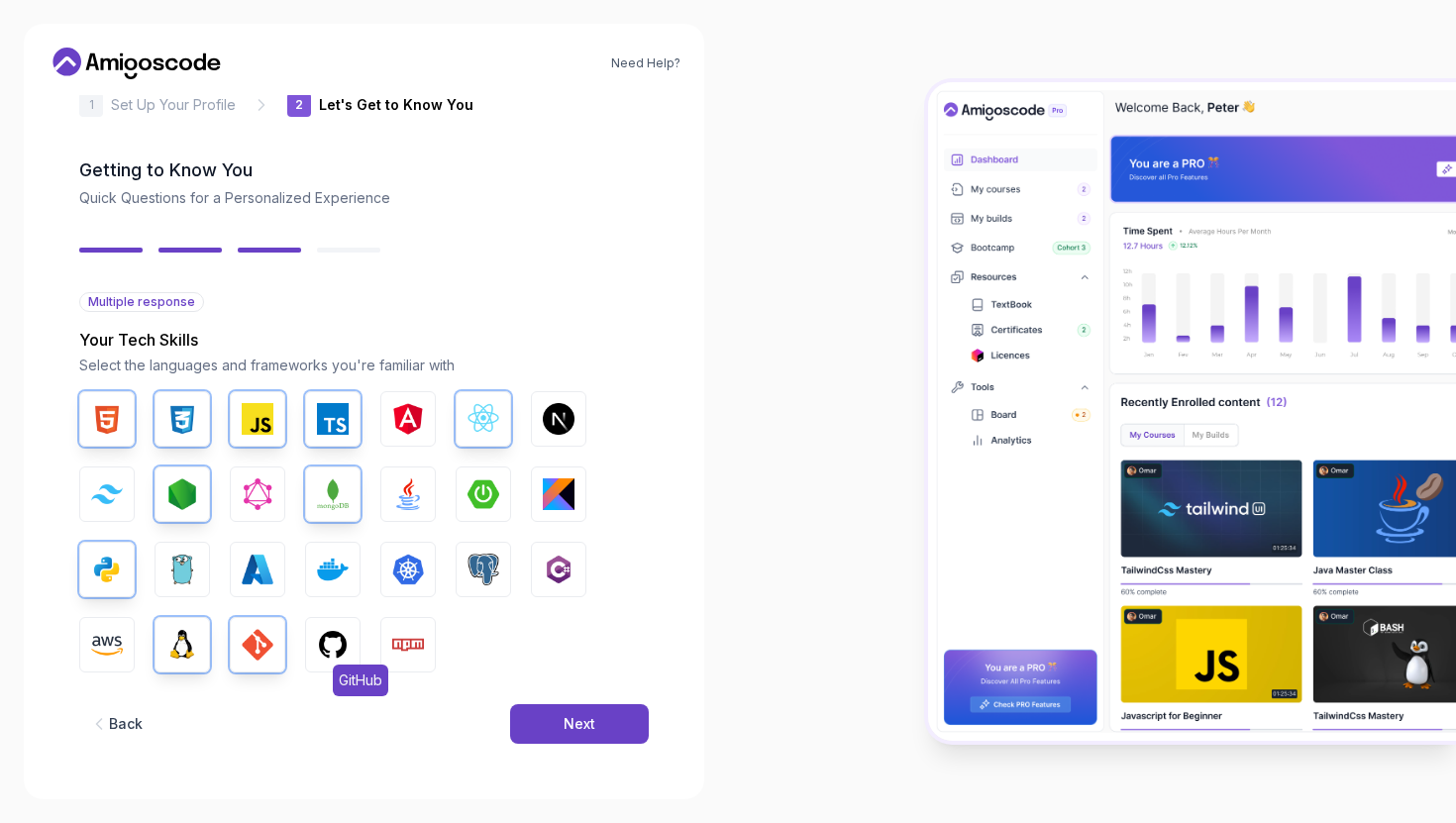 click at bounding box center (333, 645) 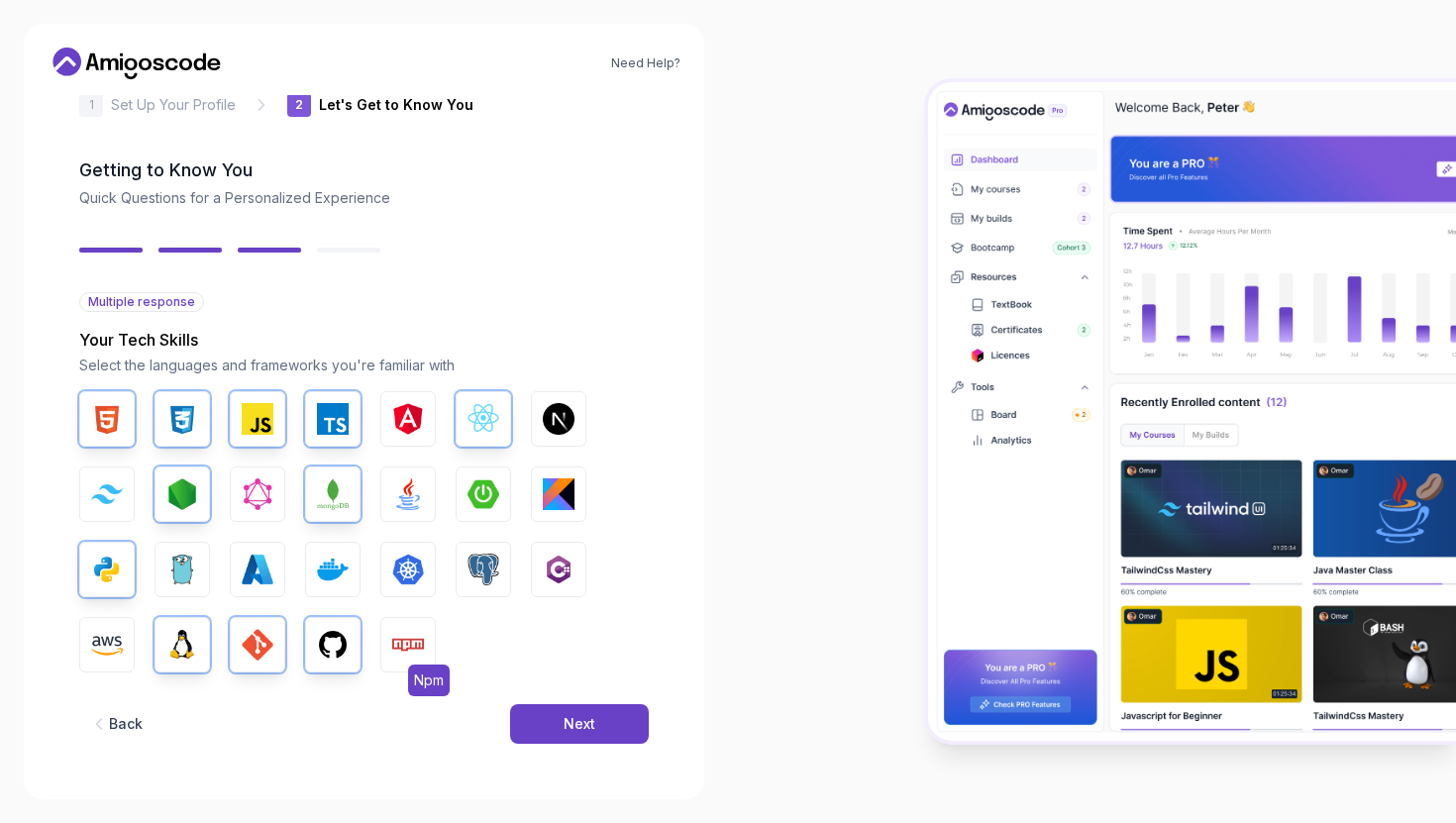 click on "Npm" at bounding box center [408, 645] 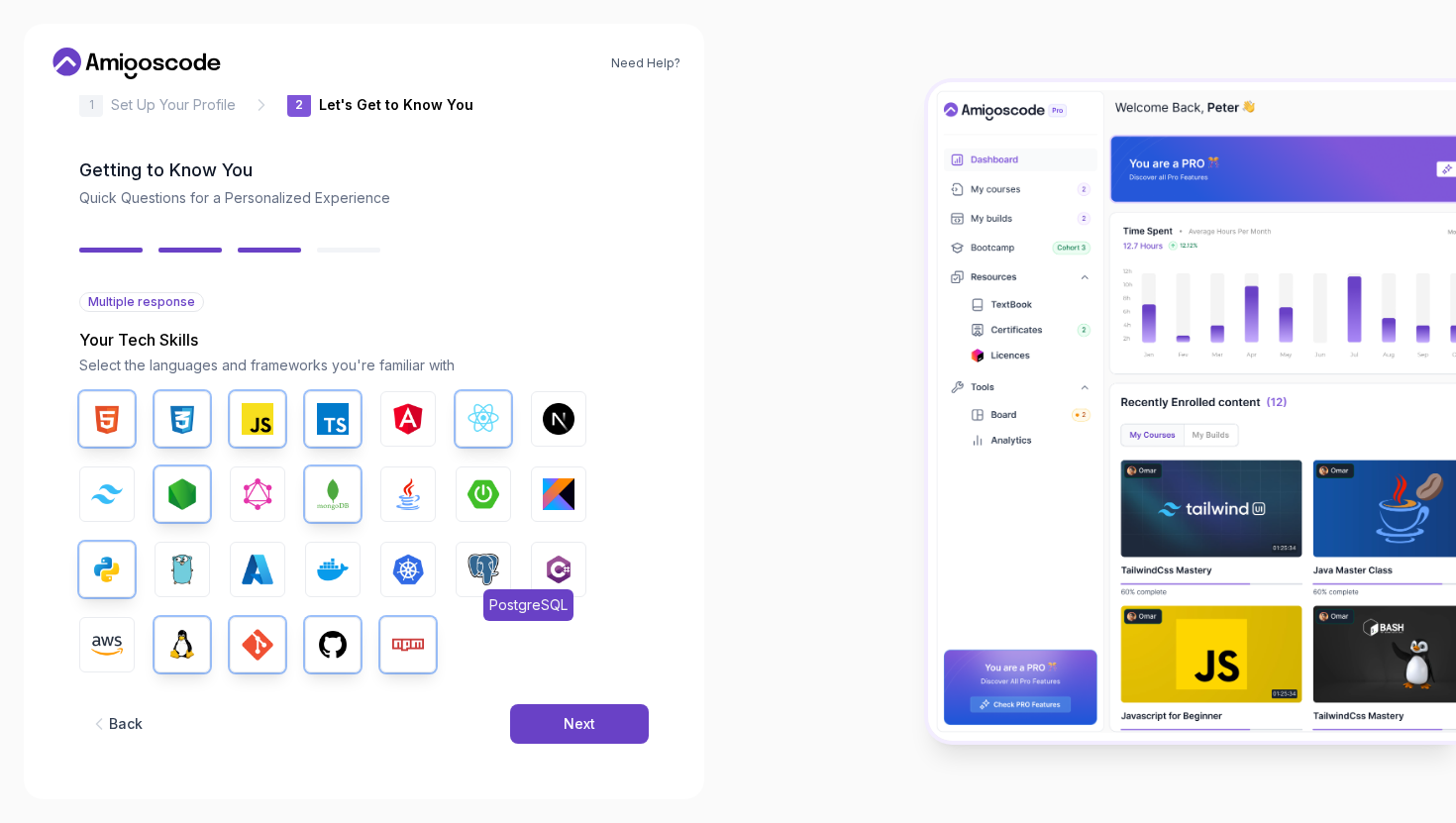 click at bounding box center (483, 569) 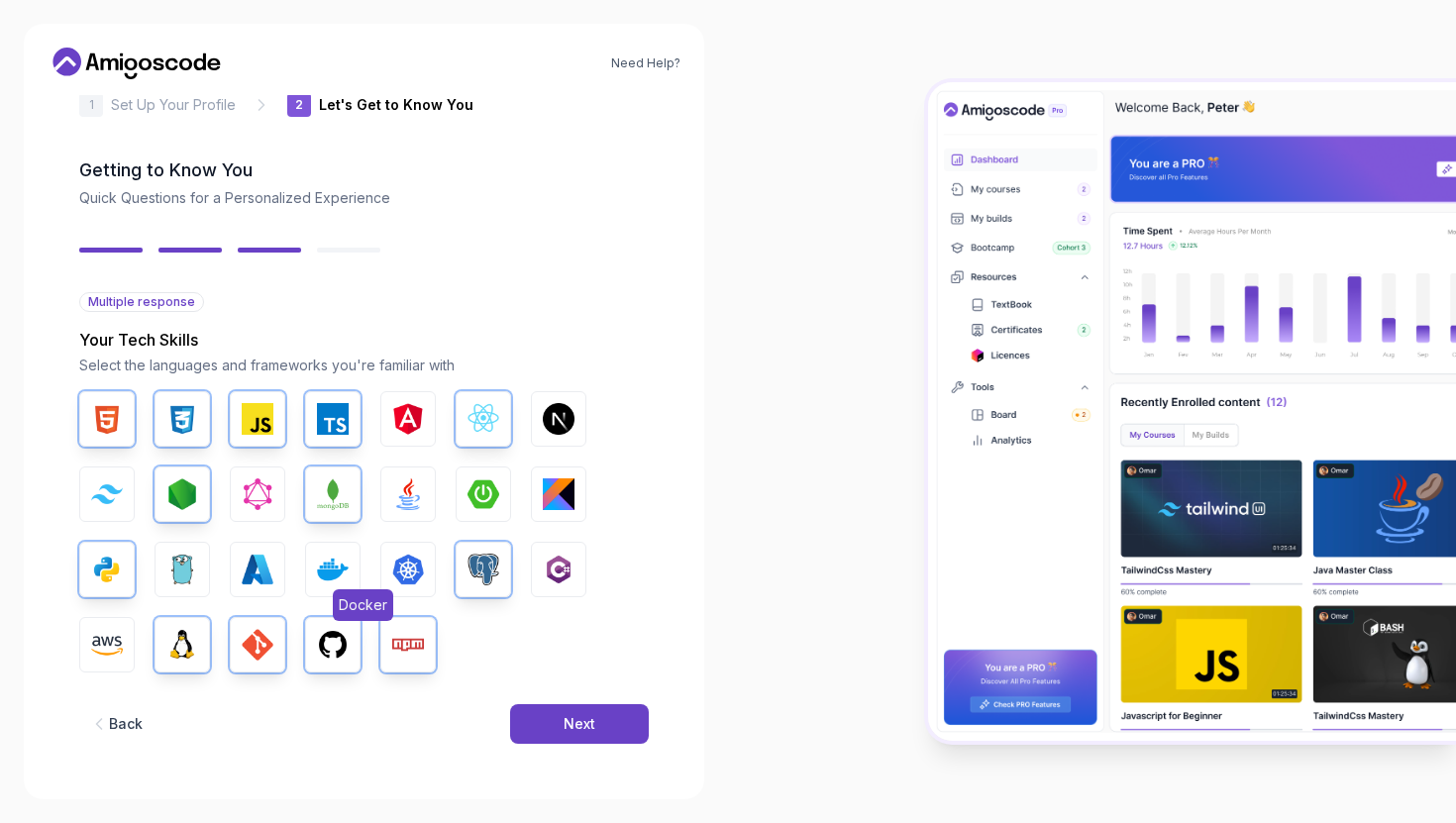 click at bounding box center [333, 569] 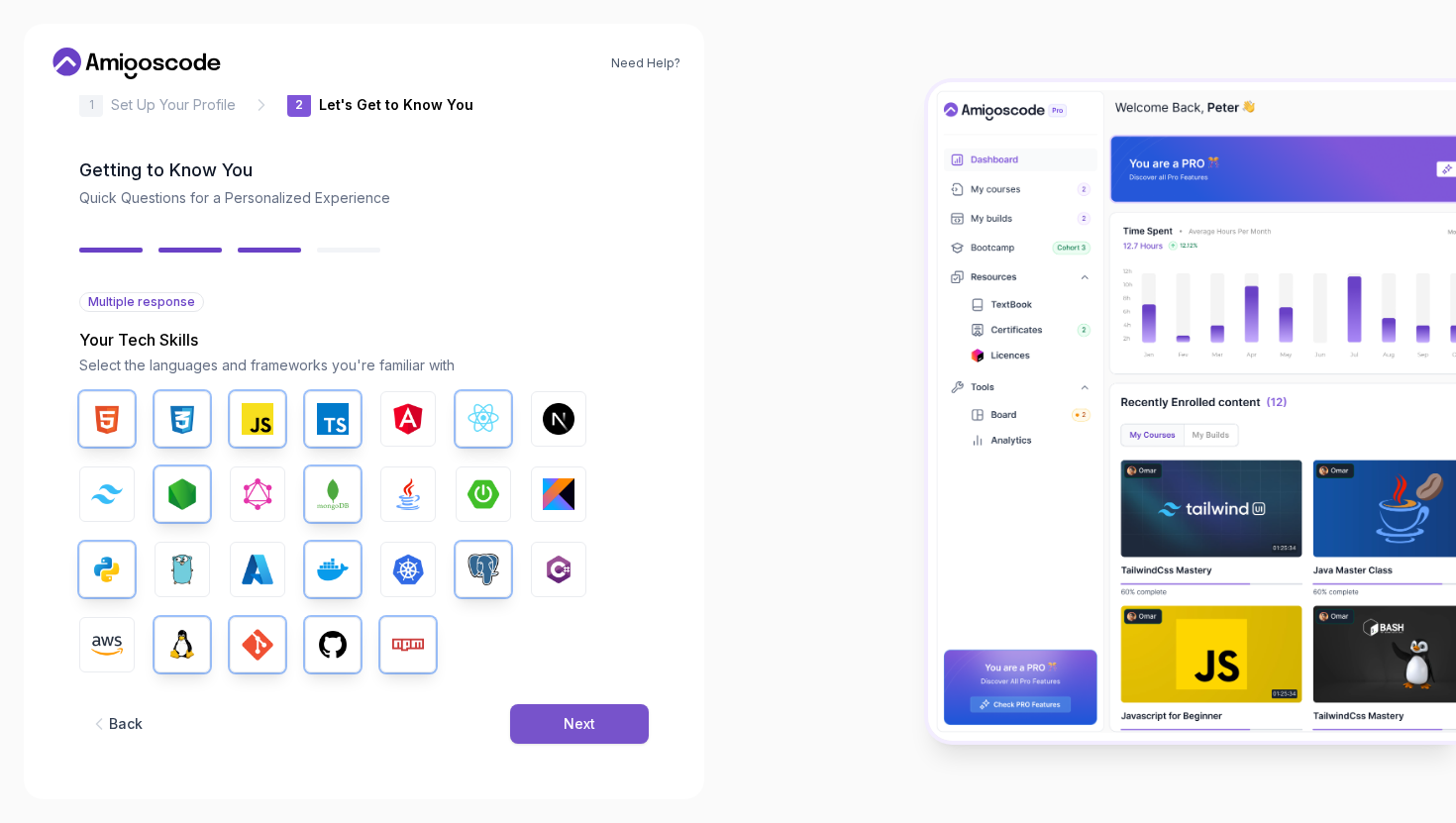 click on "Next" at bounding box center (579, 724) 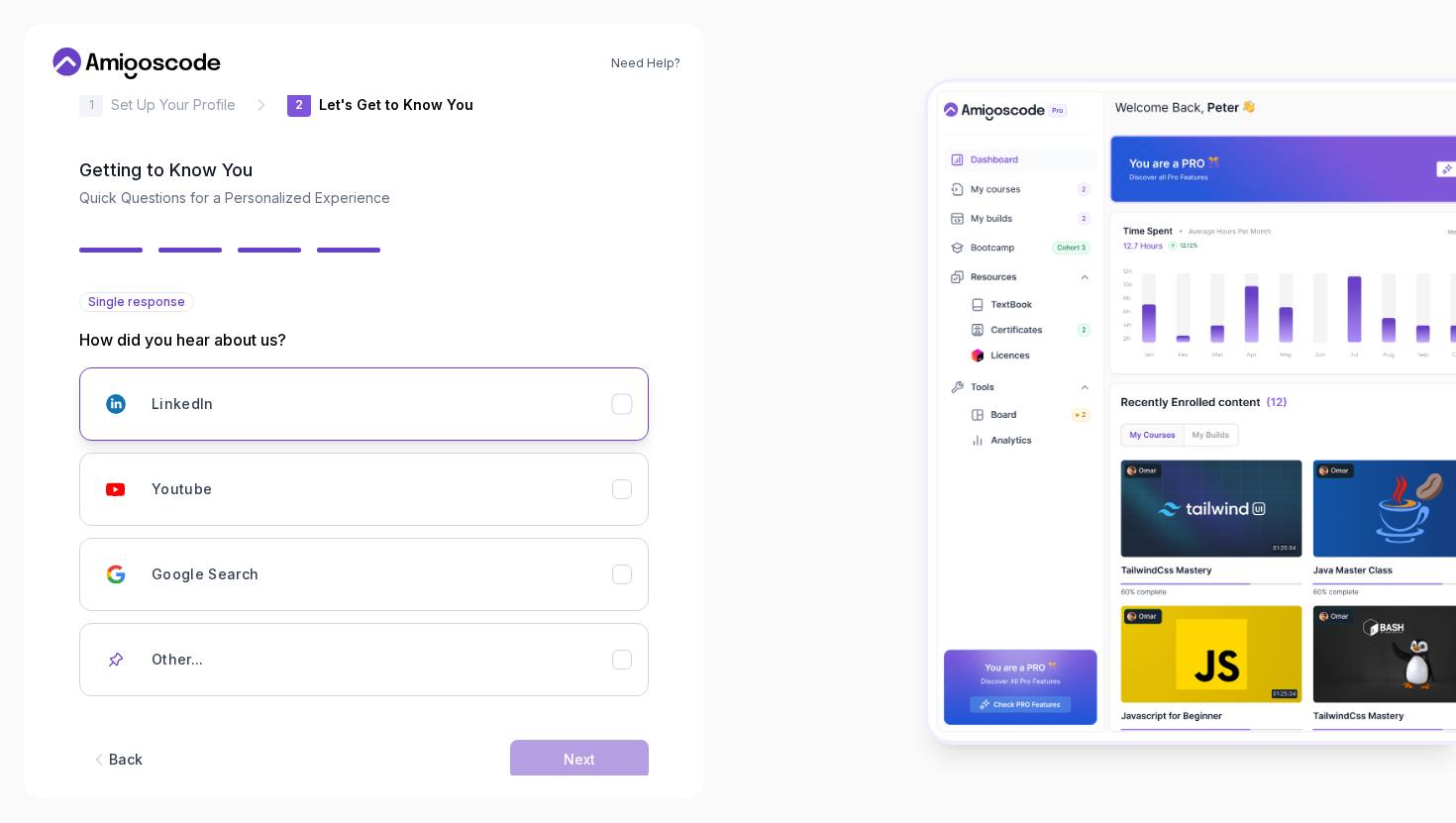 scroll, scrollTop: 77, scrollLeft: 0, axis: vertical 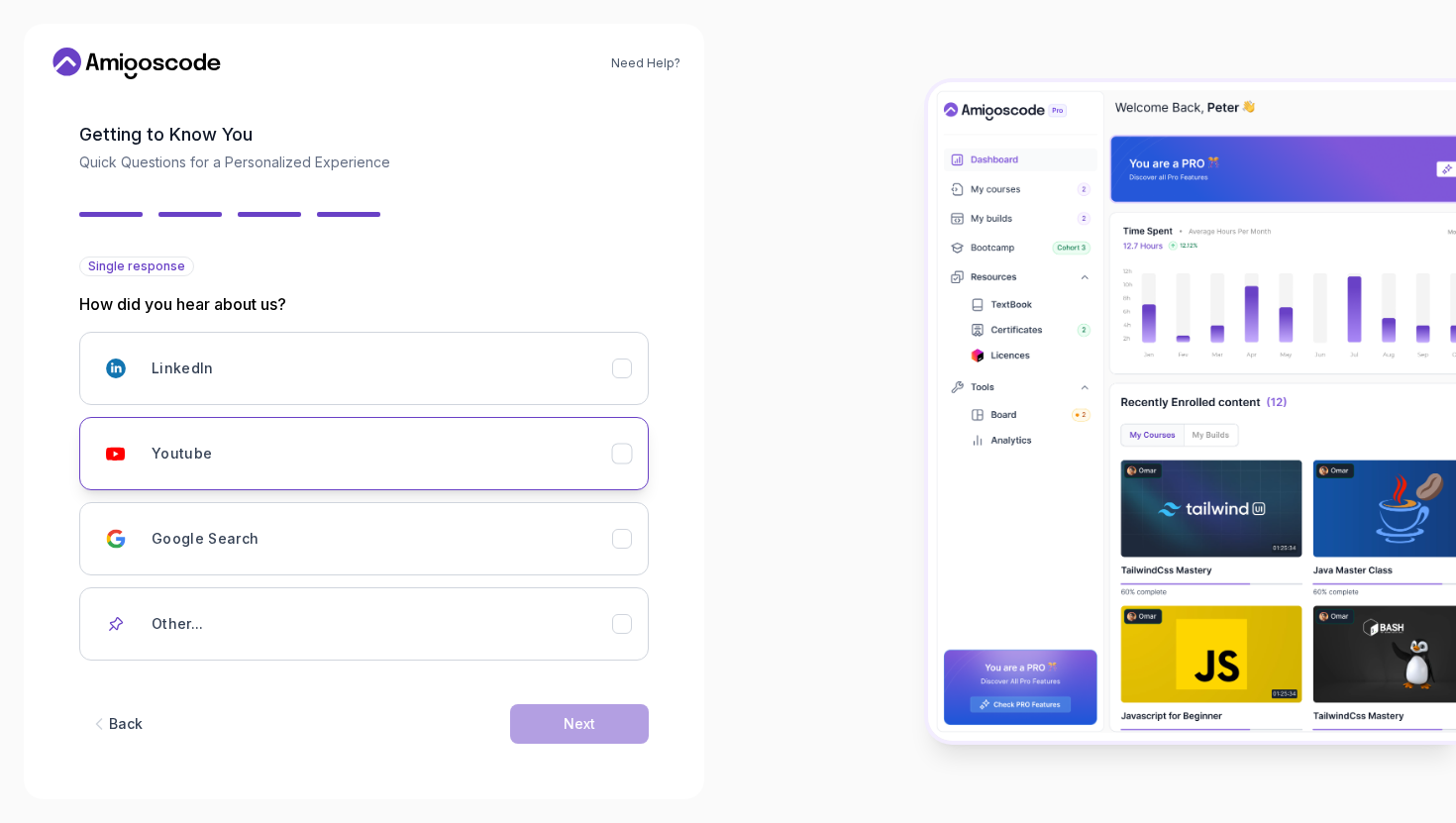 click on "Youtube" at bounding box center [381, 454] 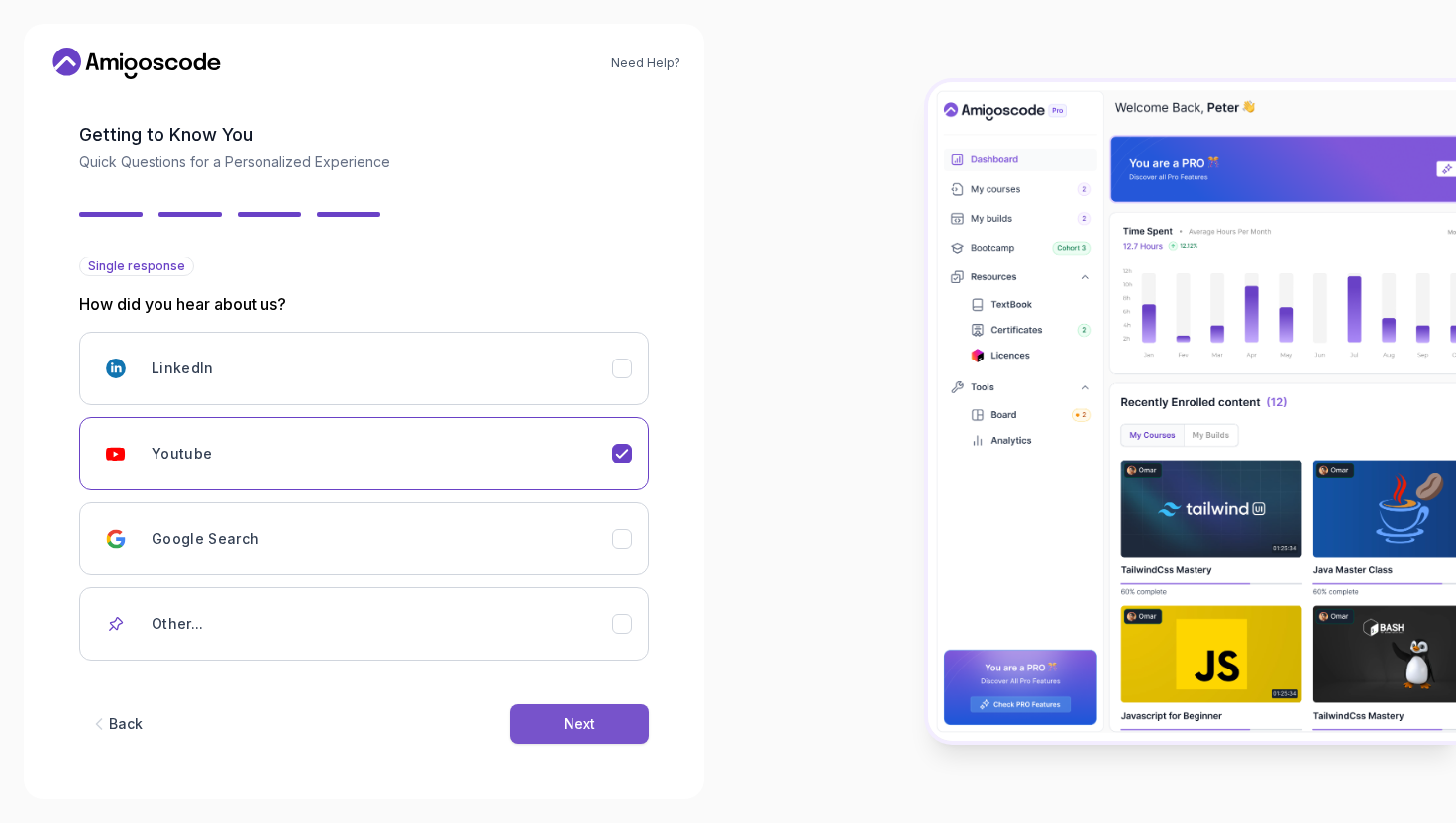 click on "Next" at bounding box center (579, 724) 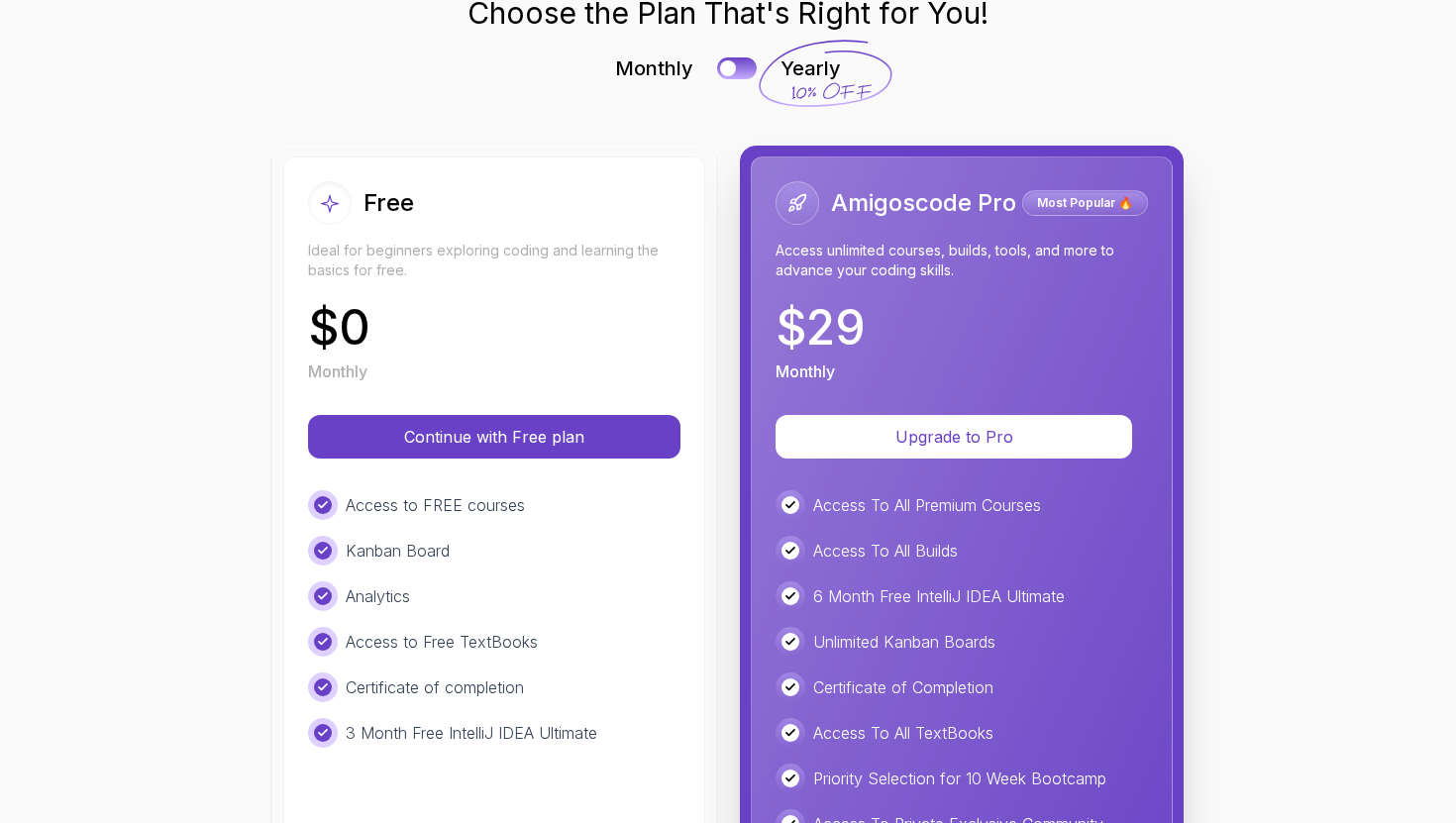 scroll, scrollTop: 110, scrollLeft: 0, axis: vertical 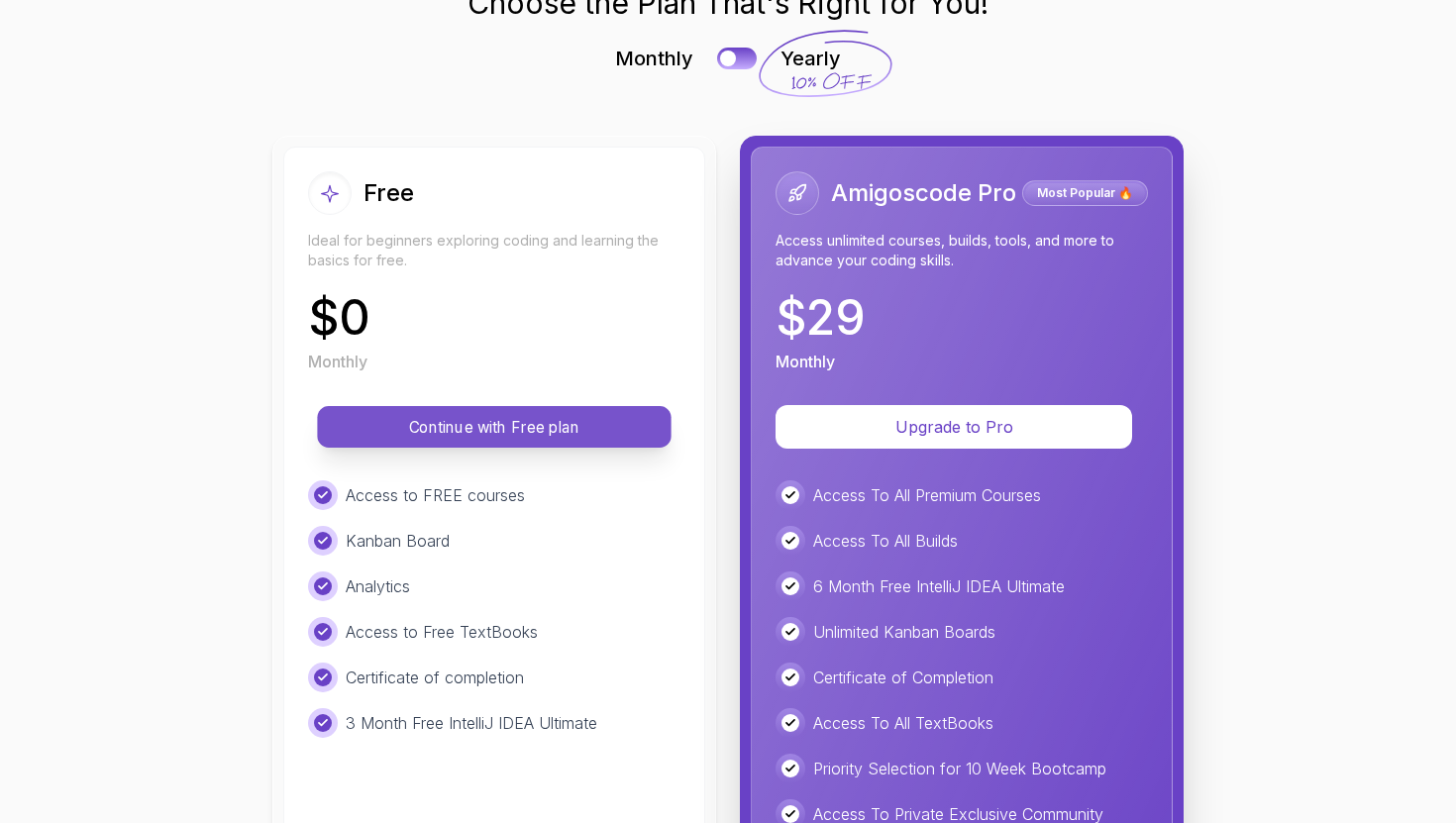 click on "Continue with Free plan" at bounding box center (494, 427) 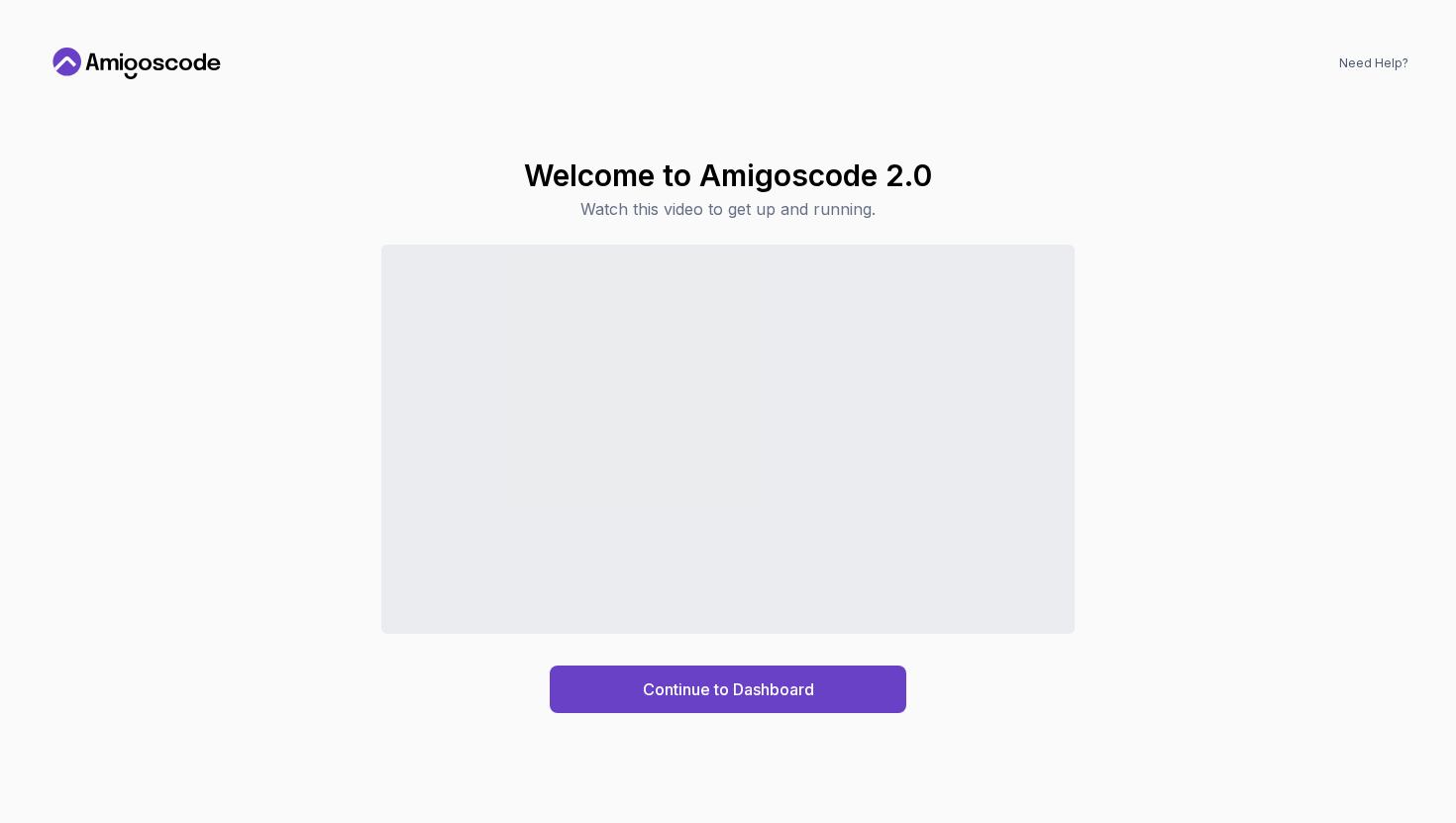 click on "Continue to Dashboard" at bounding box center [728, 479] 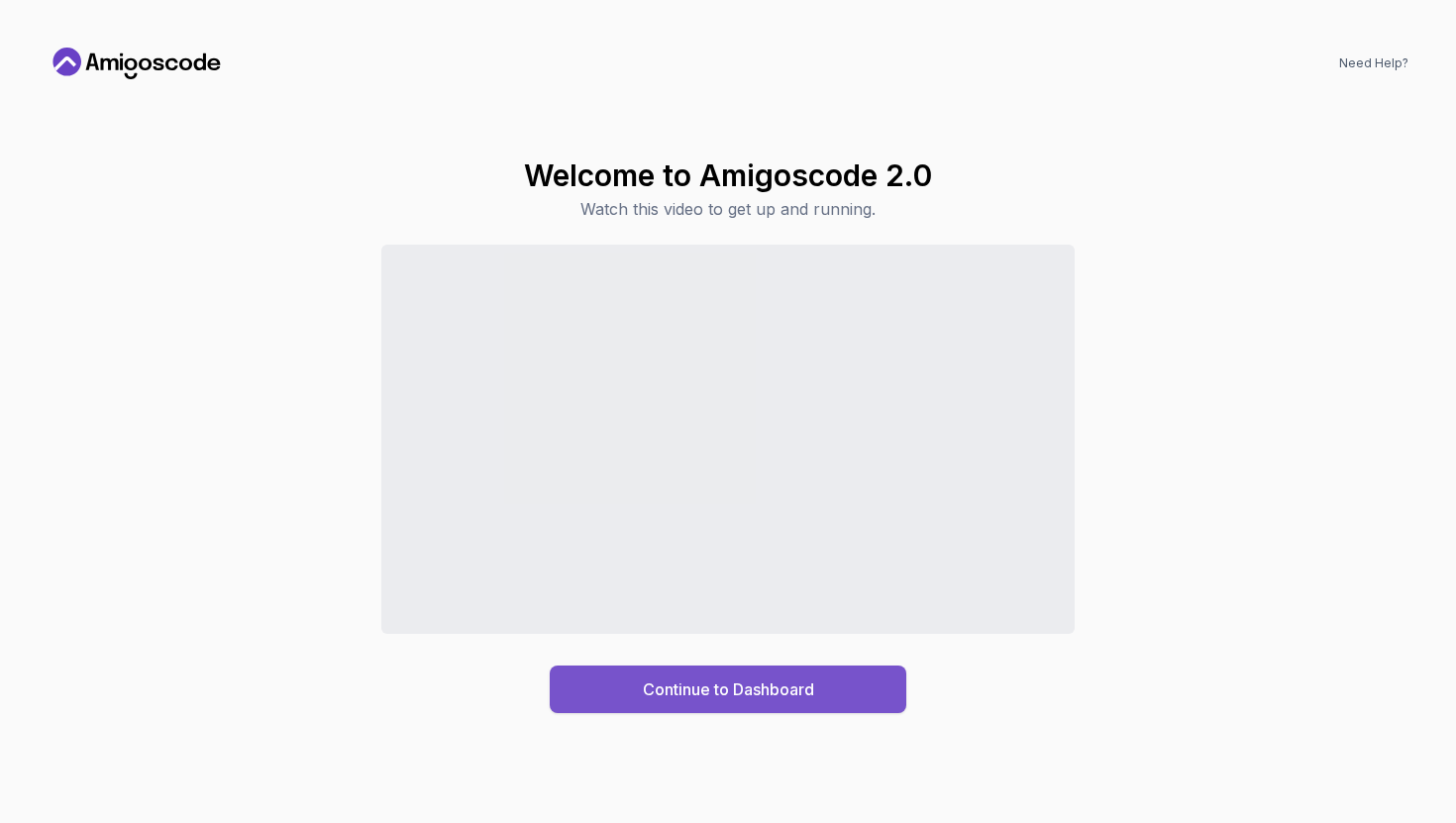 click on "Continue to Dashboard" at bounding box center [728, 689] 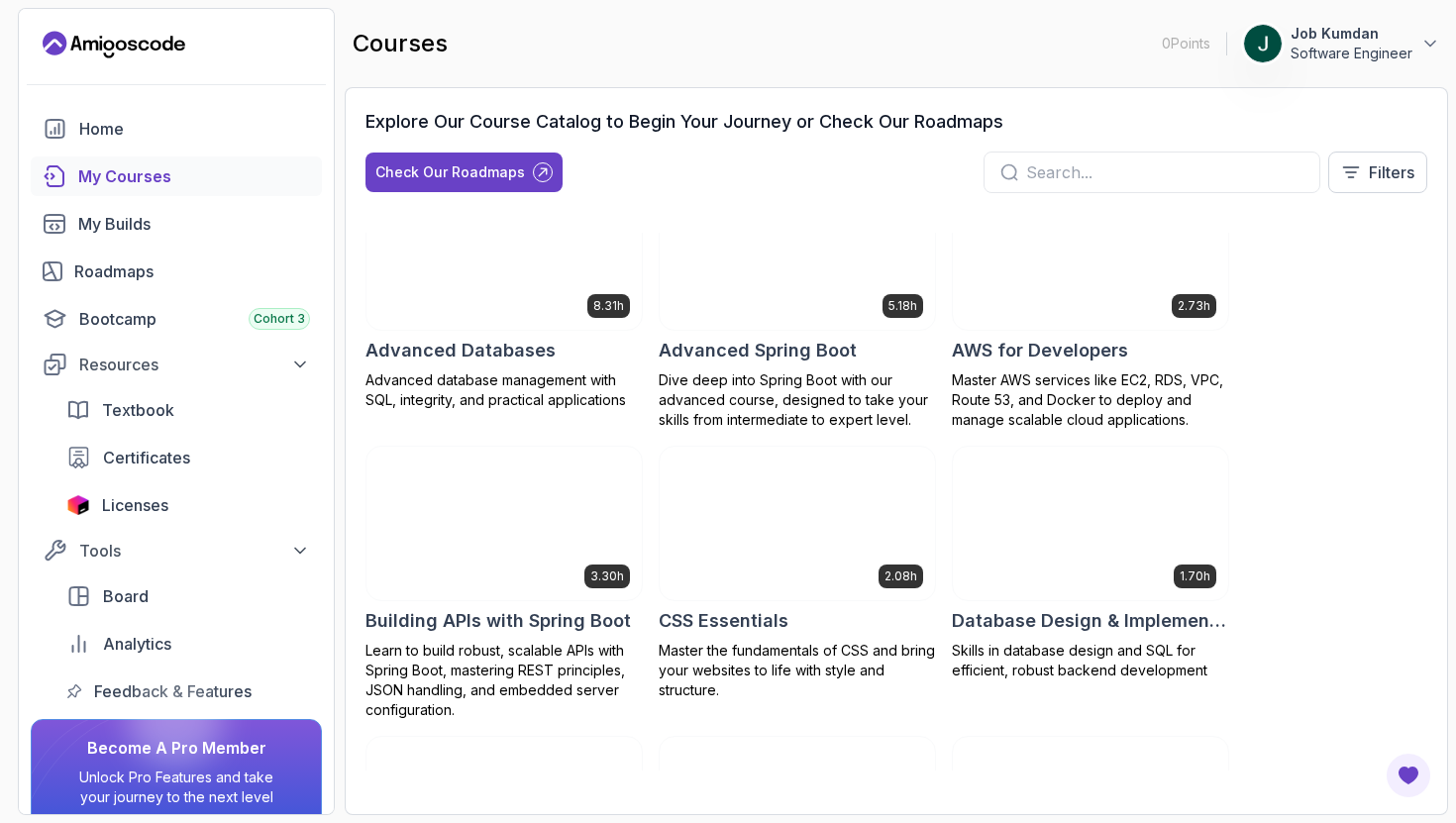 scroll, scrollTop: 88, scrollLeft: 0, axis: vertical 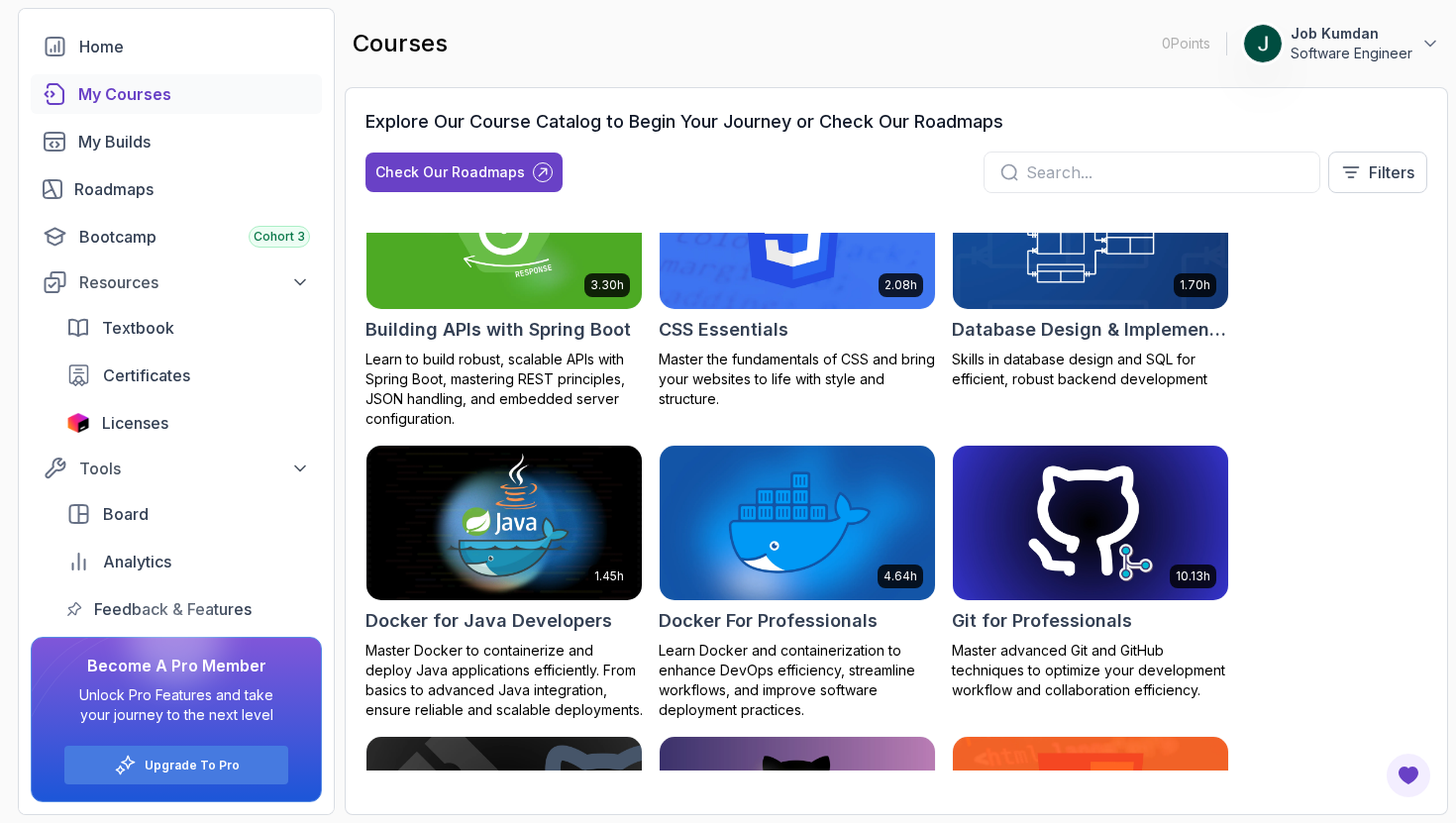click at bounding box center [1165, 172] 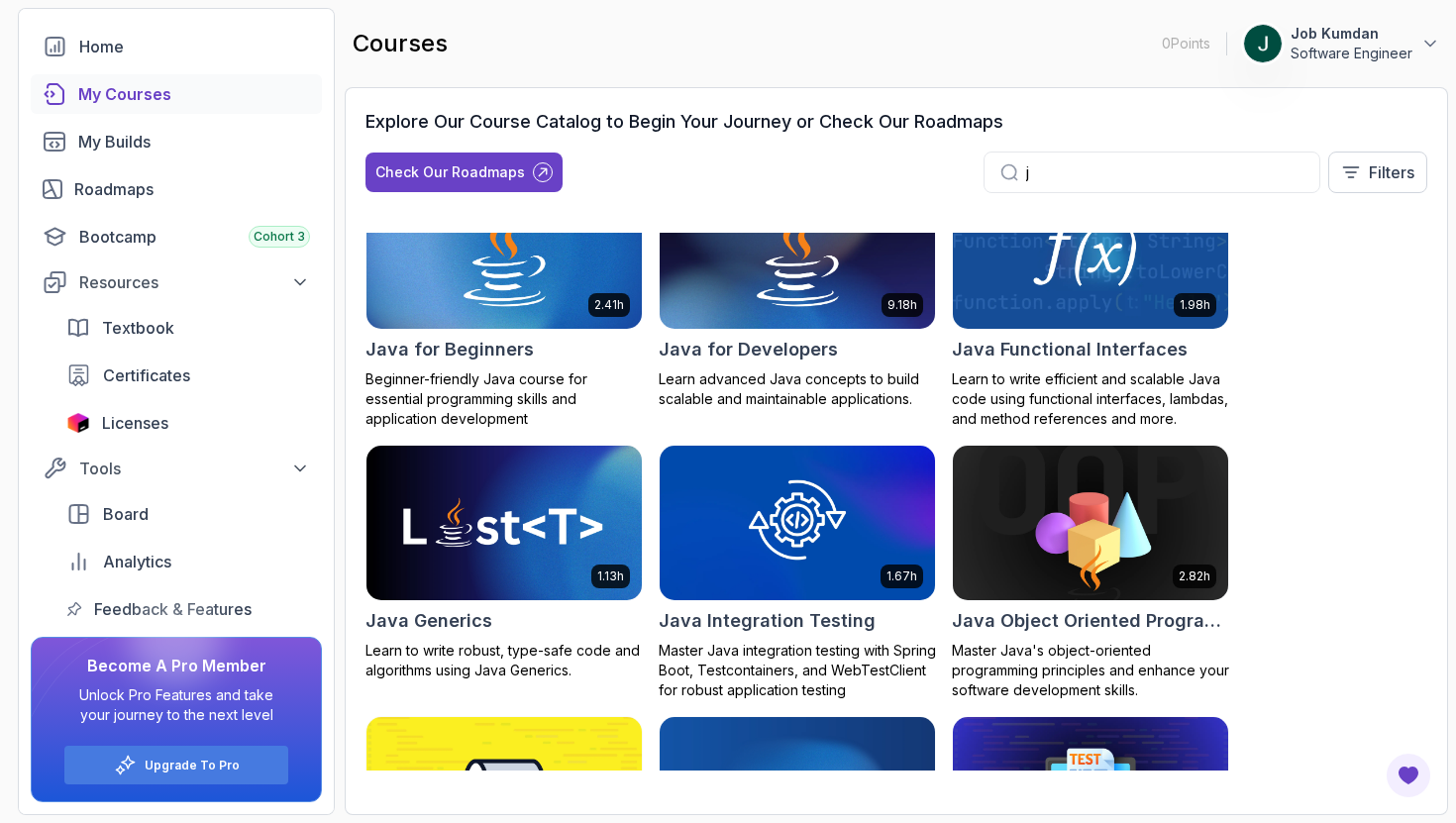 scroll, scrollTop: 369, scrollLeft: 0, axis: vertical 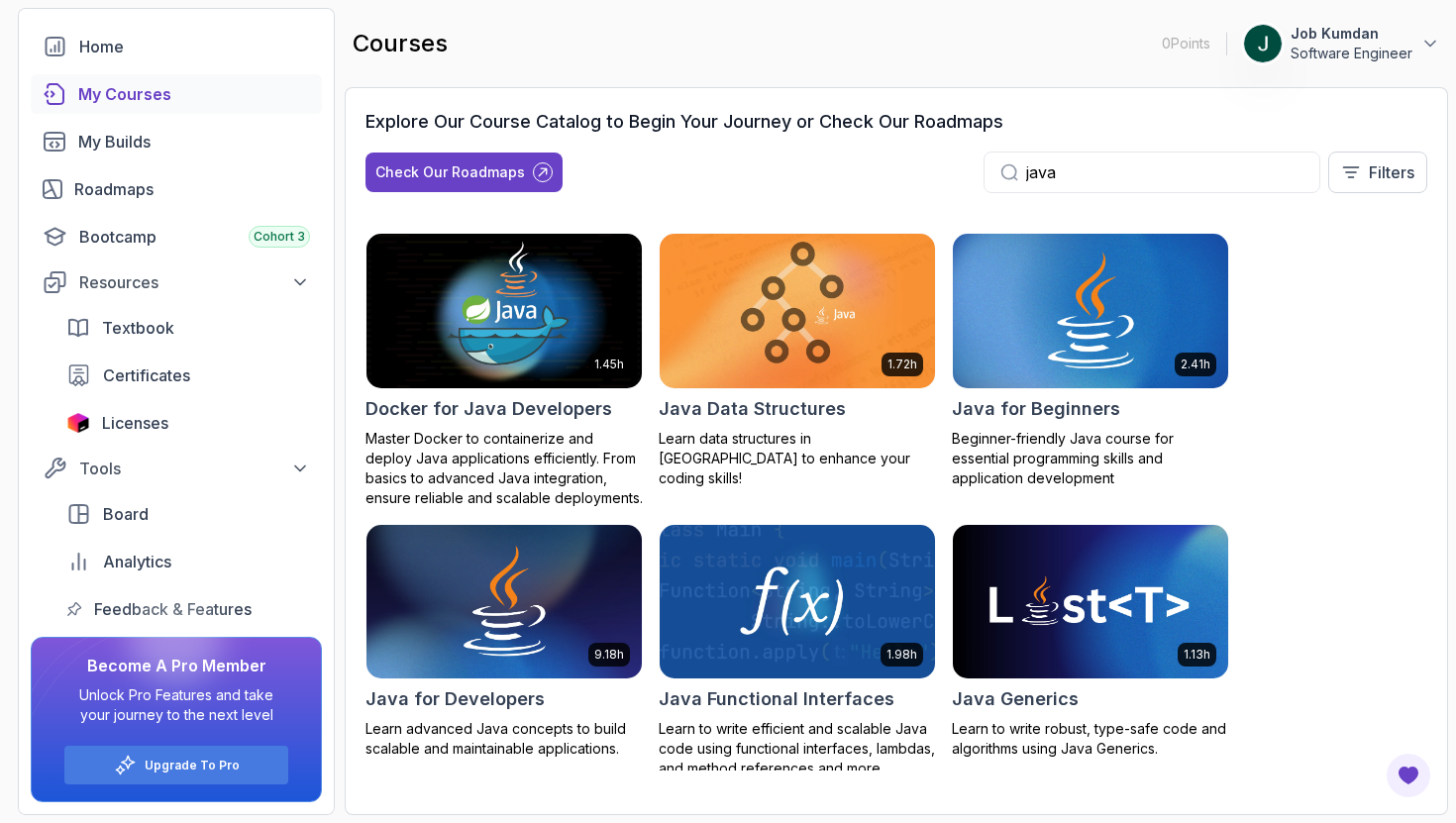 type on "java" 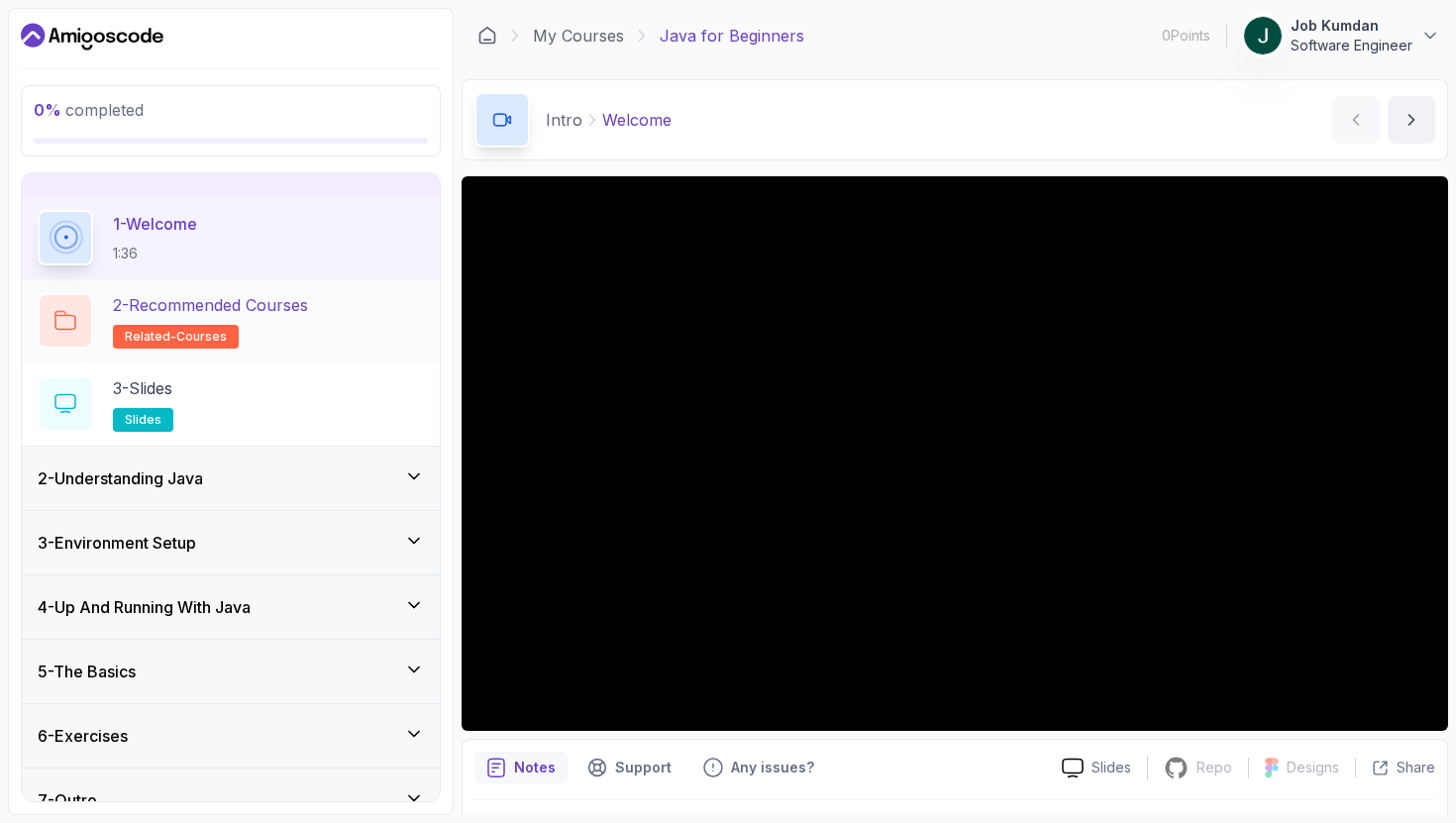 scroll, scrollTop: 71, scrollLeft: 0, axis: vertical 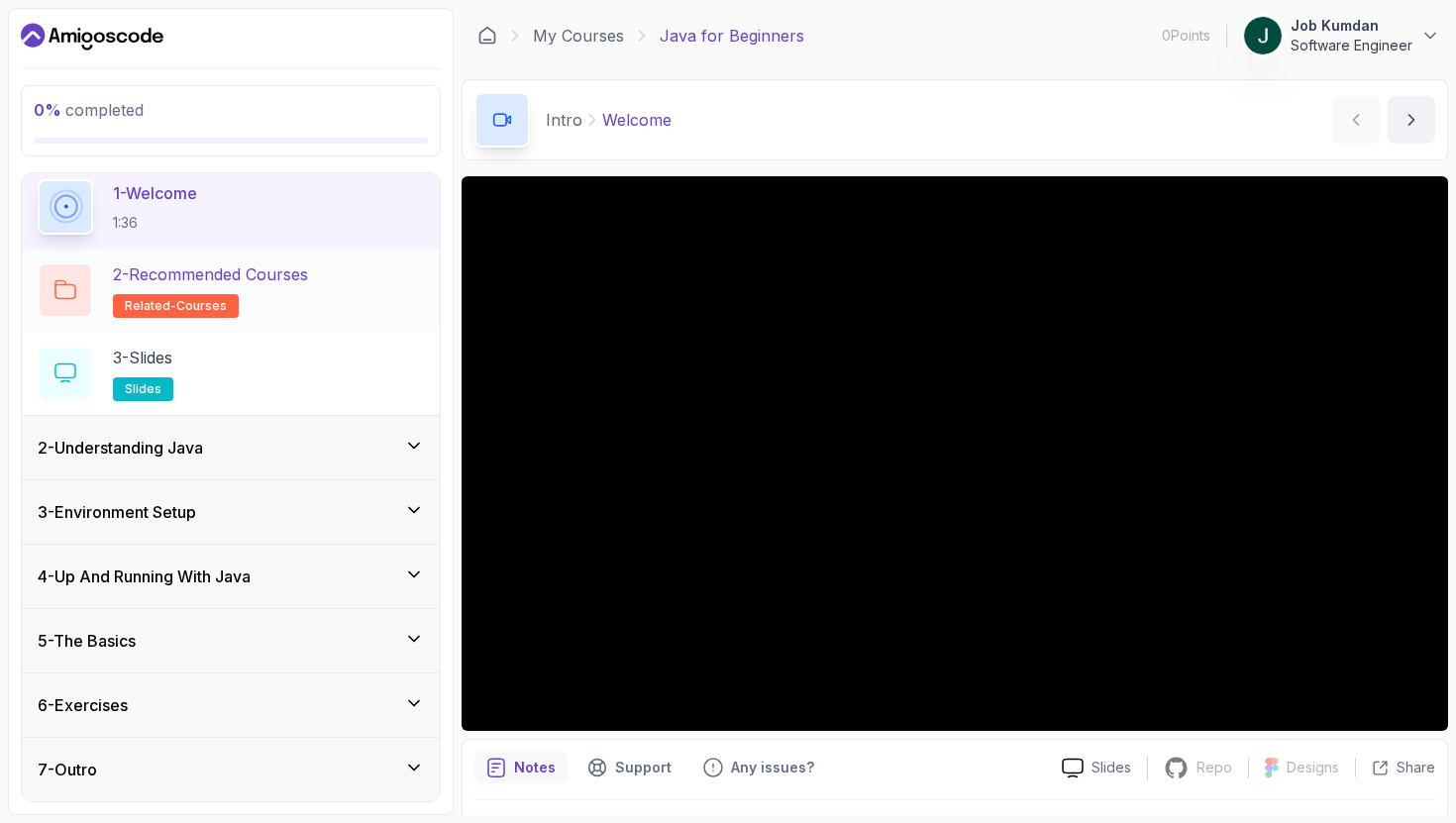 click on "2  -  Recommended Courses" at bounding box center [210, 274] 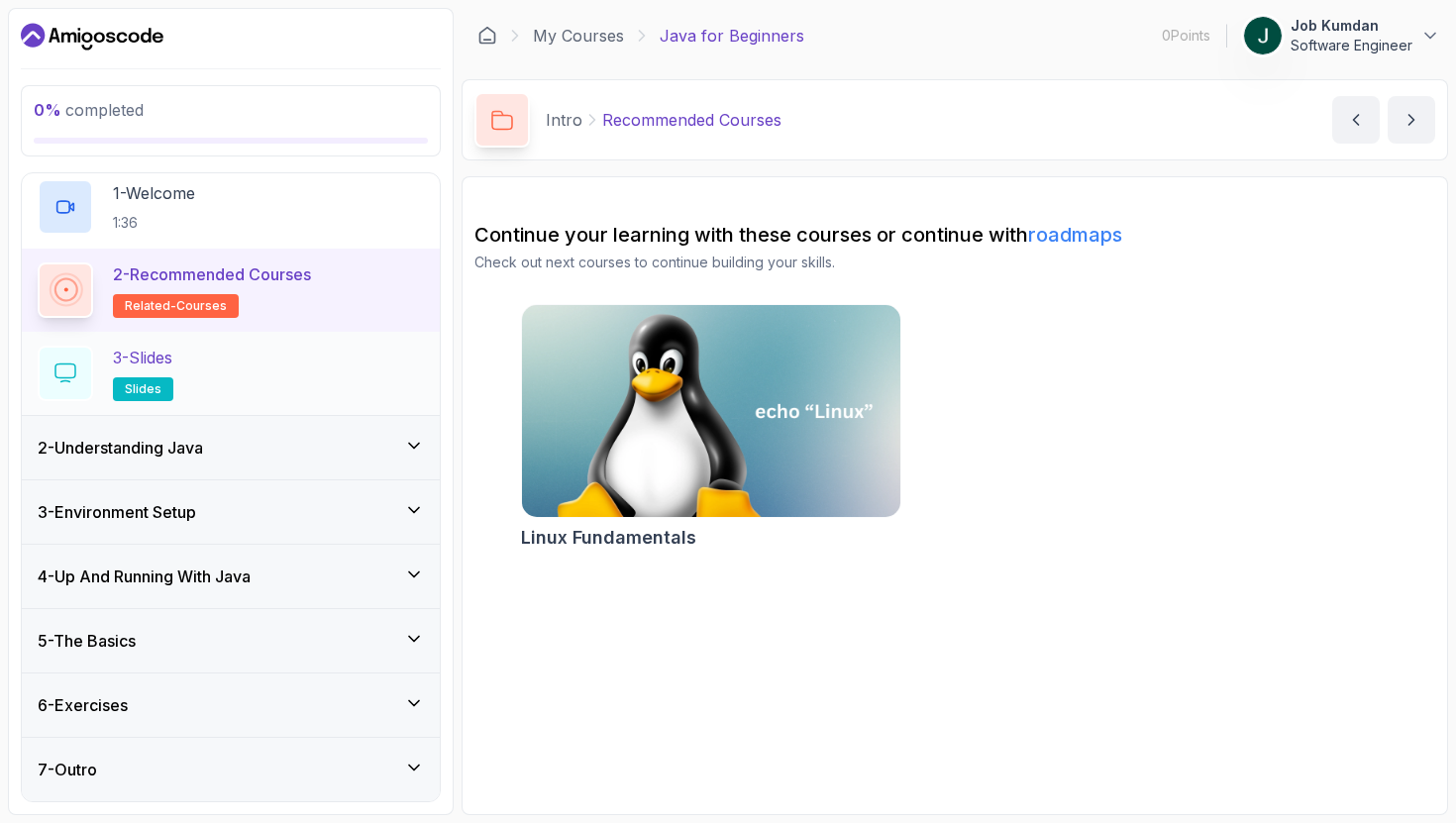 click on "3  -  Slides slides" at bounding box center (231, 373) 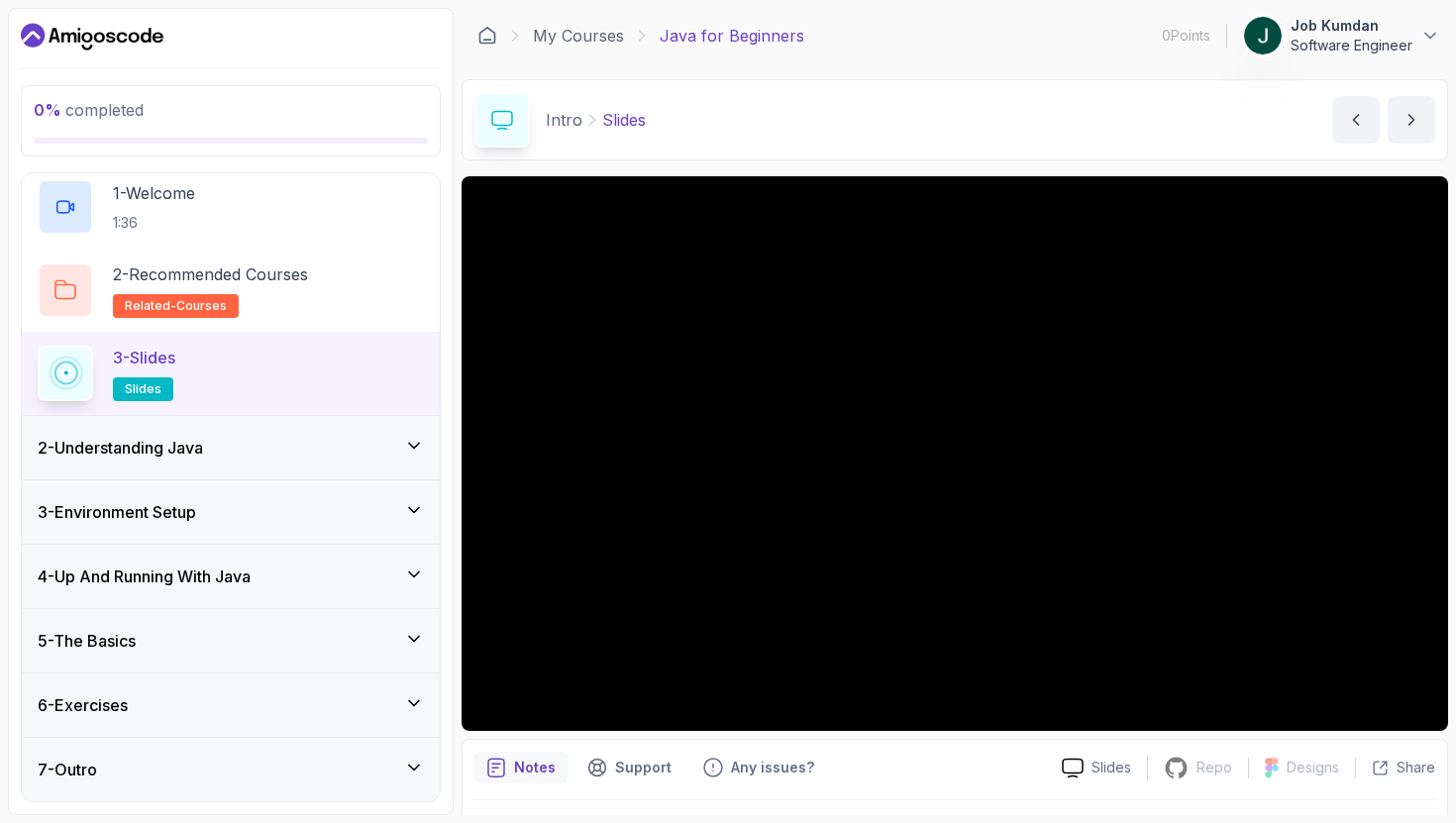 click on "2  -  Understanding Java" at bounding box center [231, 448] 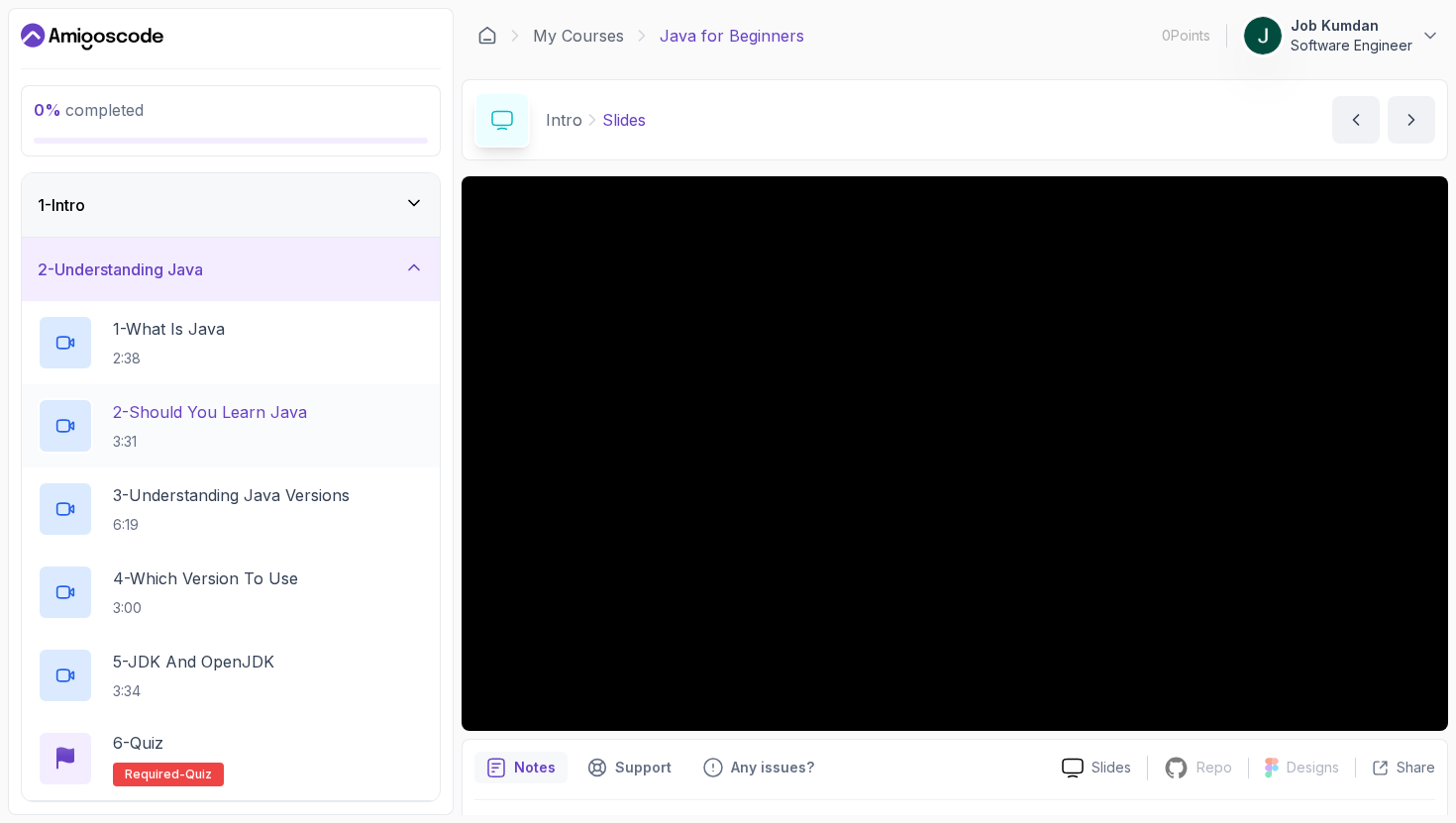 scroll, scrollTop: 320, scrollLeft: 0, axis: vertical 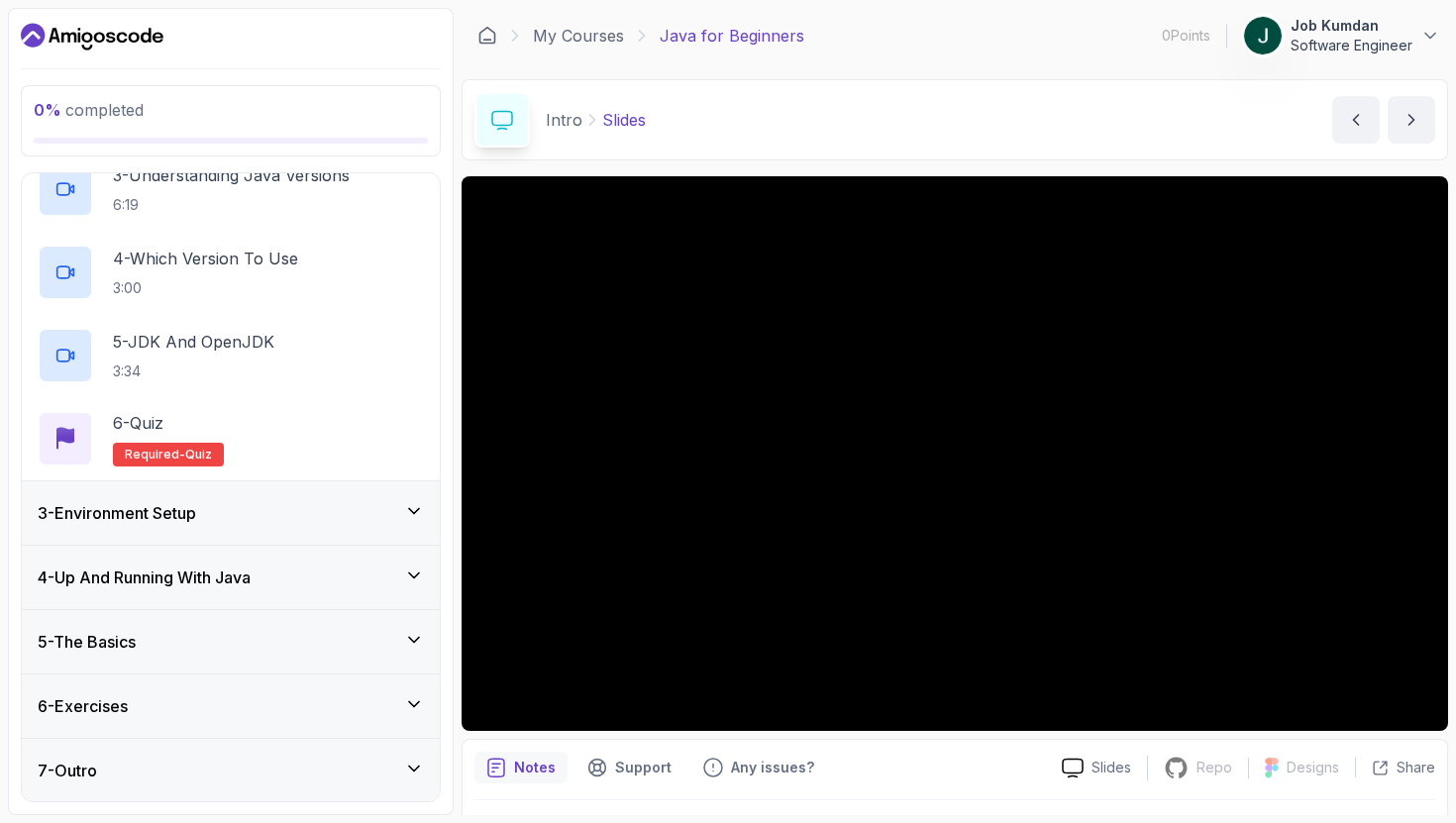 click on "3  -  Environment Setup" at bounding box center [231, 513] 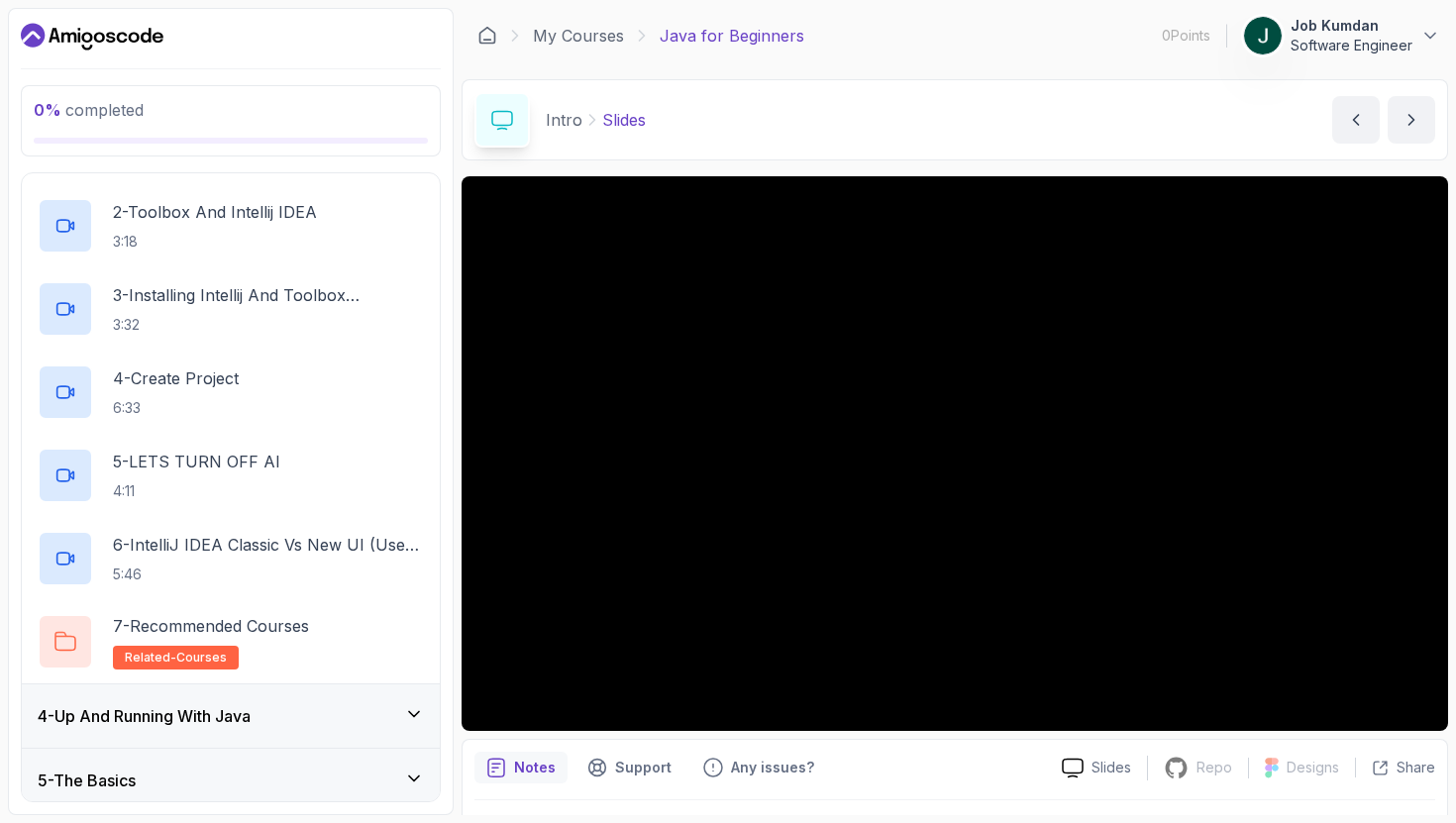 scroll, scrollTop: 0, scrollLeft: 0, axis: both 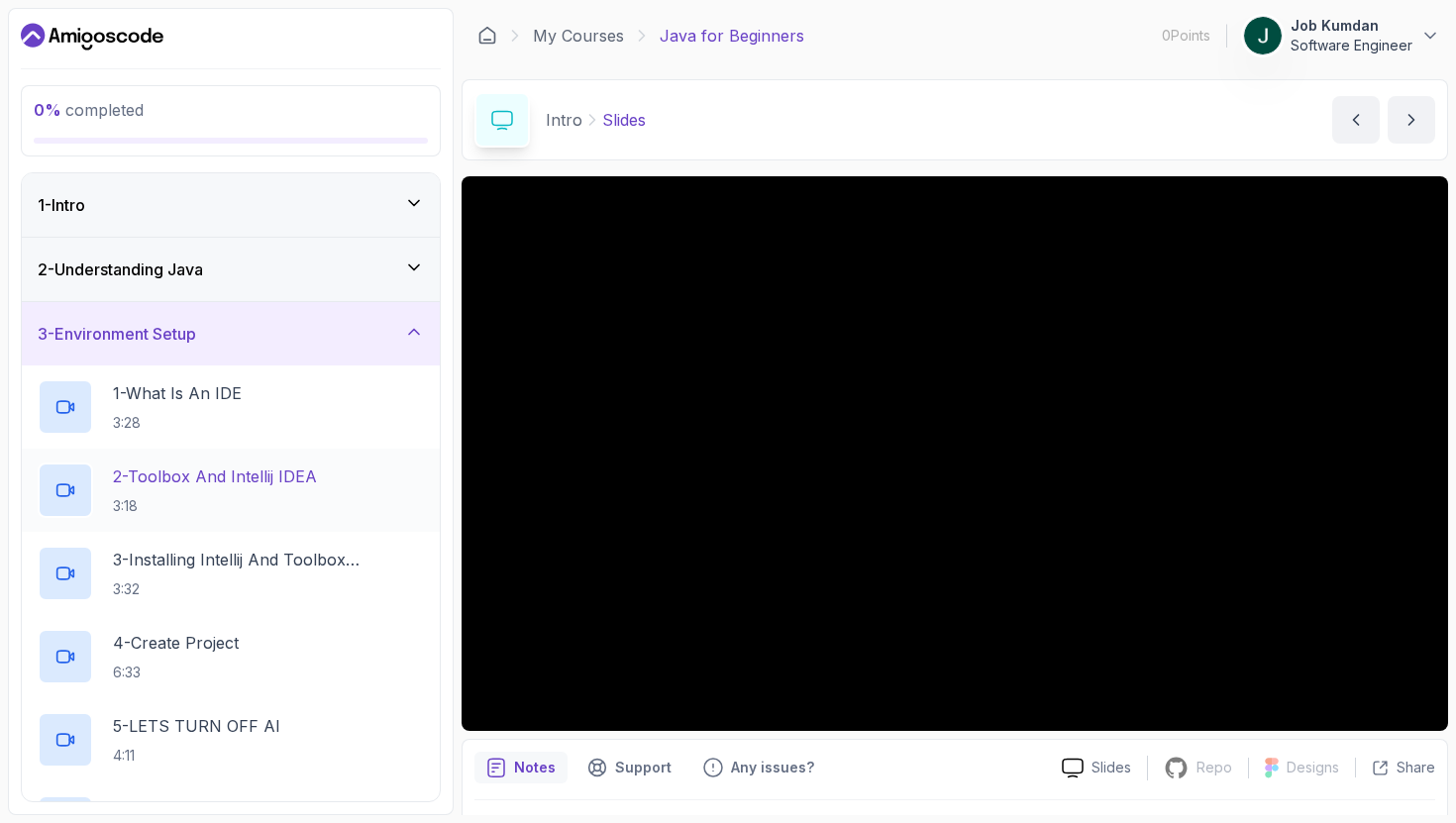 click on "3:18" at bounding box center (215, 506) 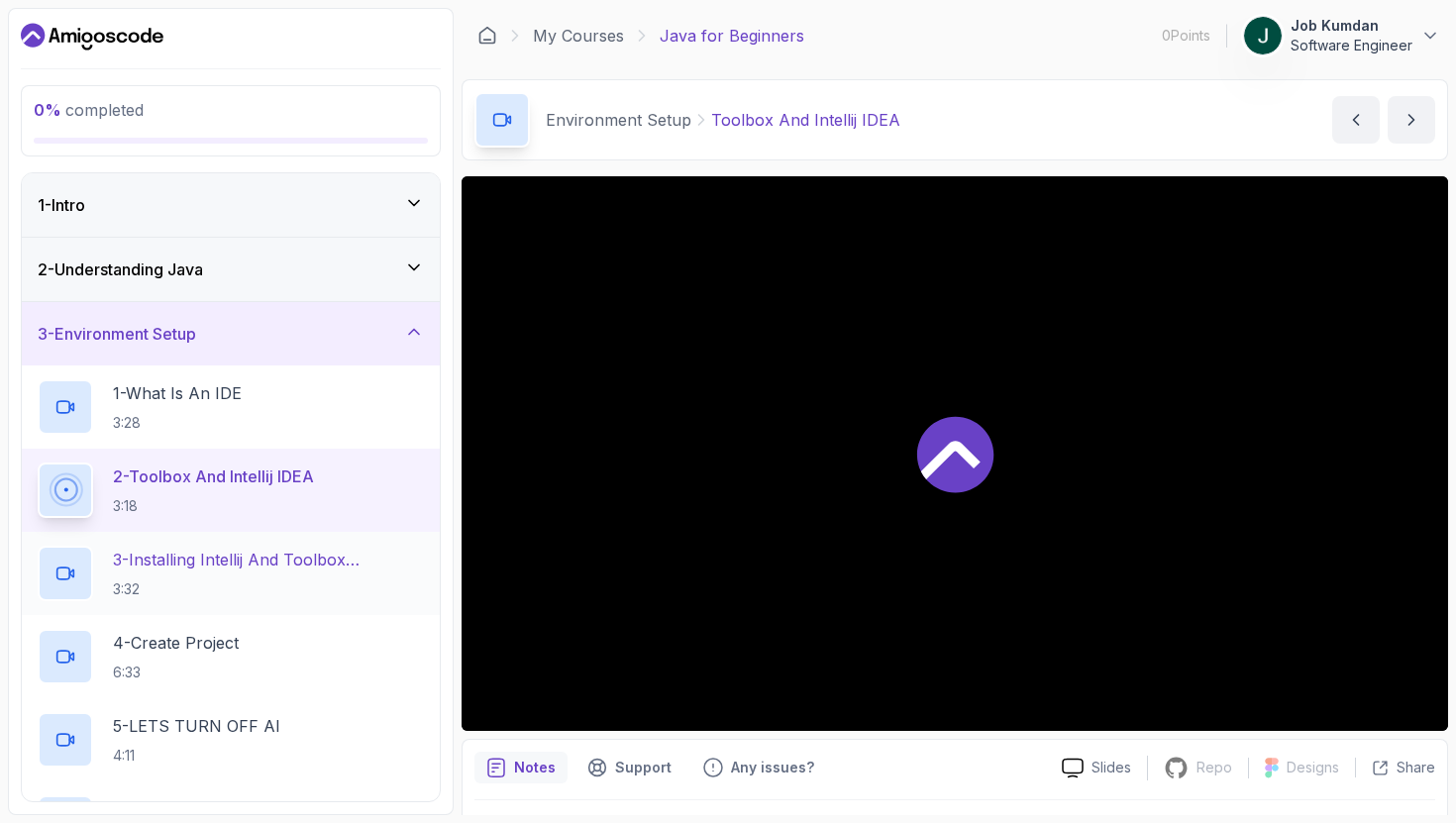 click on "3:32" at bounding box center [268, 589] 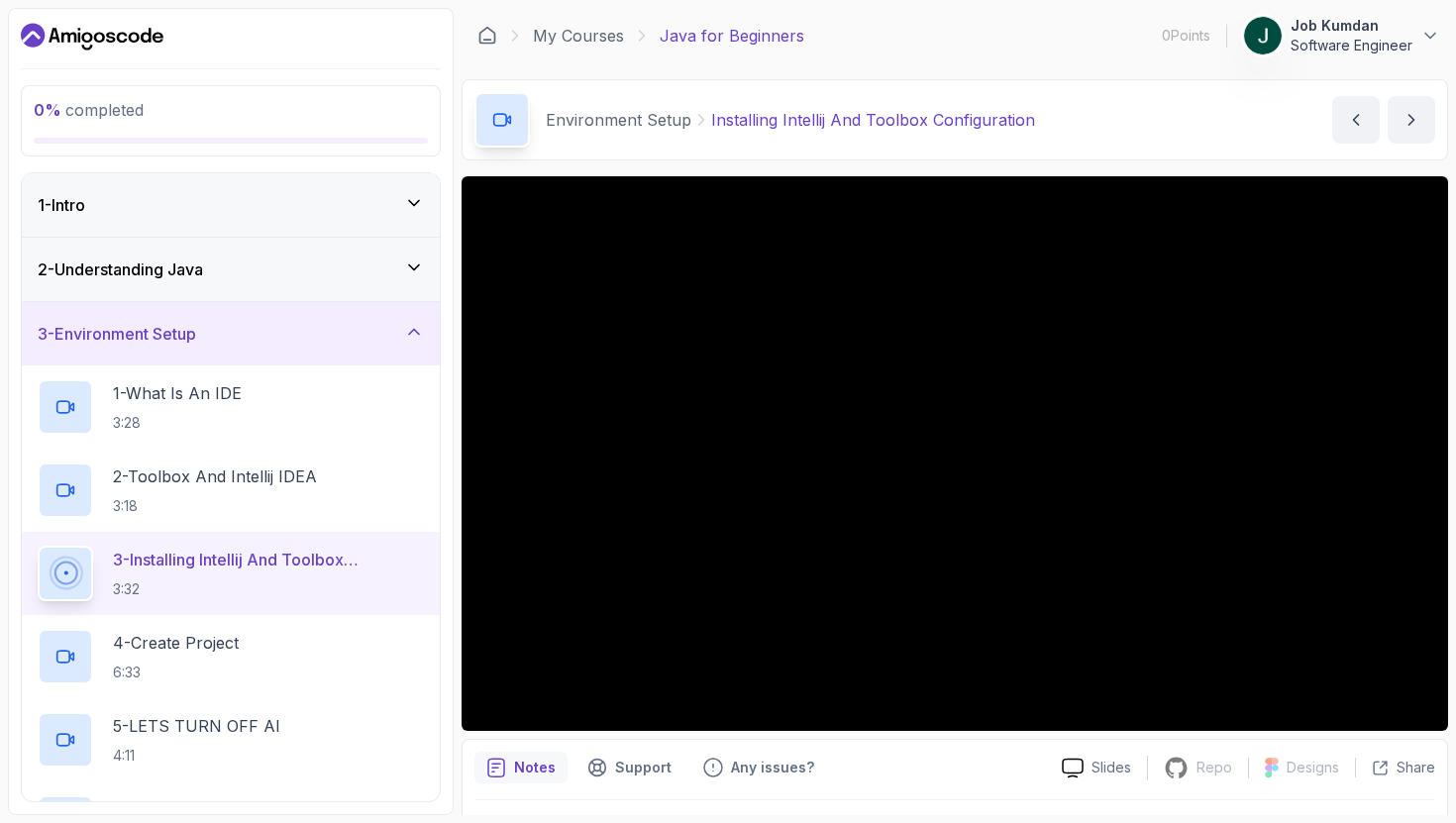 scroll, scrollTop: 53, scrollLeft: 0, axis: vertical 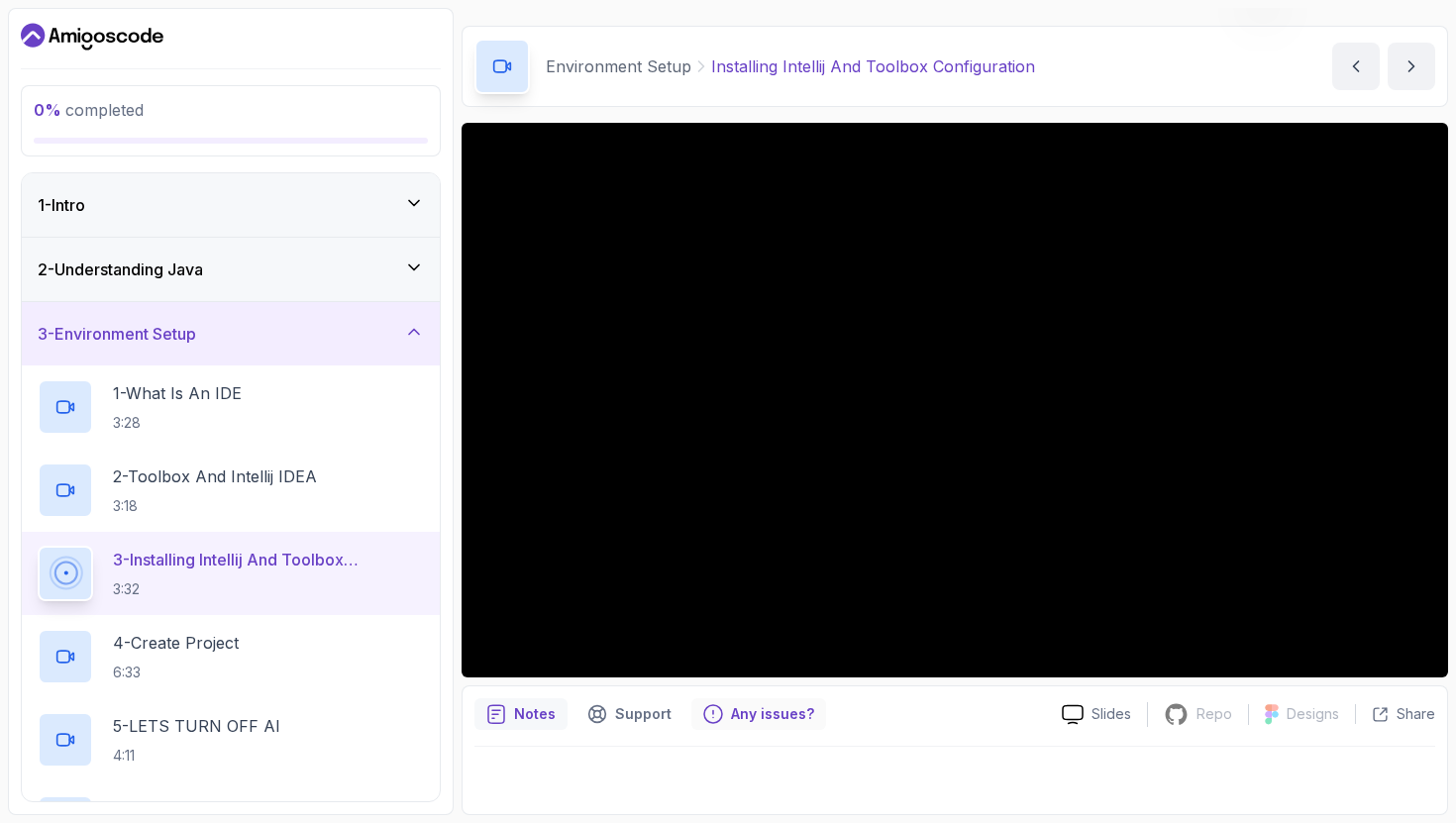 drag, startPoint x: 732, startPoint y: 712, endPoint x: 685, endPoint y: 712, distance: 47 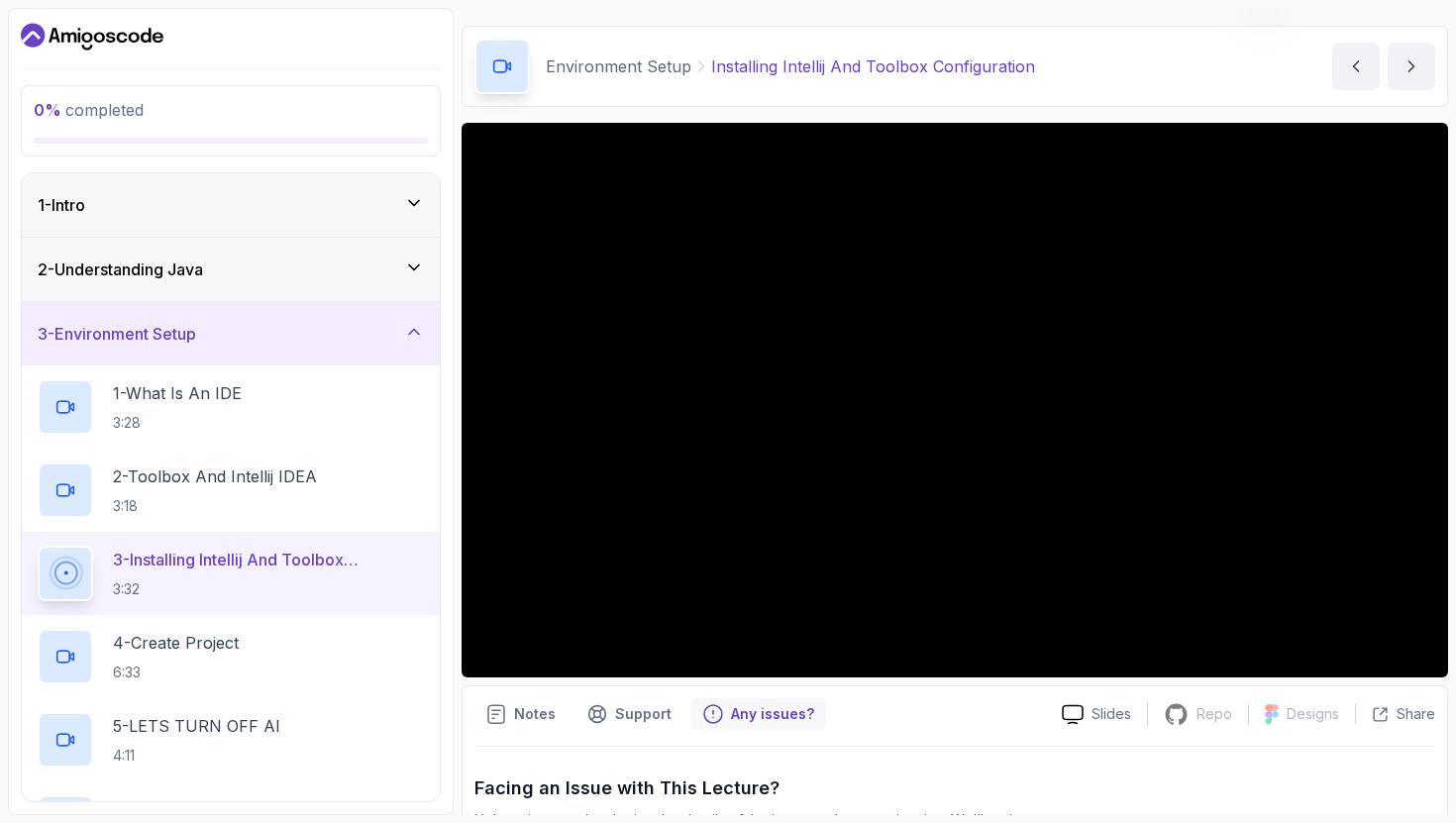 click on "Notes Support Any issues?" at bounding box center [760, 714] 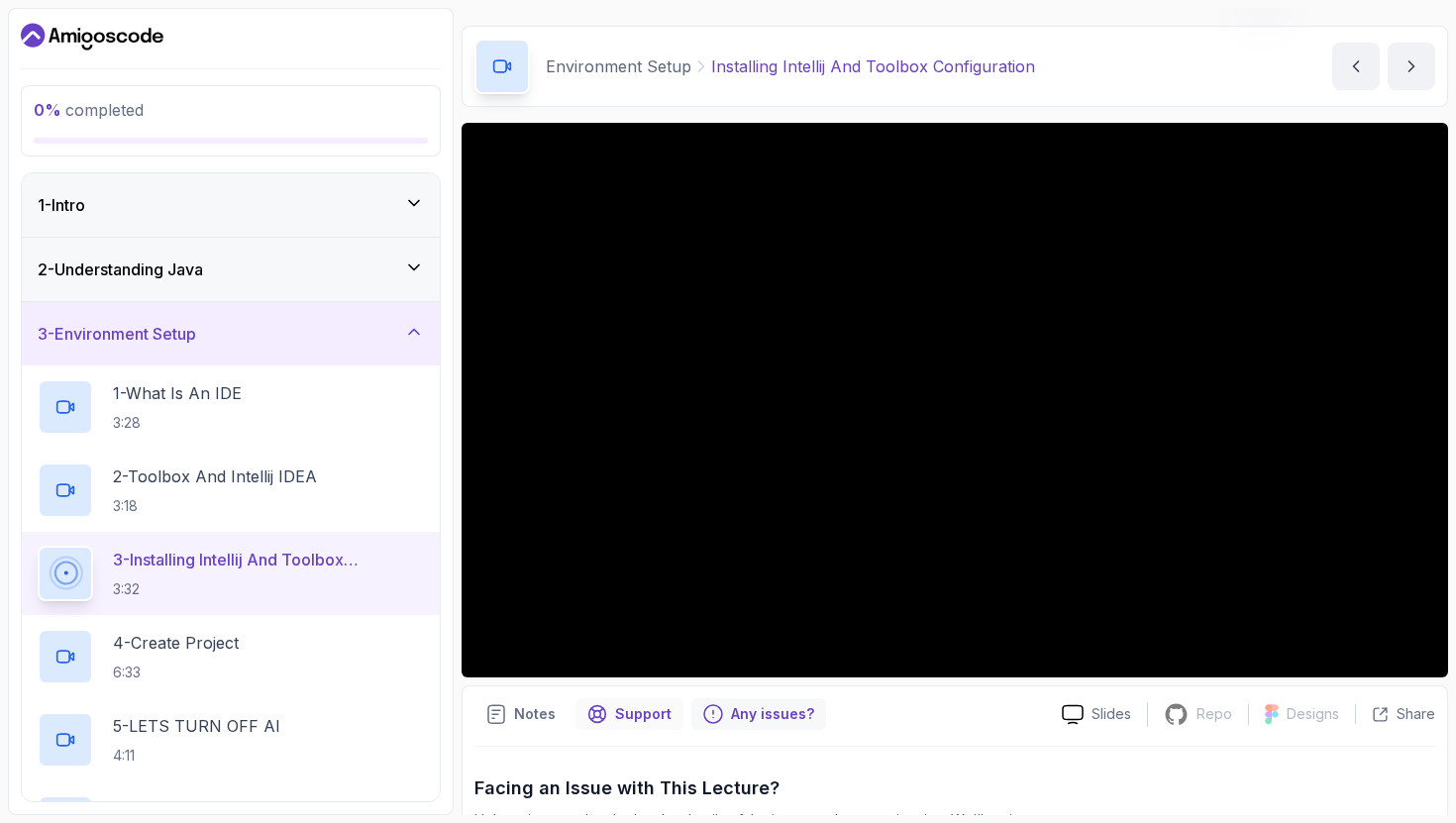 click on "Support" at bounding box center (629, 714) 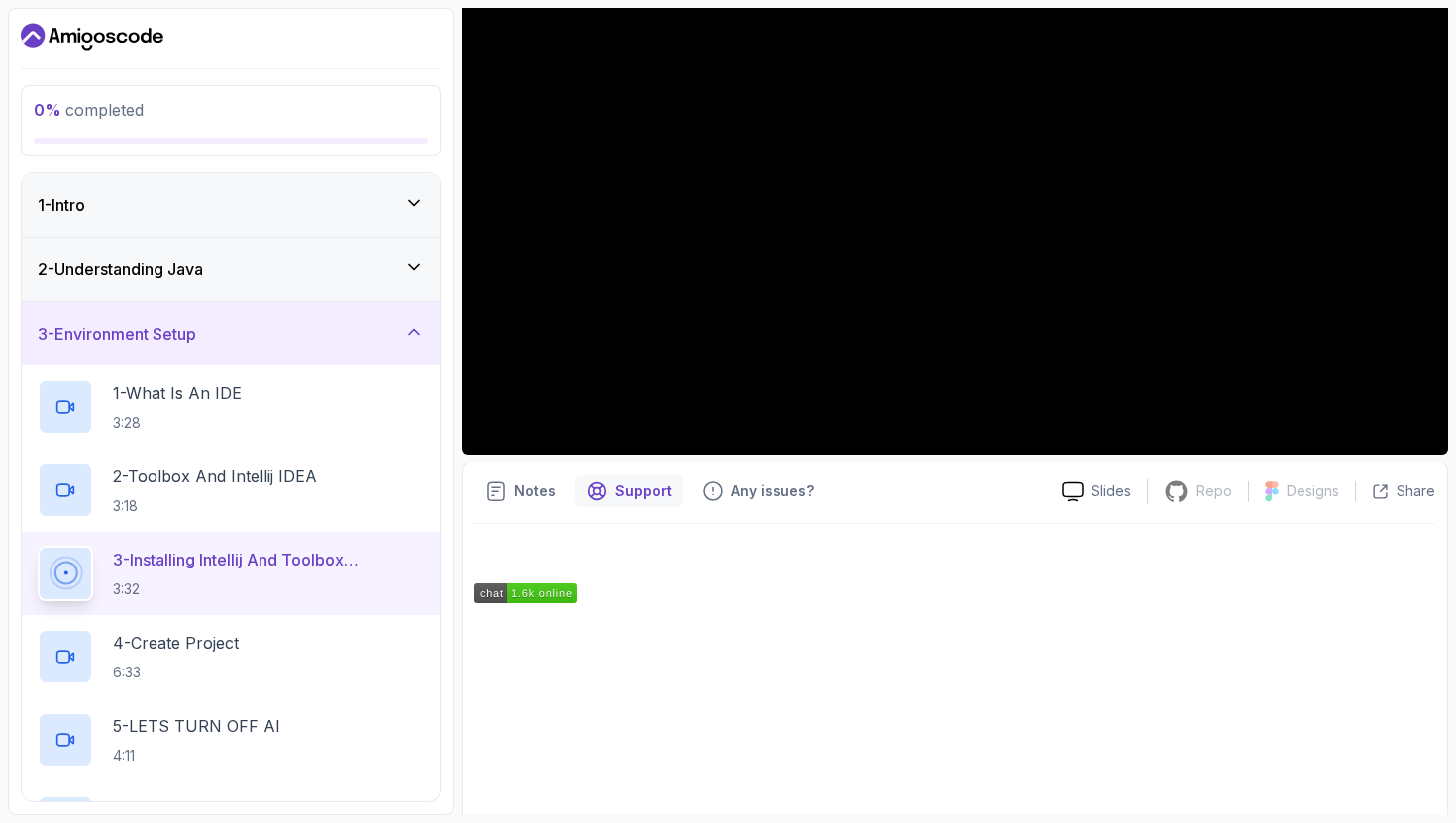 scroll, scrollTop: 434, scrollLeft: 0, axis: vertical 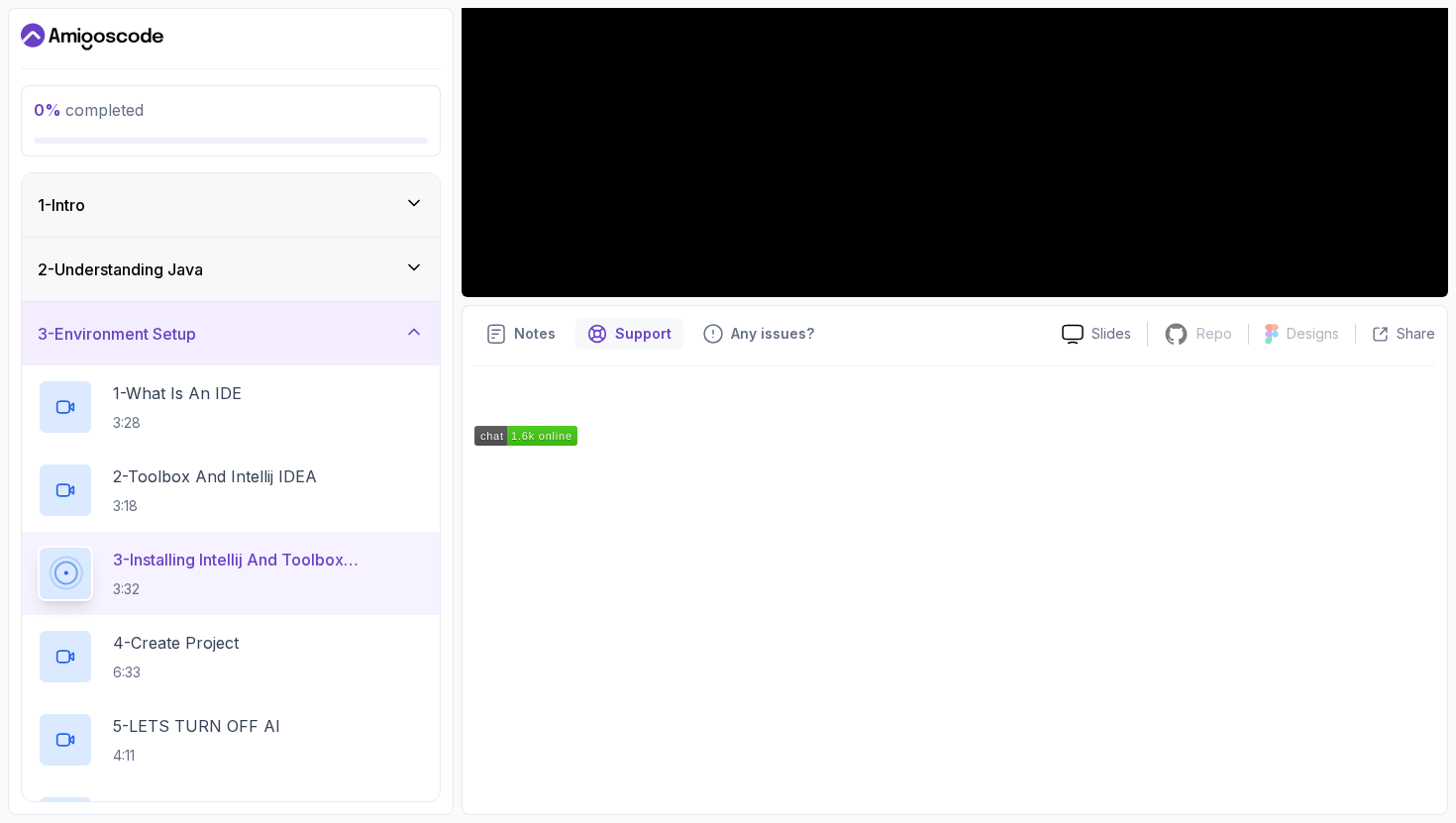 click on "Slides Repo Repository not available Designs Design not available Share Notes Support Any issues? Slides Repo Repository not available Designs Design not available Share" at bounding box center [955, 278] 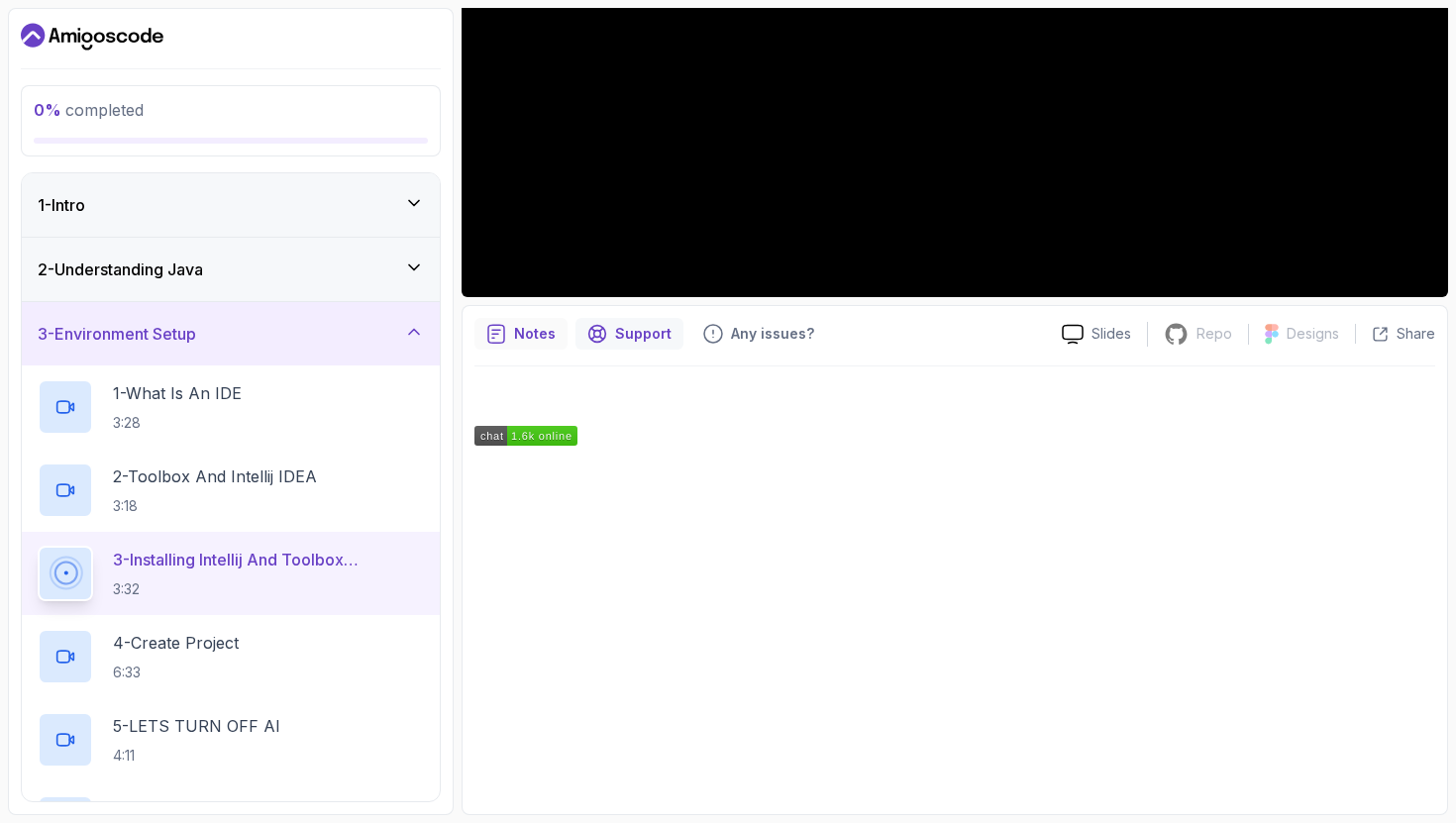 click on "Notes" at bounding box center [521, 334] 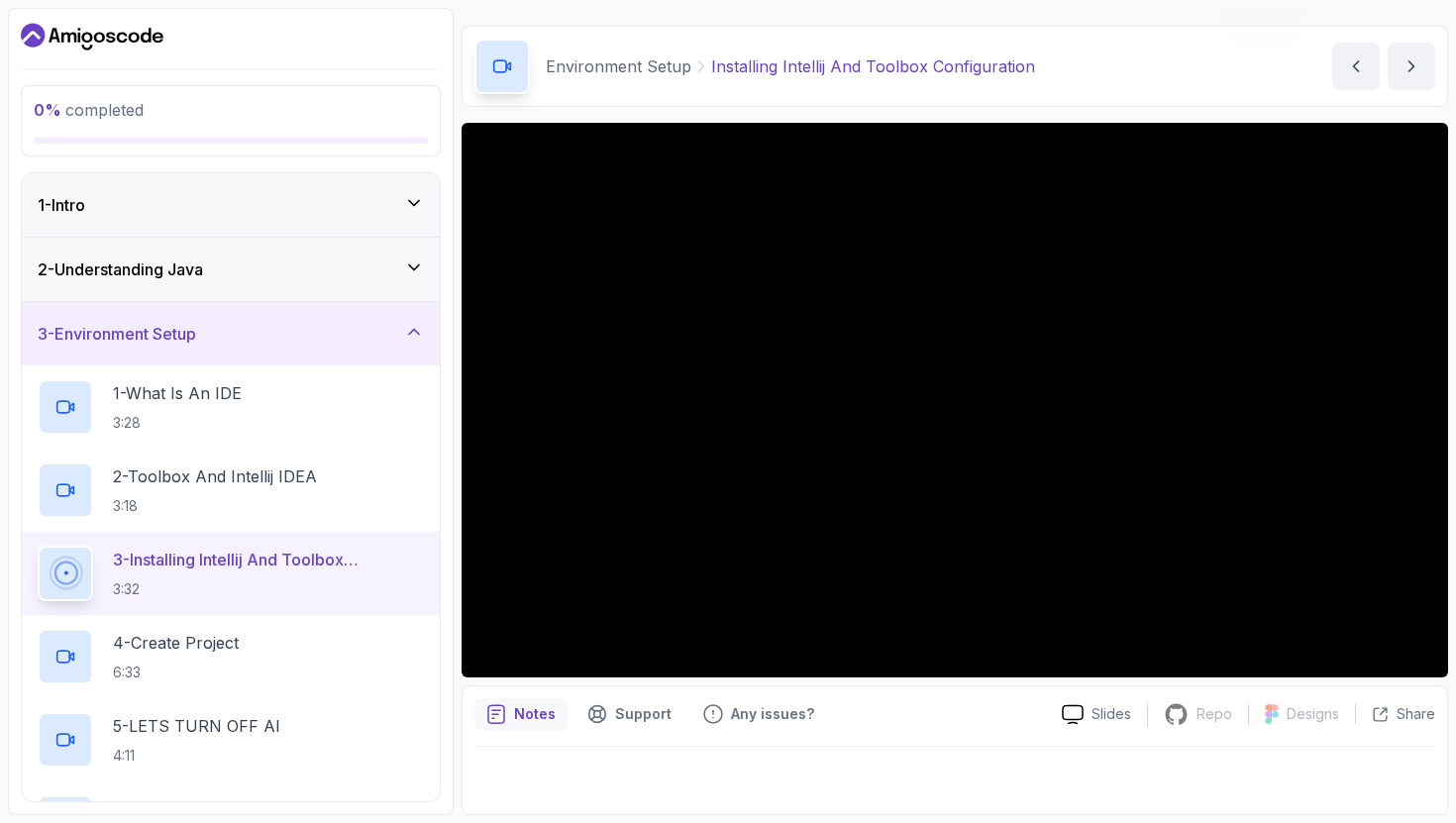 click 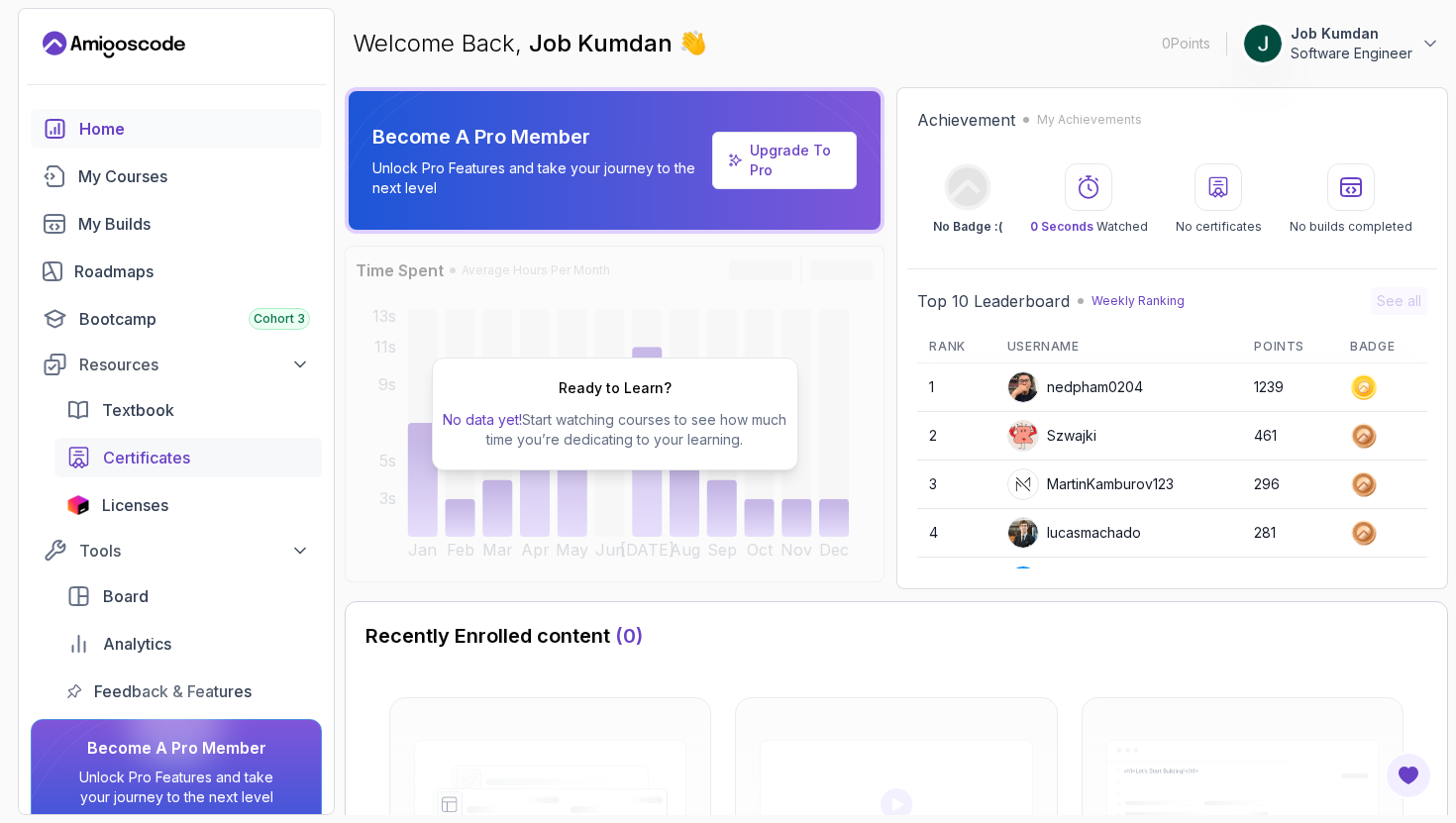 scroll, scrollTop: 82, scrollLeft: 0, axis: vertical 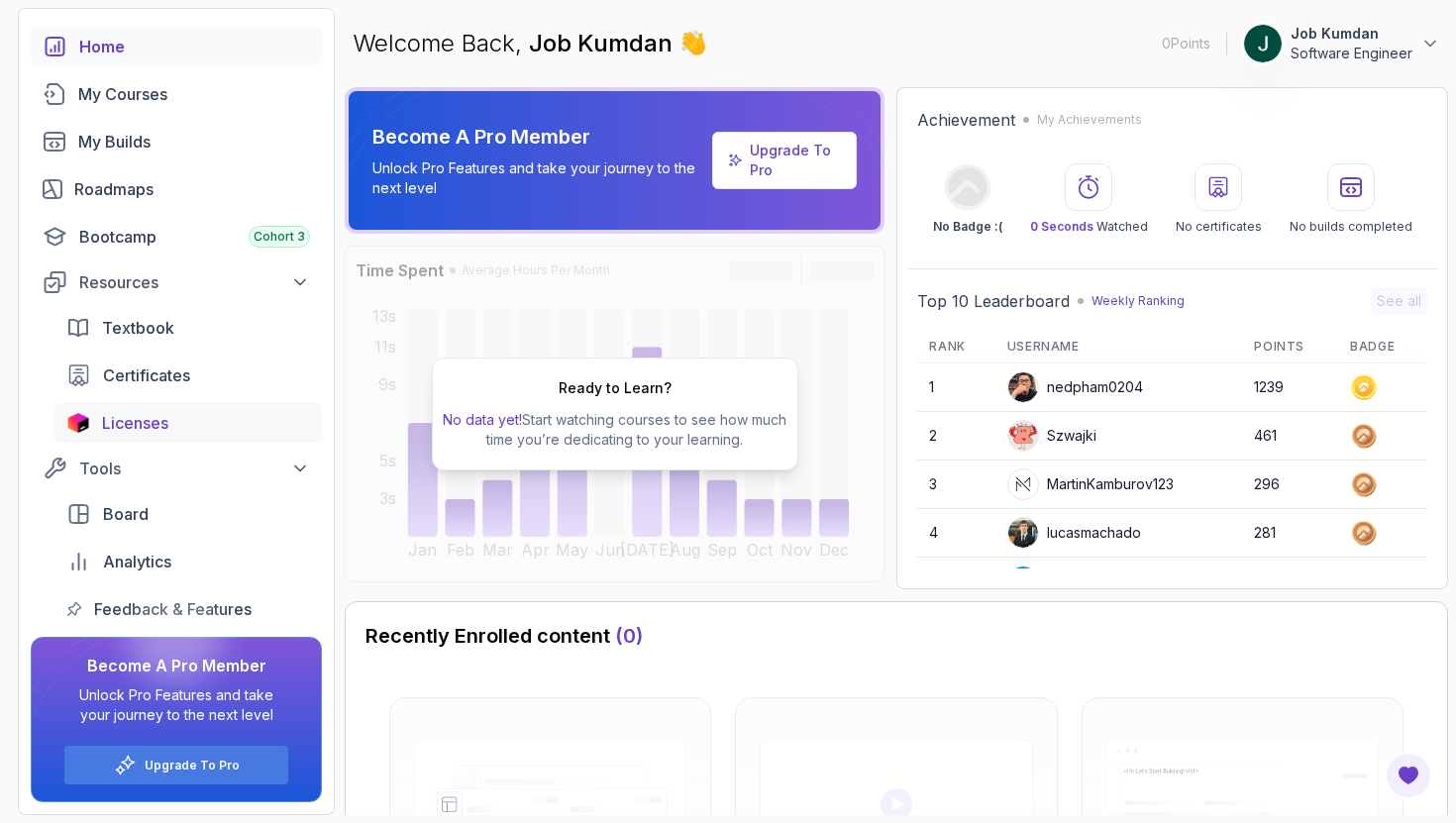 click on "Licenses" at bounding box center [188, 423] 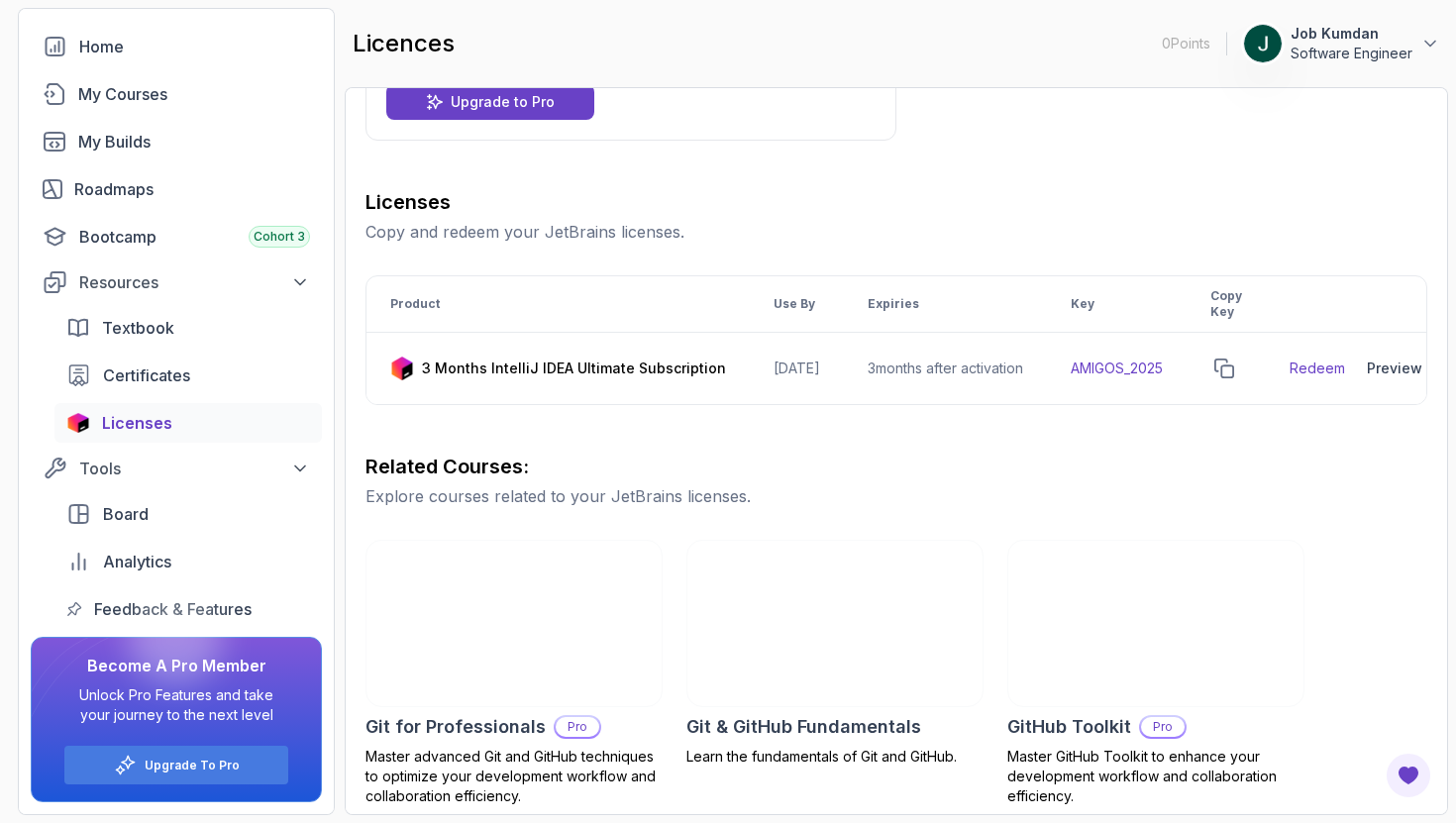 scroll, scrollTop: 192, scrollLeft: 0, axis: vertical 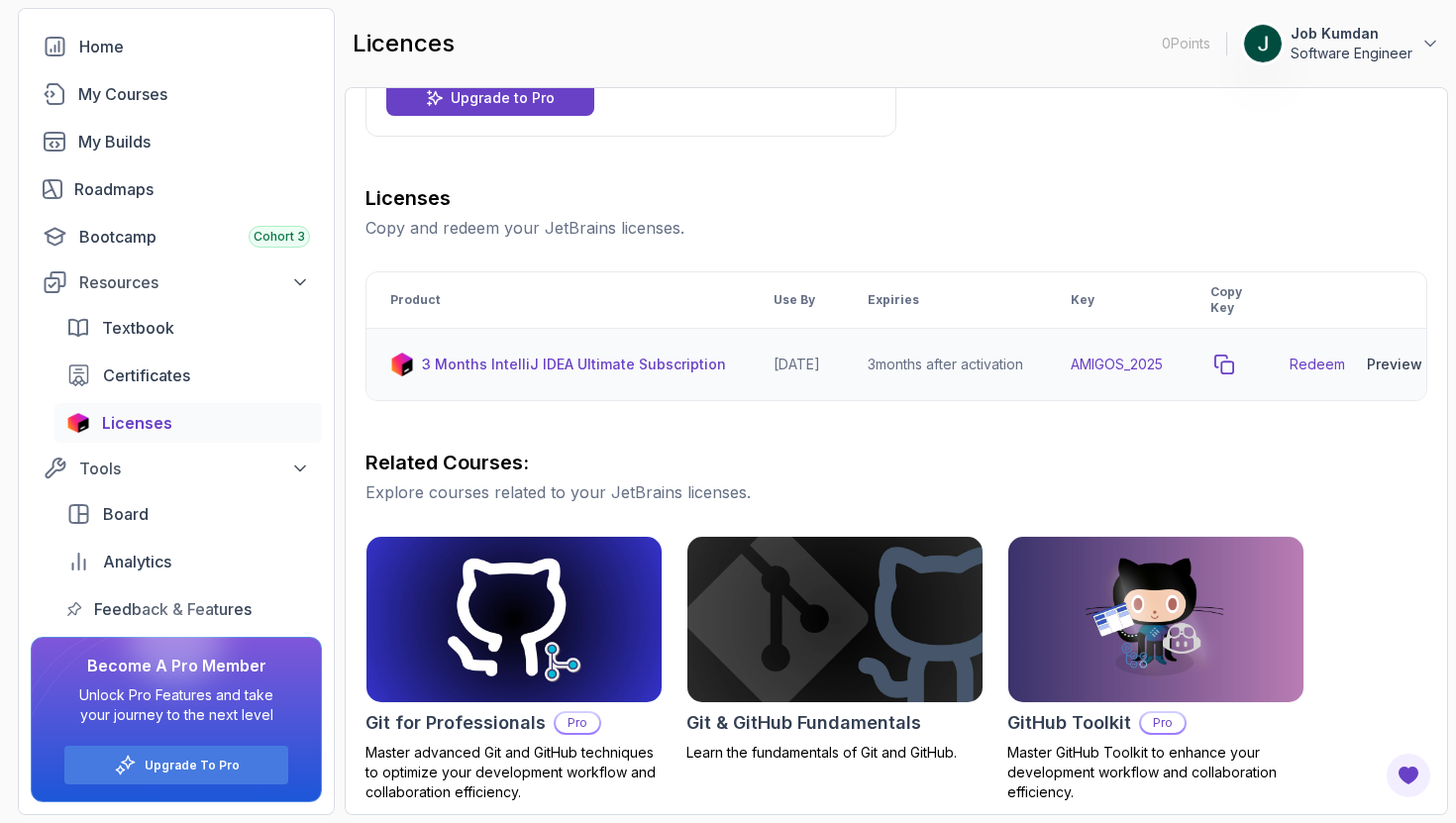 click 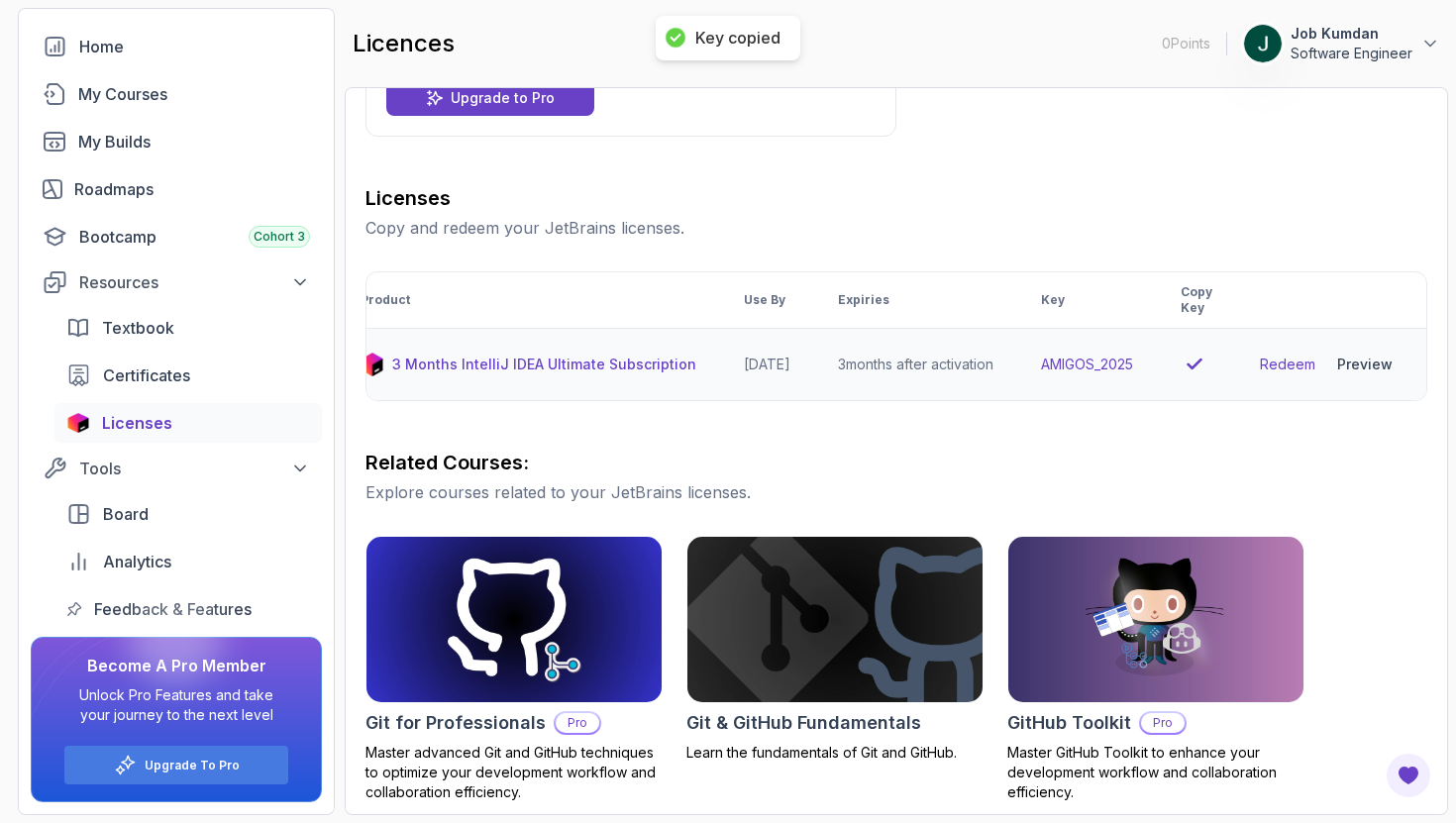 scroll, scrollTop: 0, scrollLeft: 30, axis: horizontal 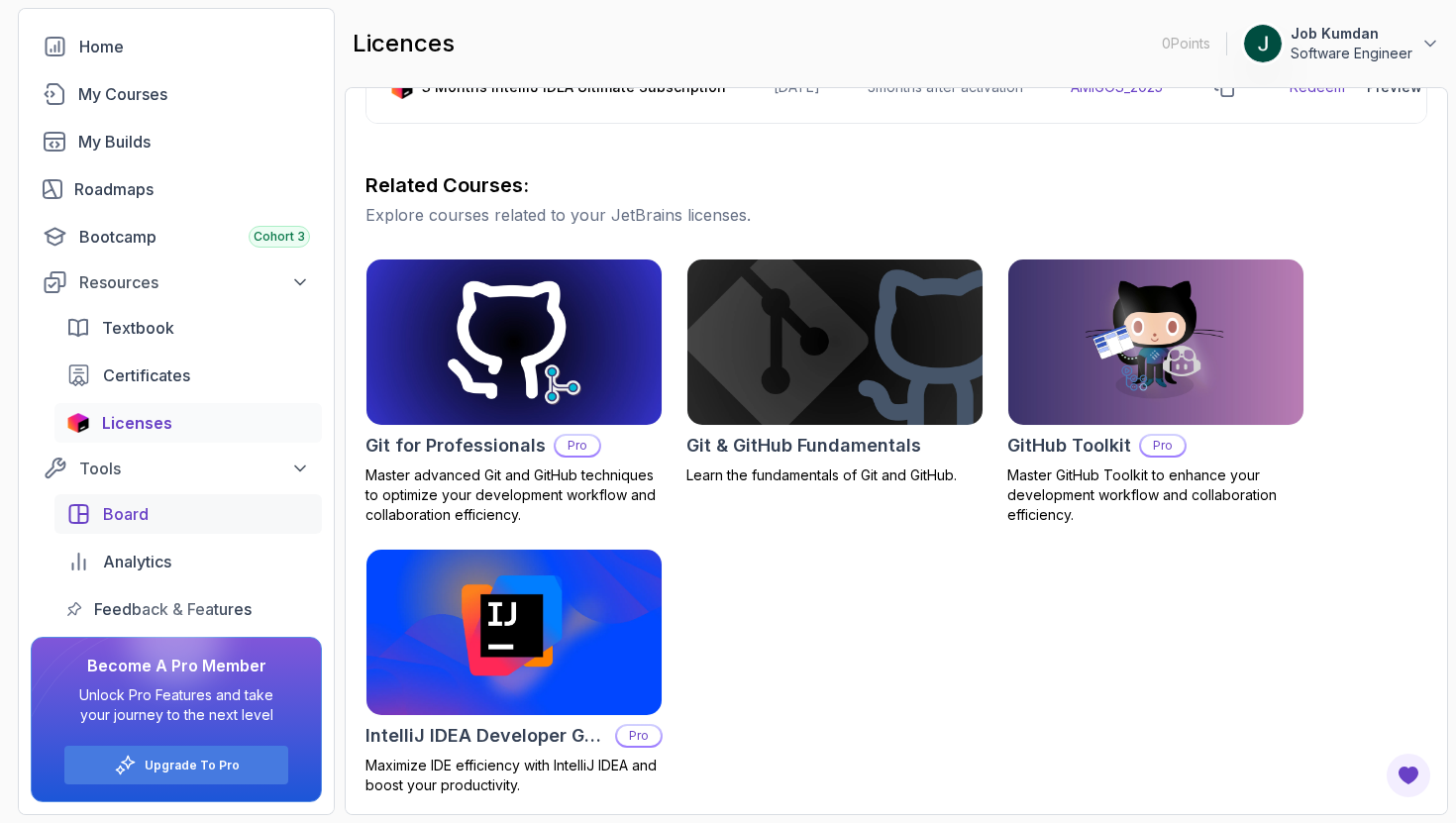 click on "Board" at bounding box center (126, 514) 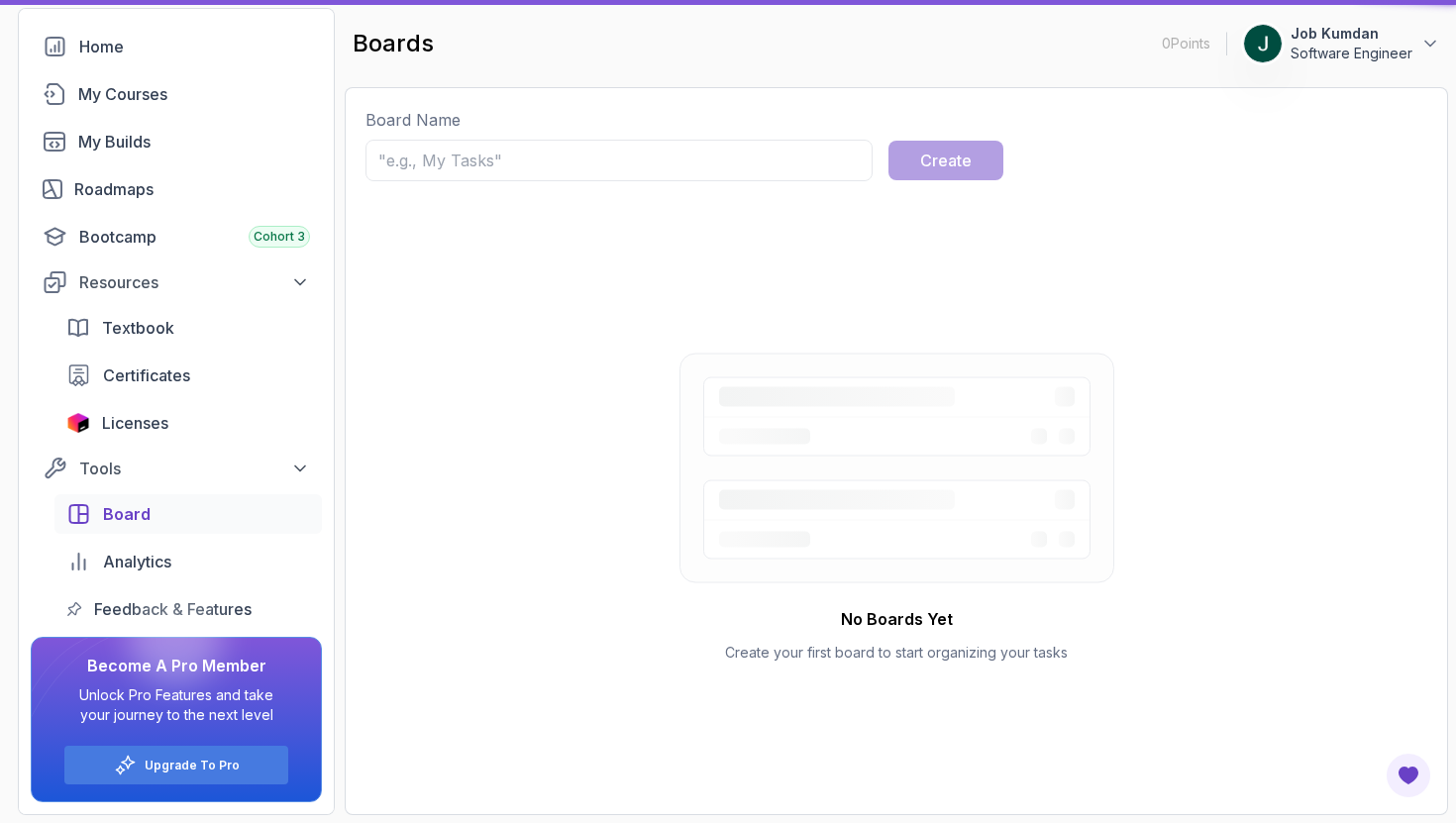 scroll, scrollTop: 0, scrollLeft: 0, axis: both 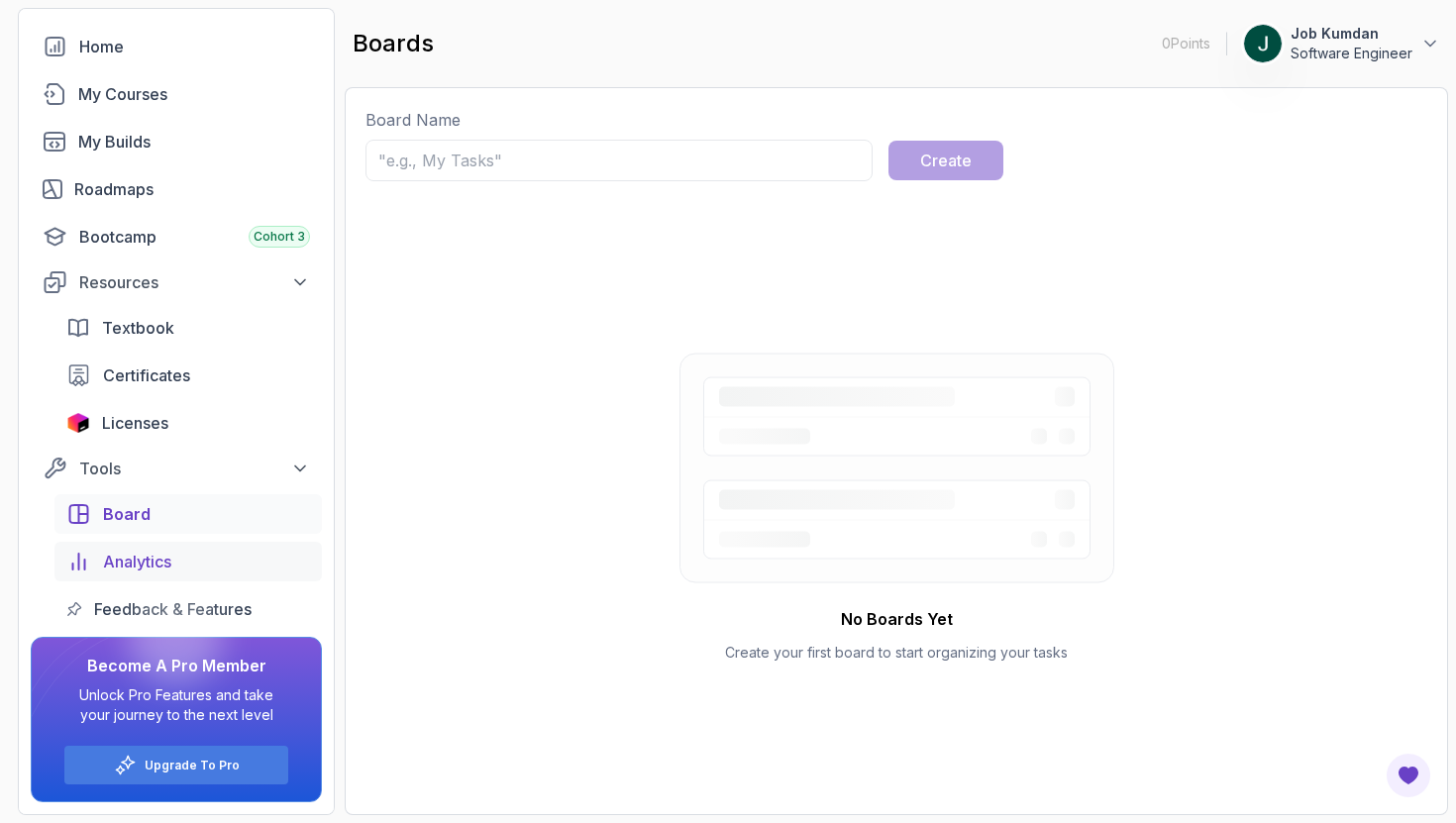 click on "Analytics" at bounding box center (188, 562) 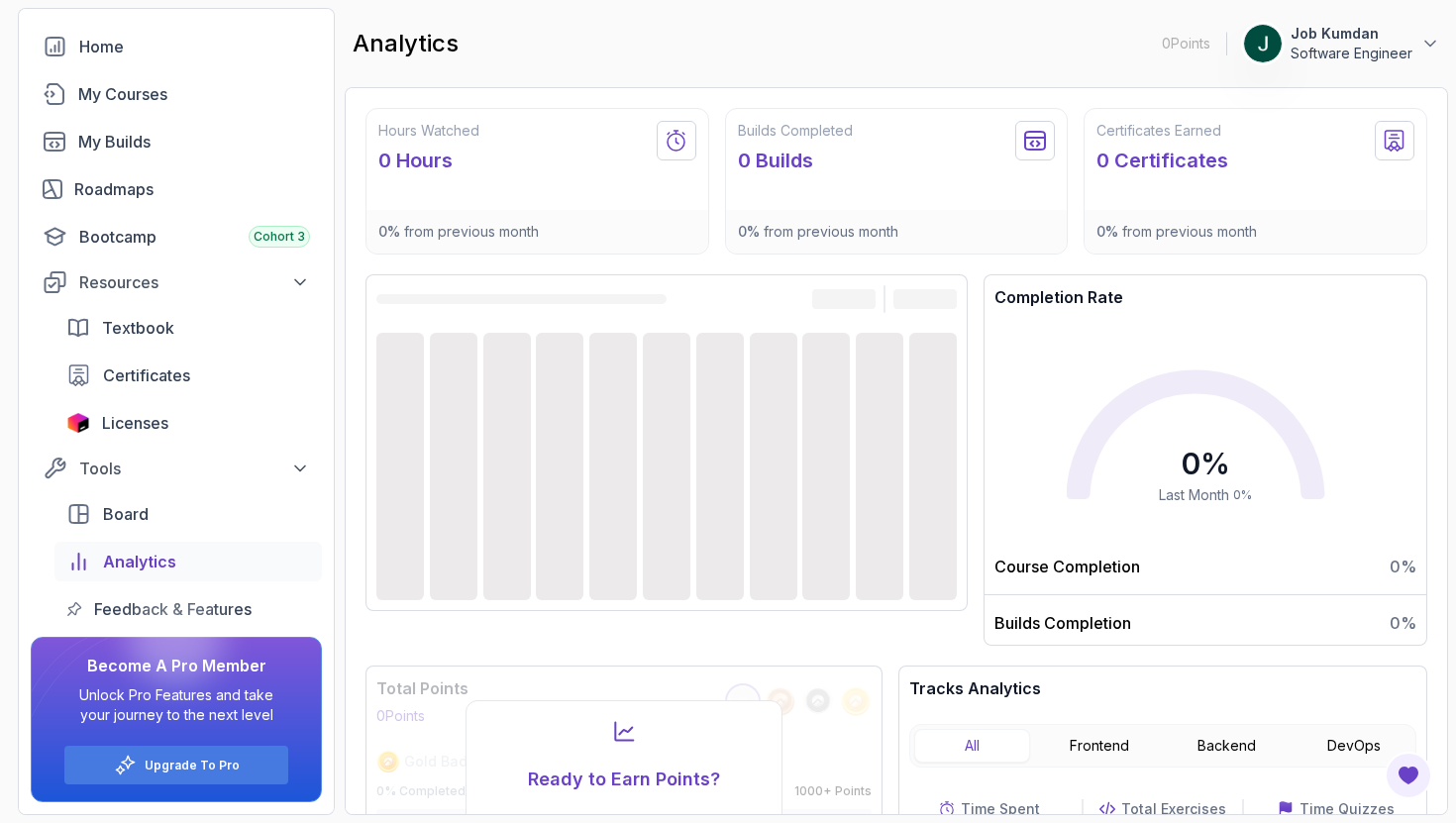 click at bounding box center [175, 638] 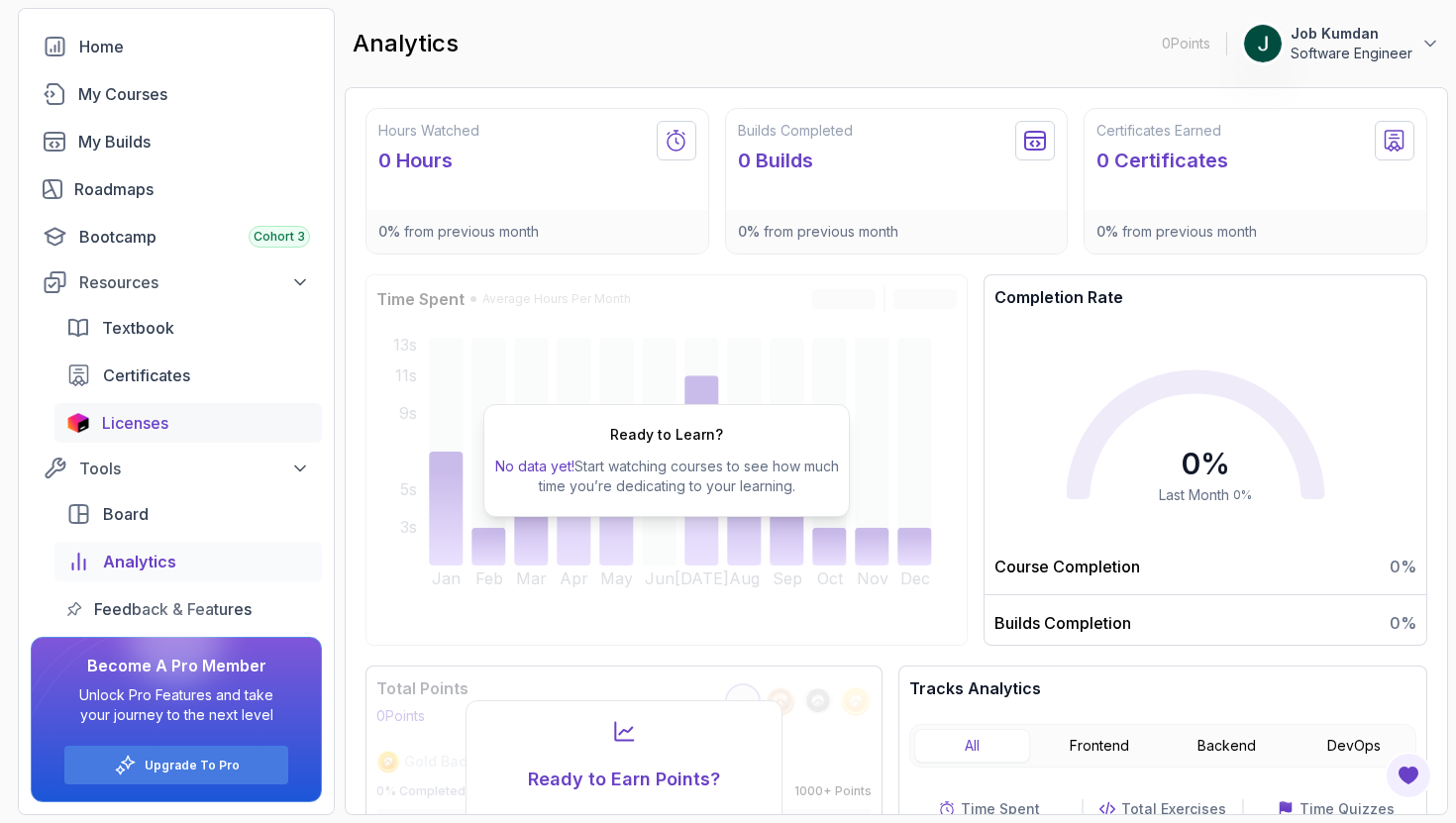 scroll, scrollTop: 0, scrollLeft: 0, axis: both 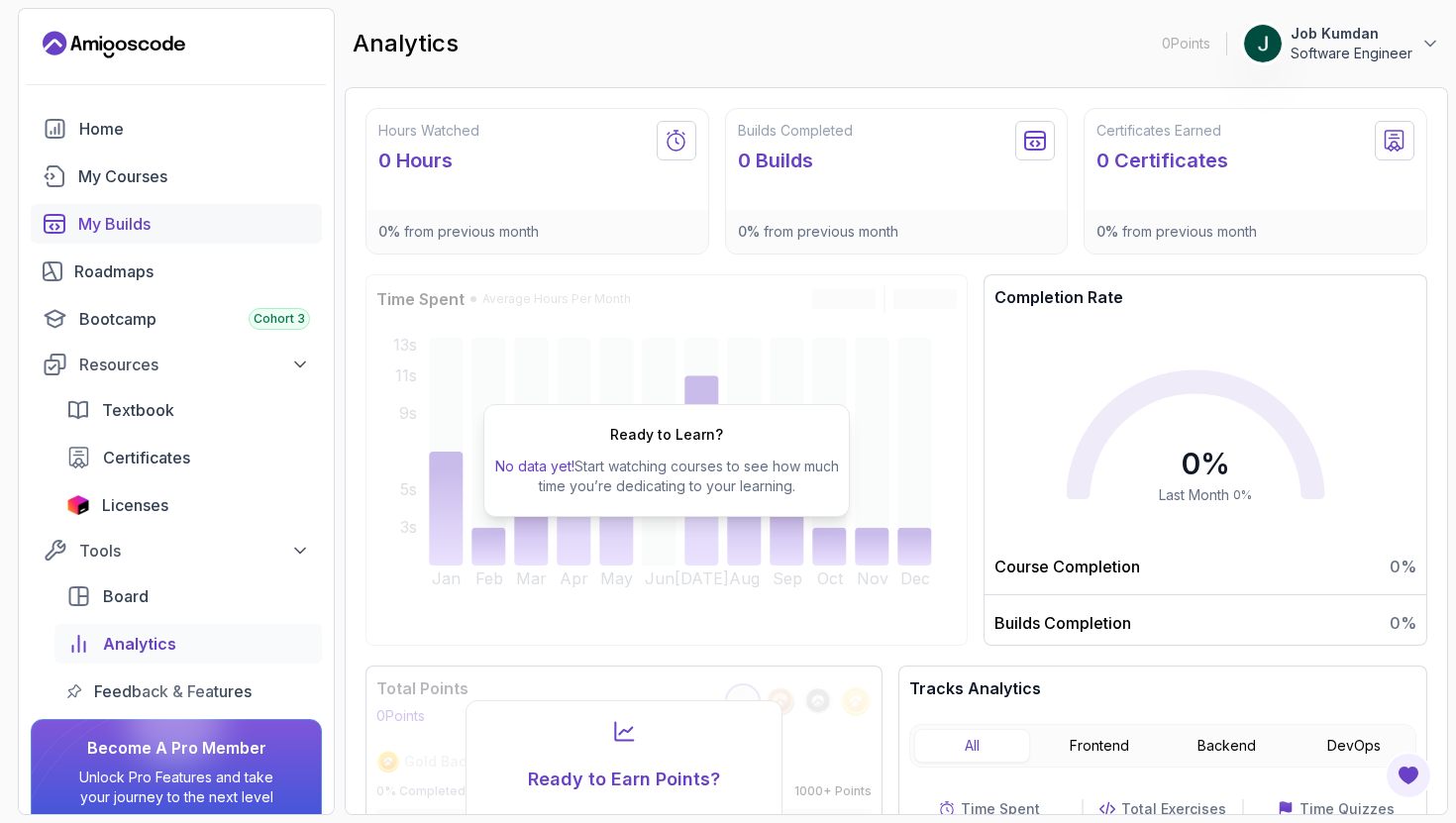 click on "My Builds" at bounding box center (194, 224) 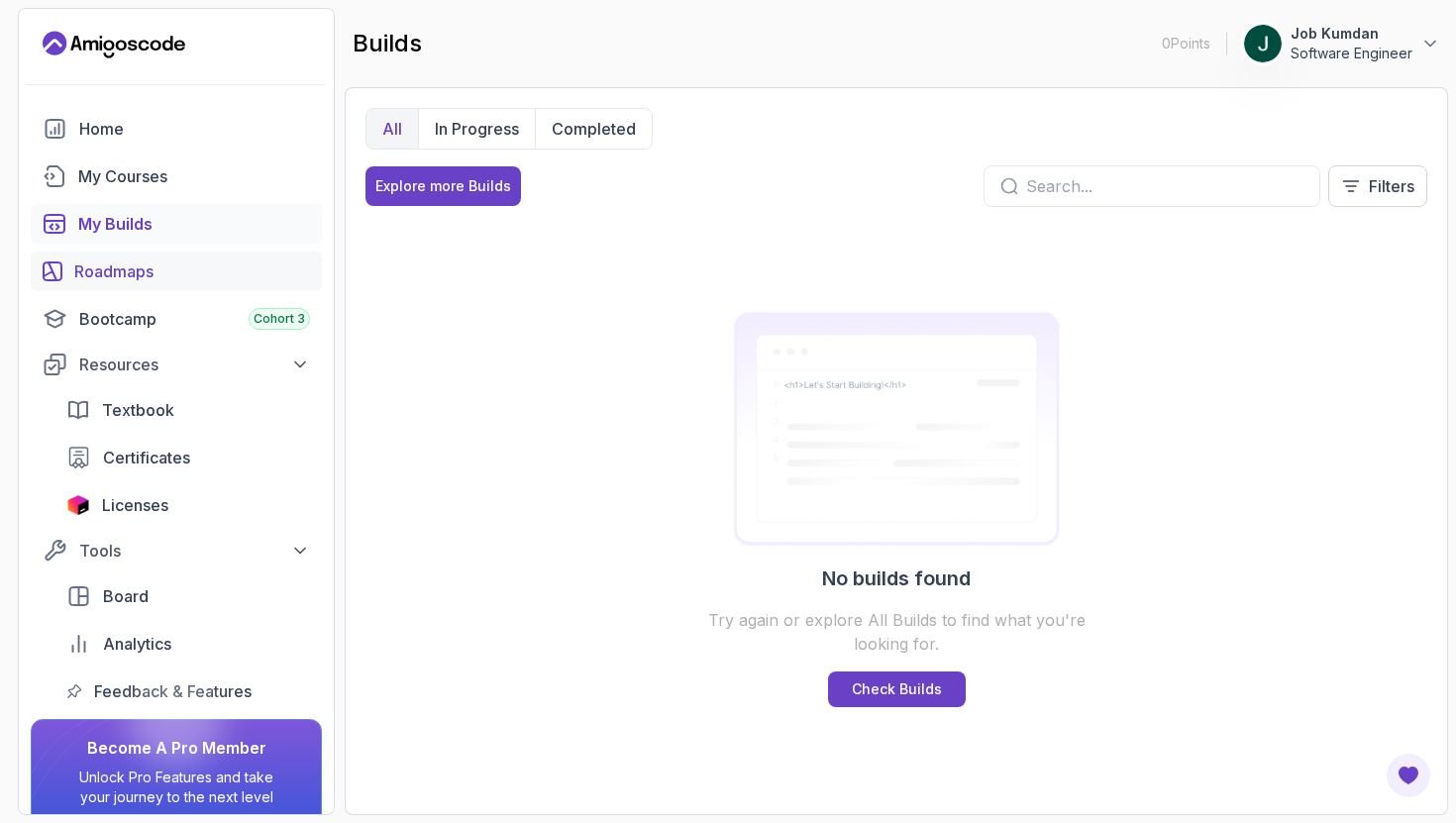 click on "Roadmaps" at bounding box center (192, 271) 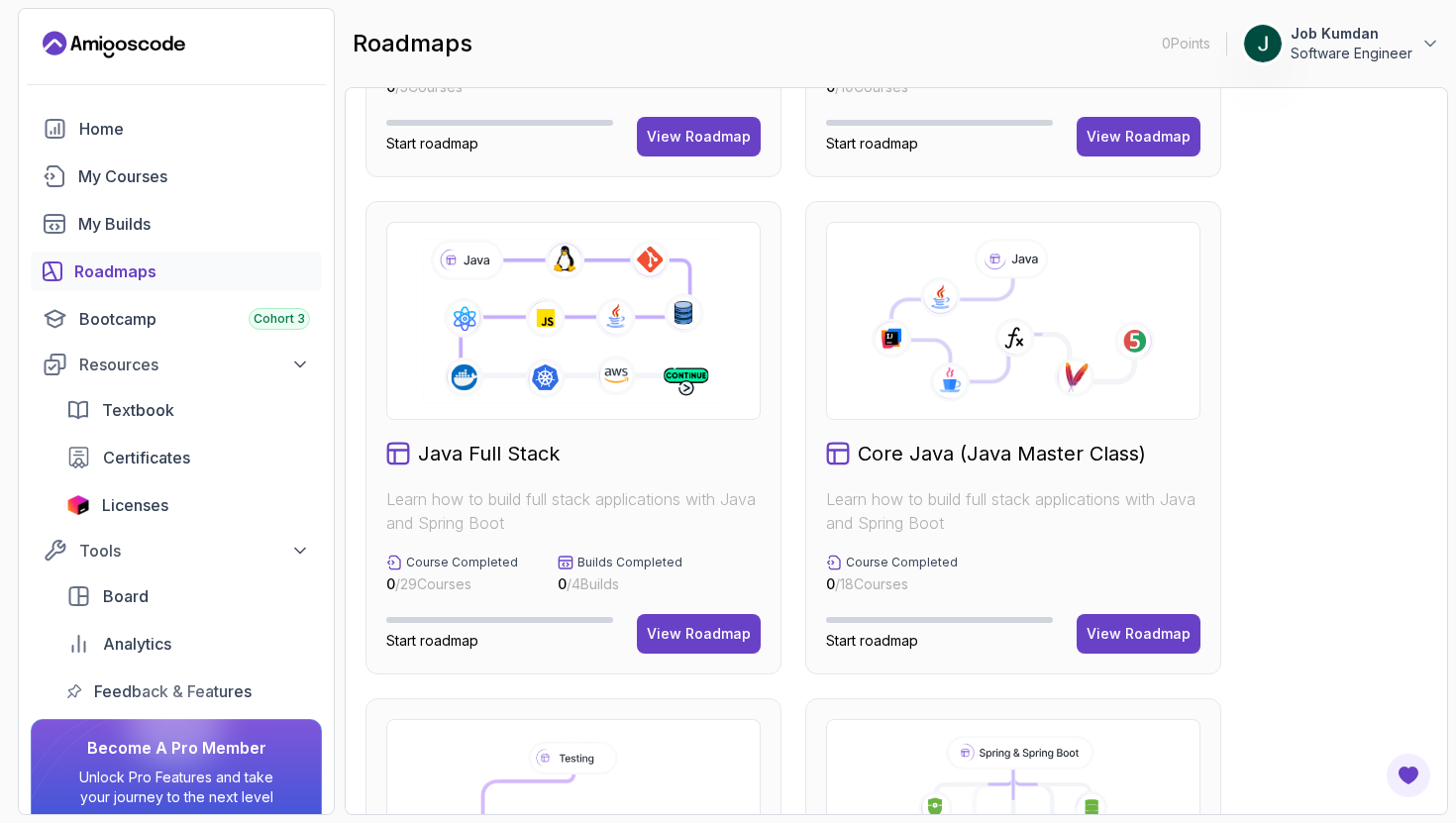 scroll, scrollTop: 781, scrollLeft: 0, axis: vertical 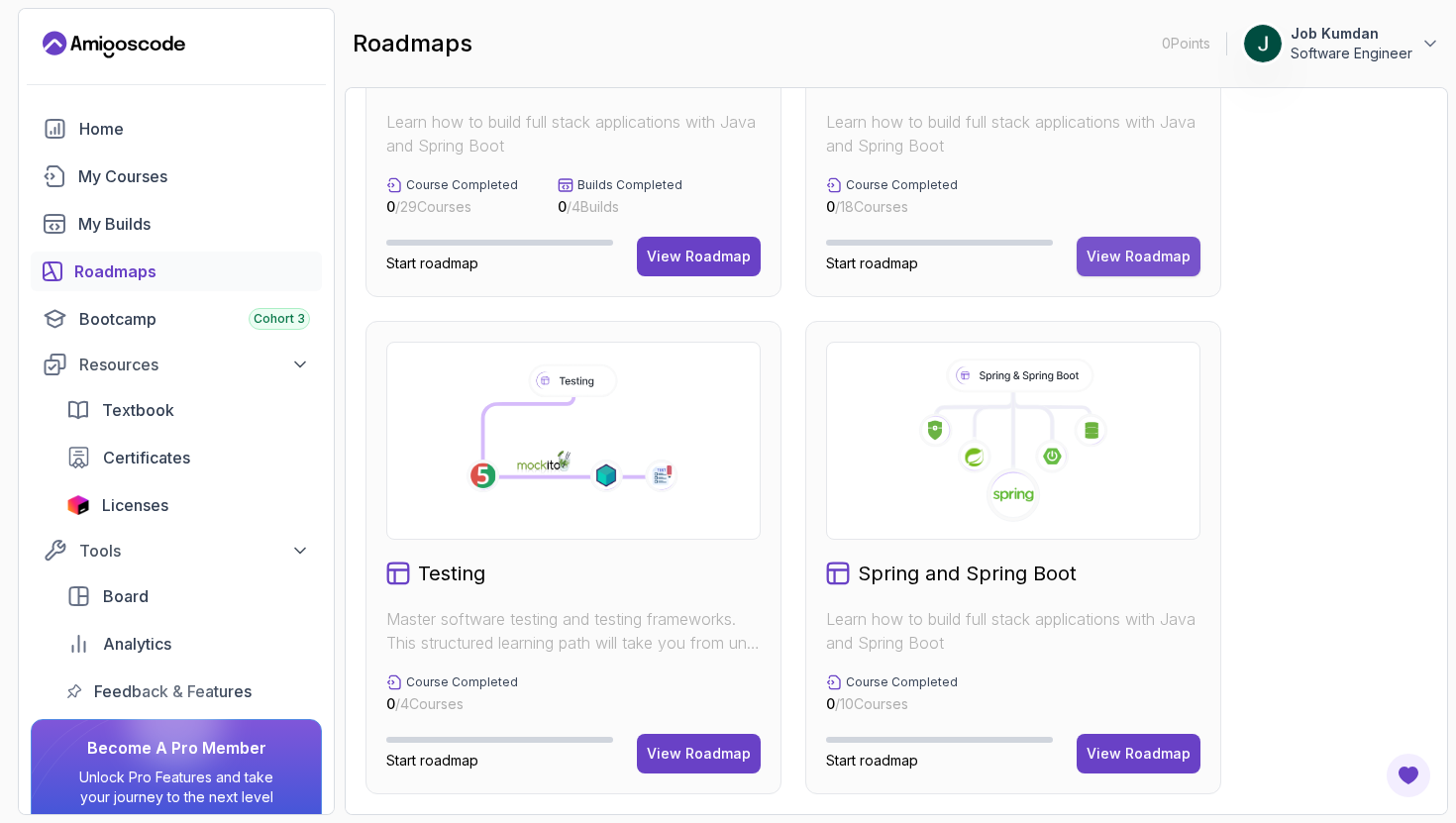 click on "View Roadmap" at bounding box center [1138, 257] 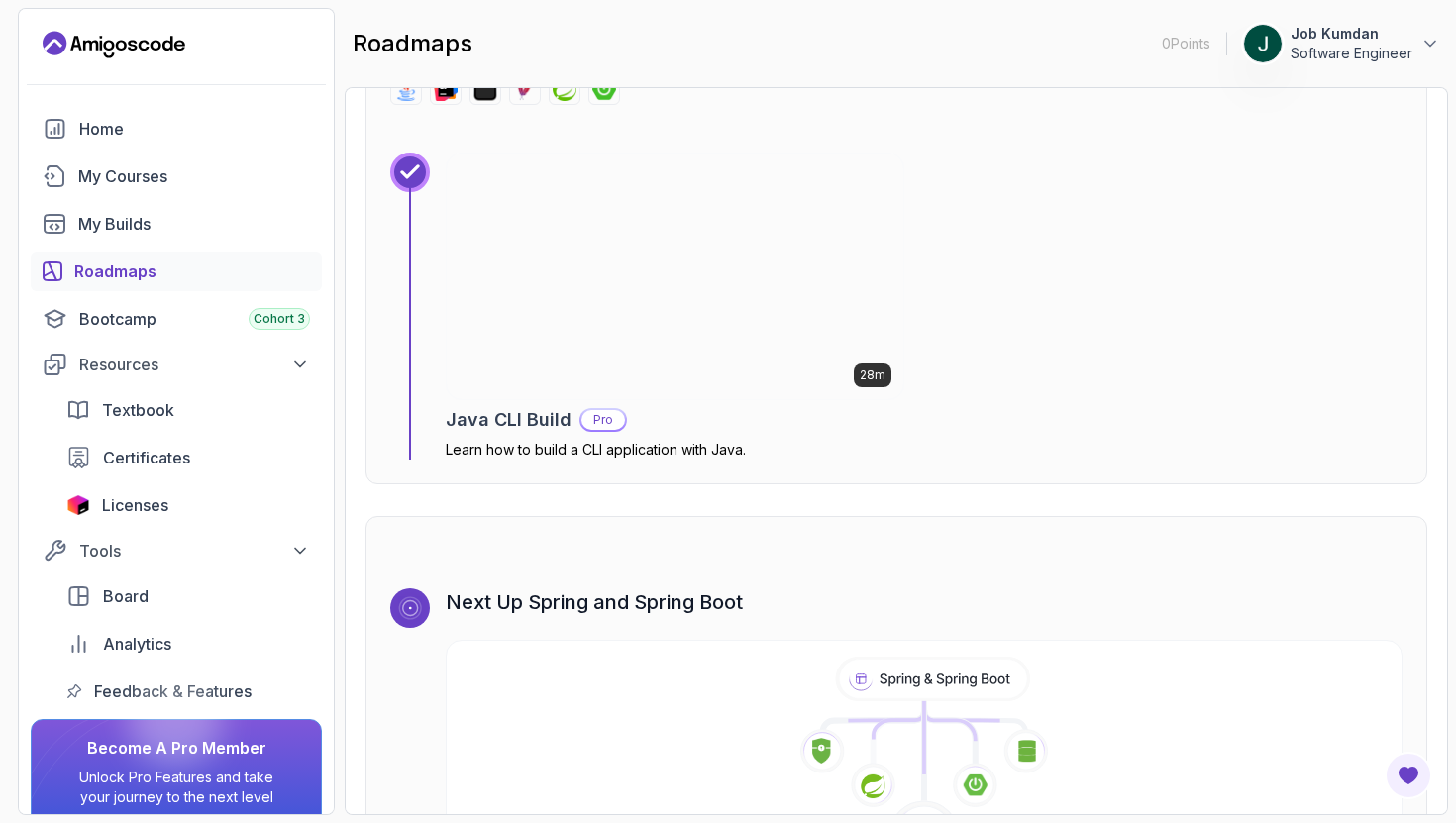 scroll, scrollTop: 12408, scrollLeft: 0, axis: vertical 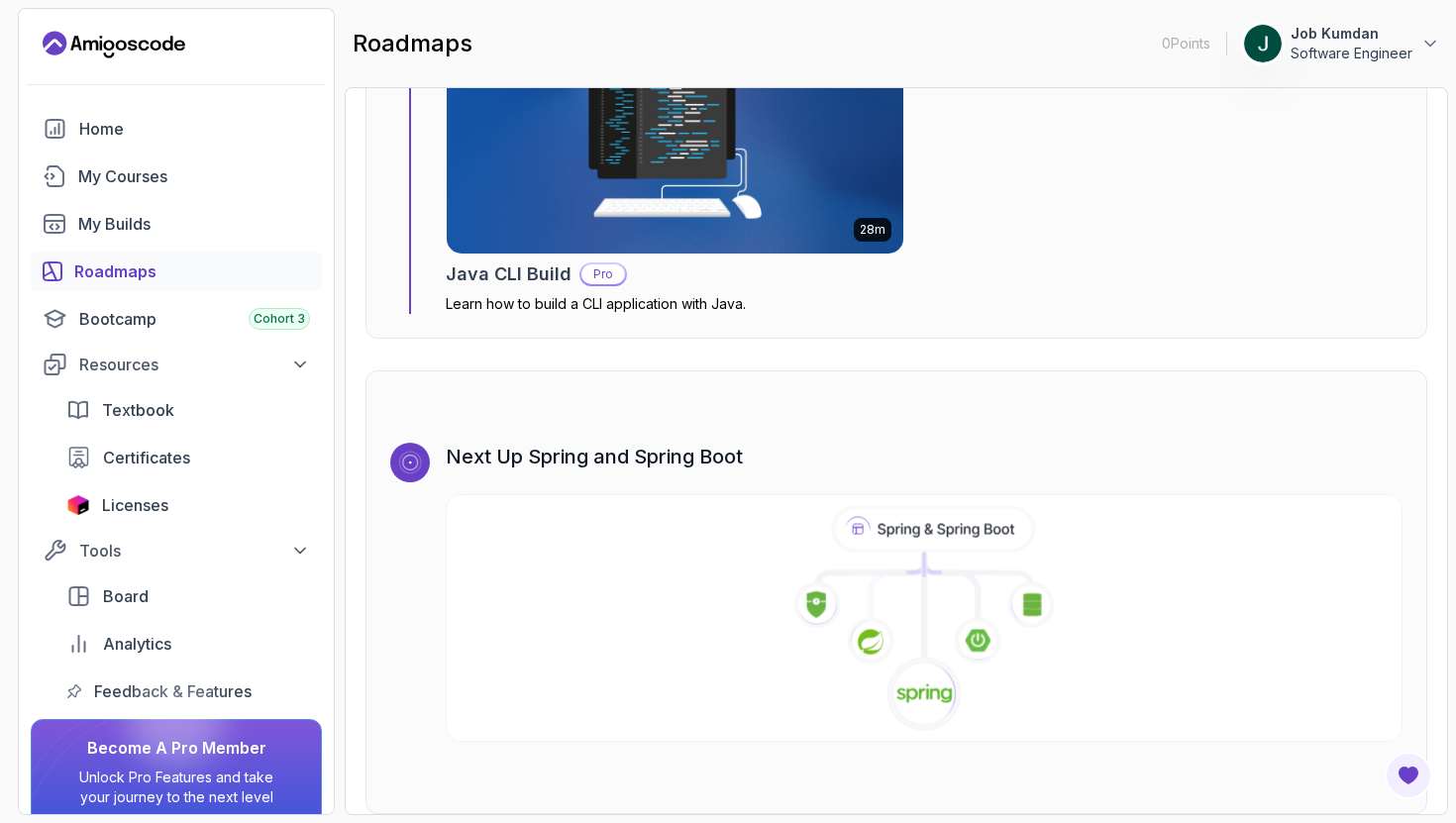 click 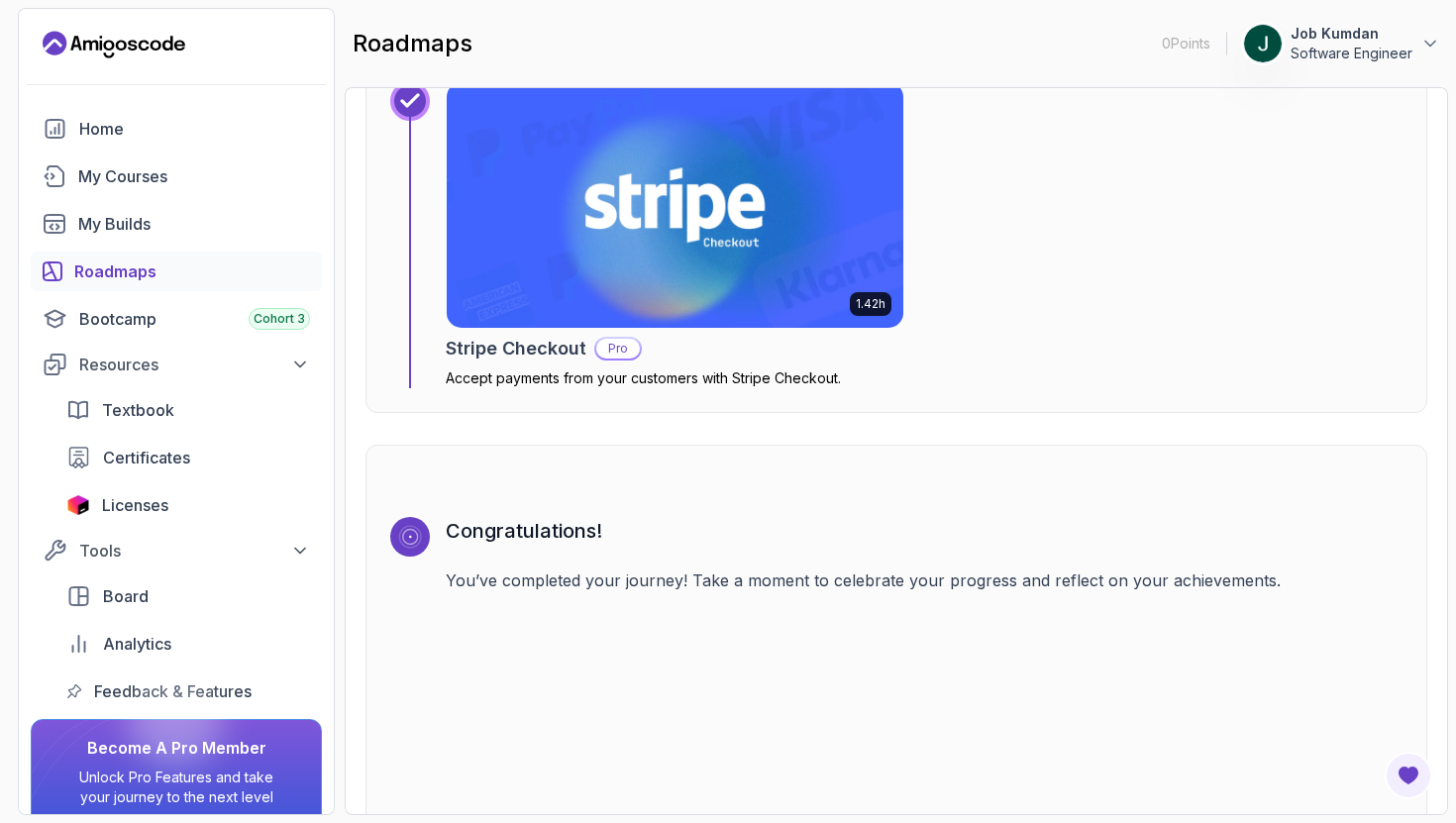 scroll, scrollTop: 6660, scrollLeft: 0, axis: vertical 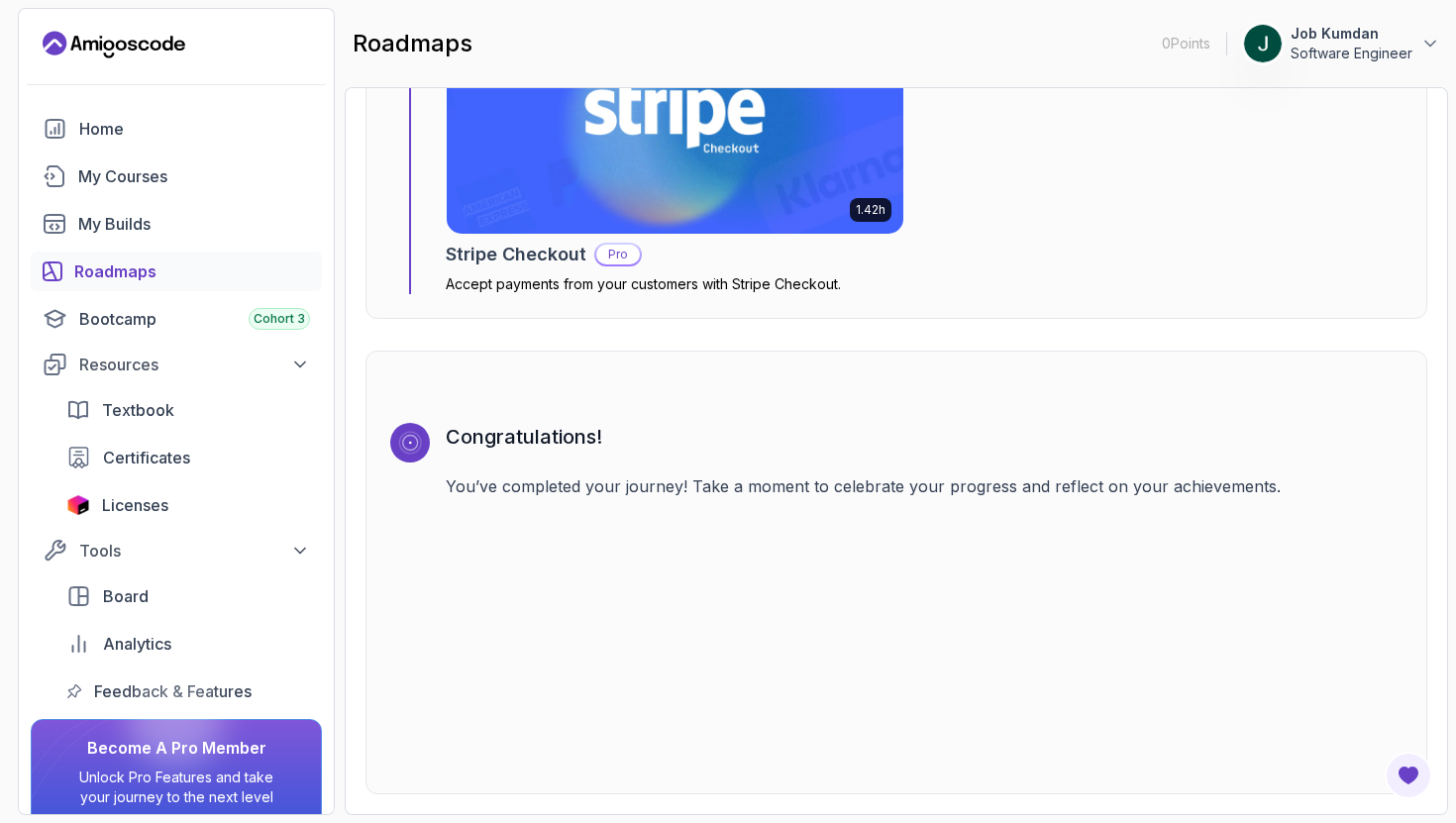 click on "Unlock Pro Features and take your journey to the next level" at bounding box center [176, 787] 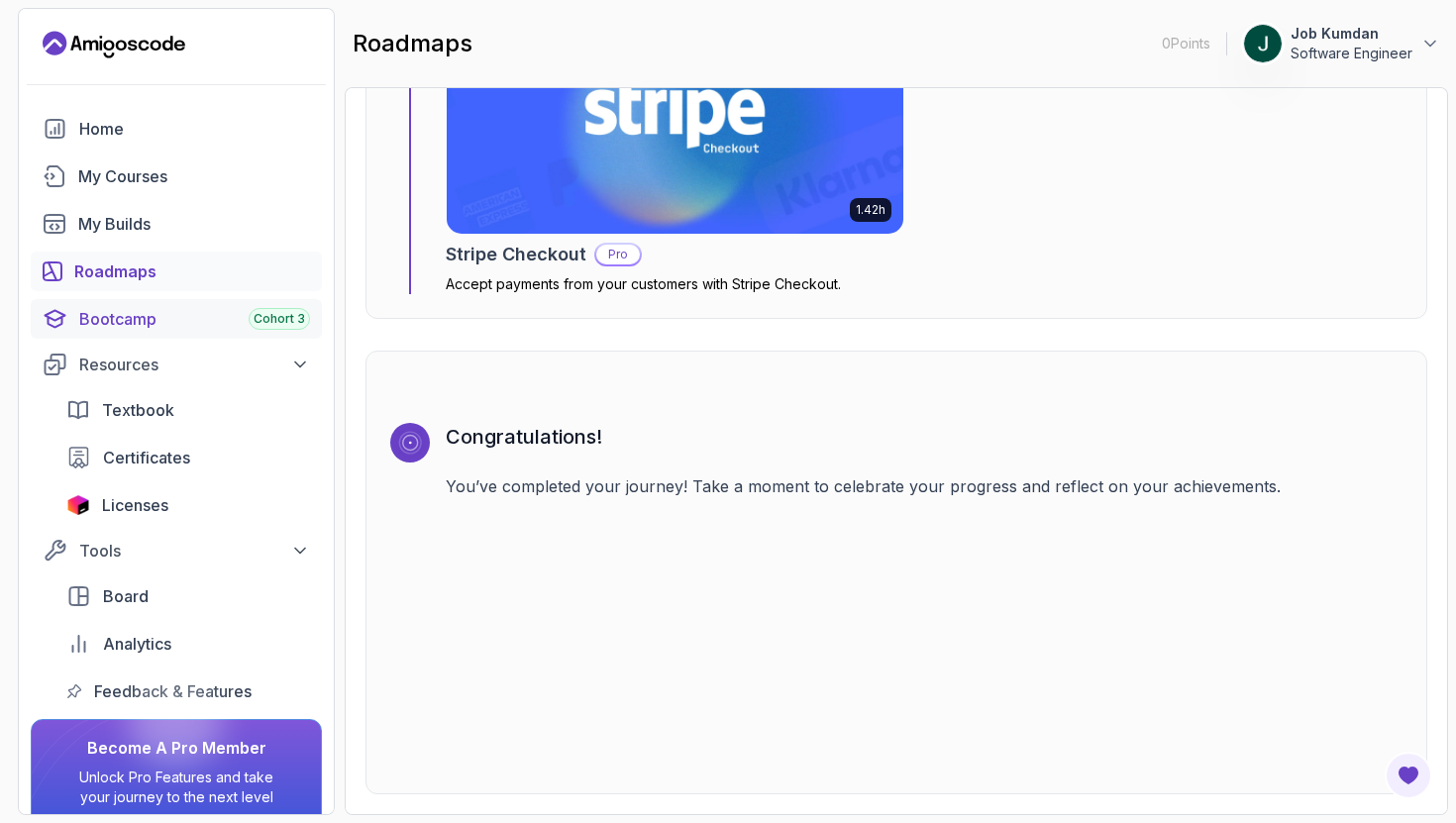 click on "Cohort 3" at bounding box center (279, 319) 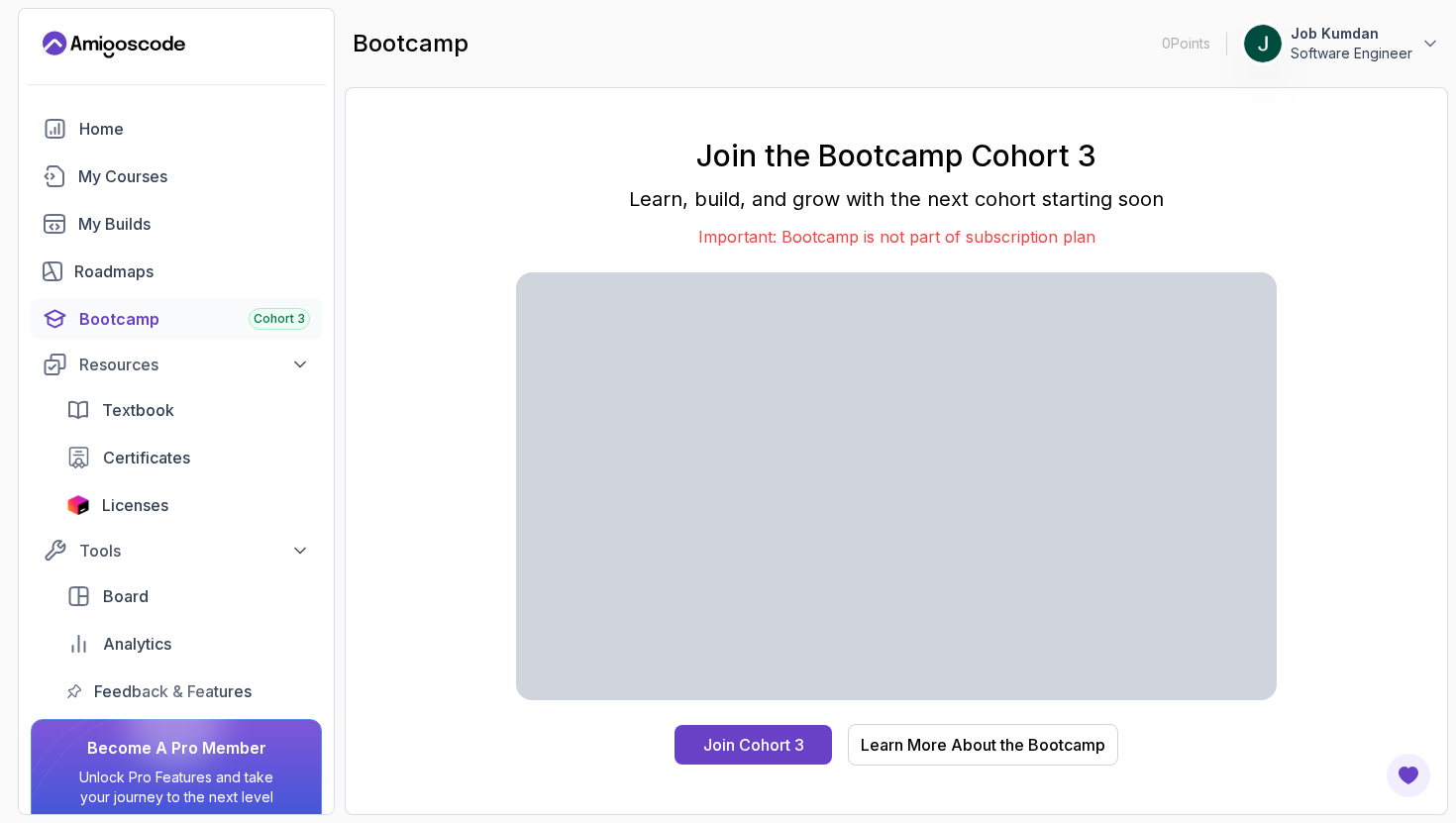 scroll, scrollTop: 0, scrollLeft: 0, axis: both 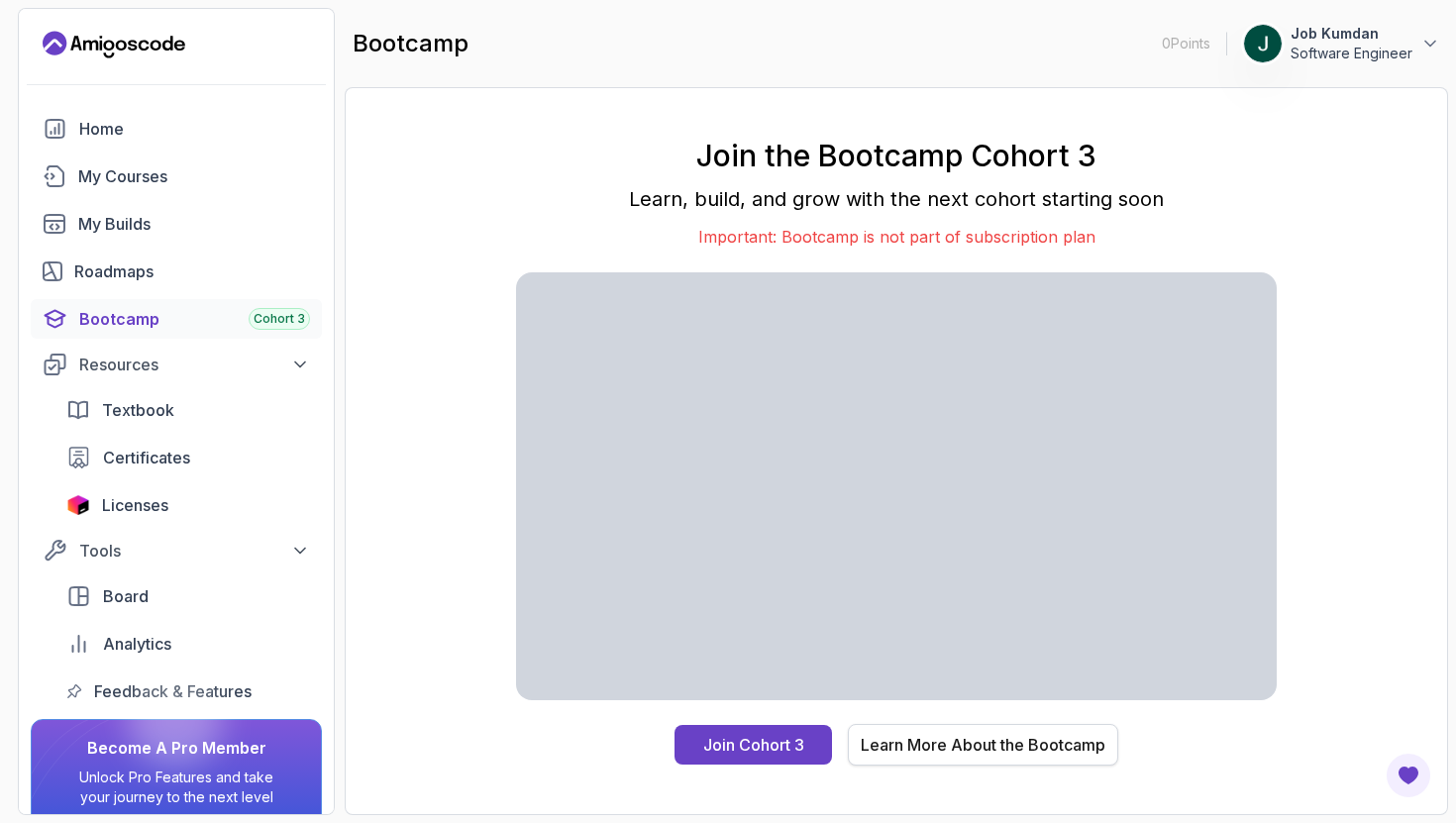 click on "Learn More About the Bootcamp" at bounding box center [983, 745] 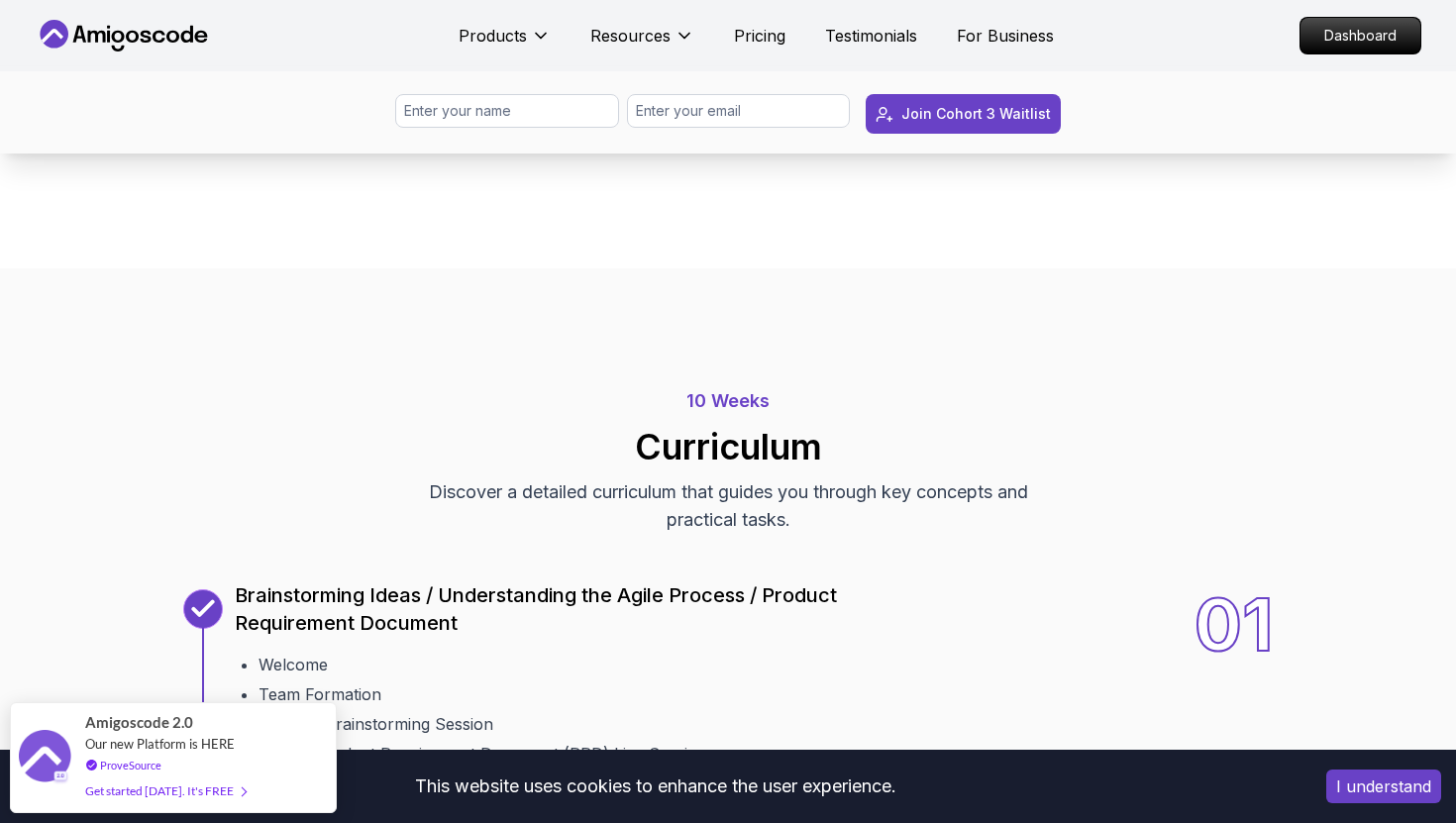 scroll, scrollTop: 1750, scrollLeft: 0, axis: vertical 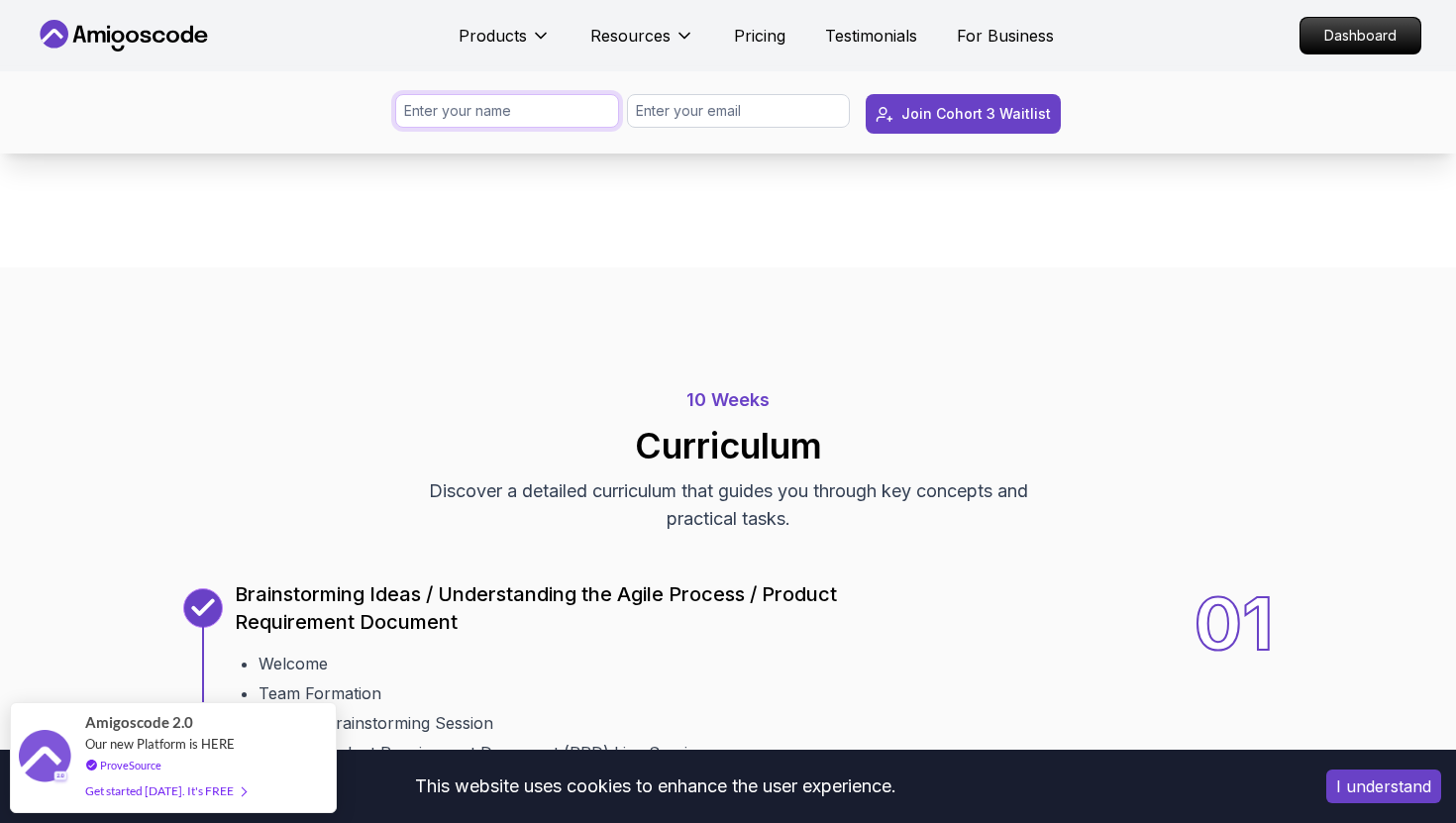 click at bounding box center (507, 111) 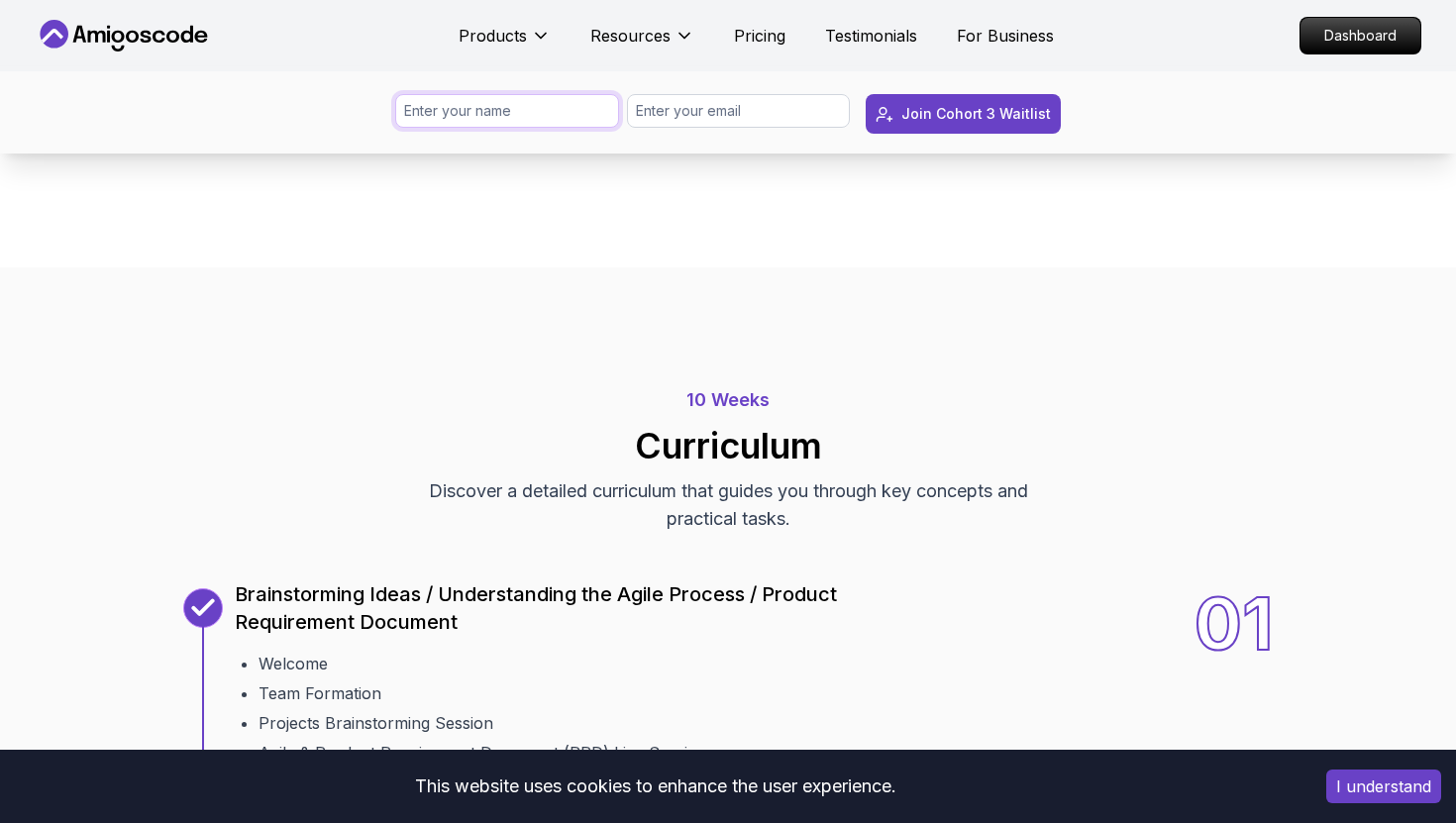 type on "Job Kumdan" 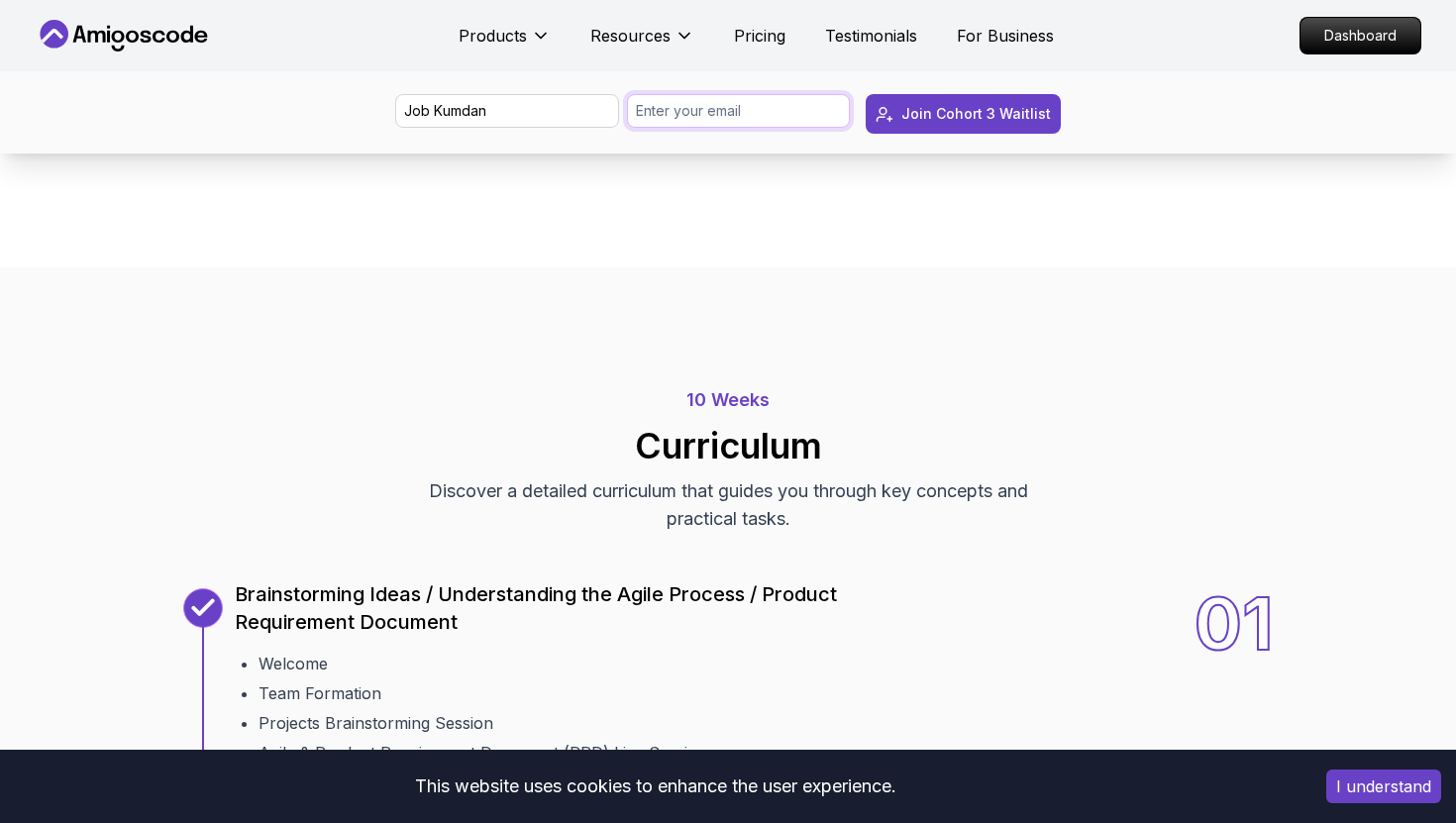click at bounding box center (739, 111) 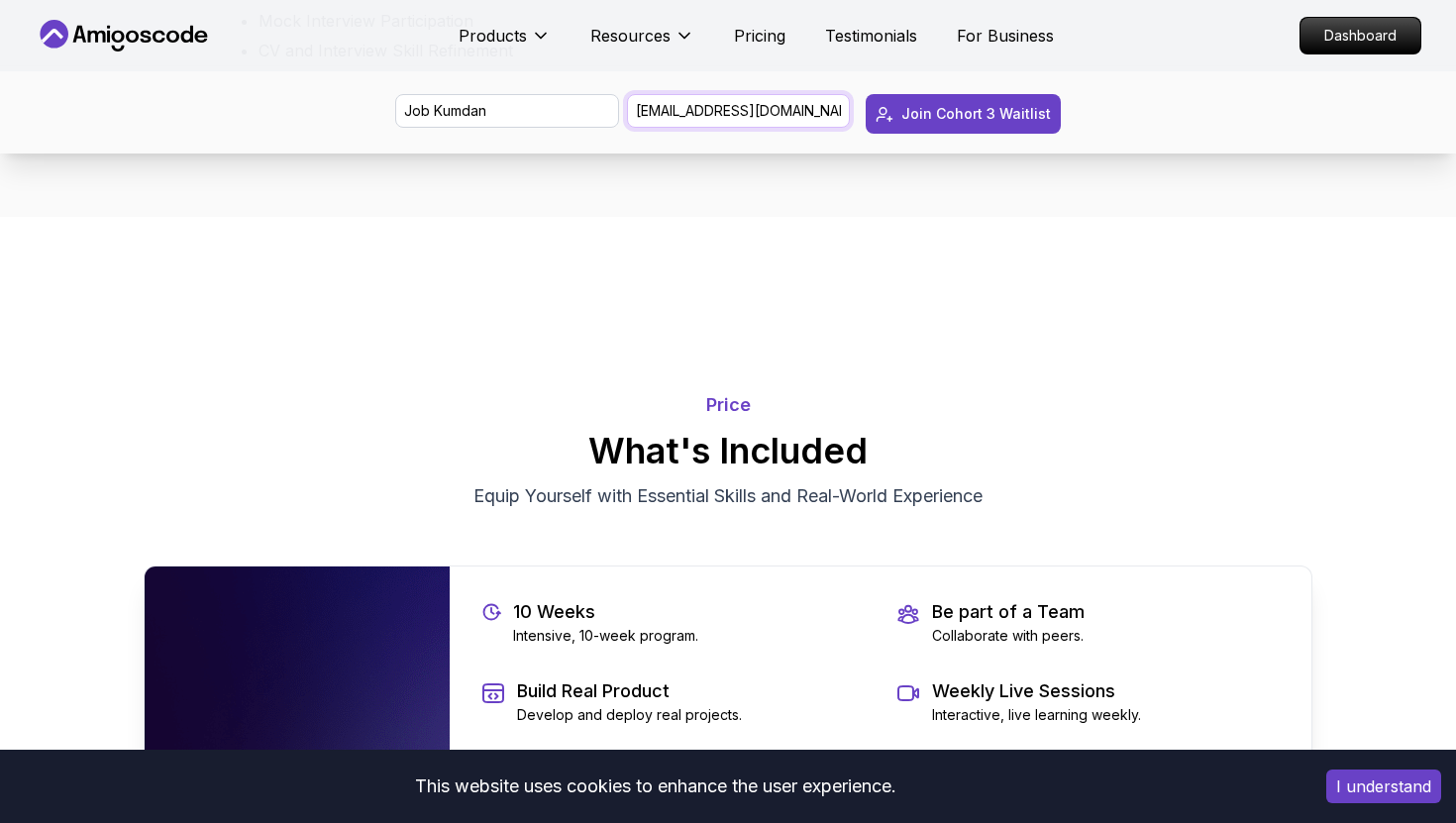 scroll, scrollTop: 3770, scrollLeft: 0, axis: vertical 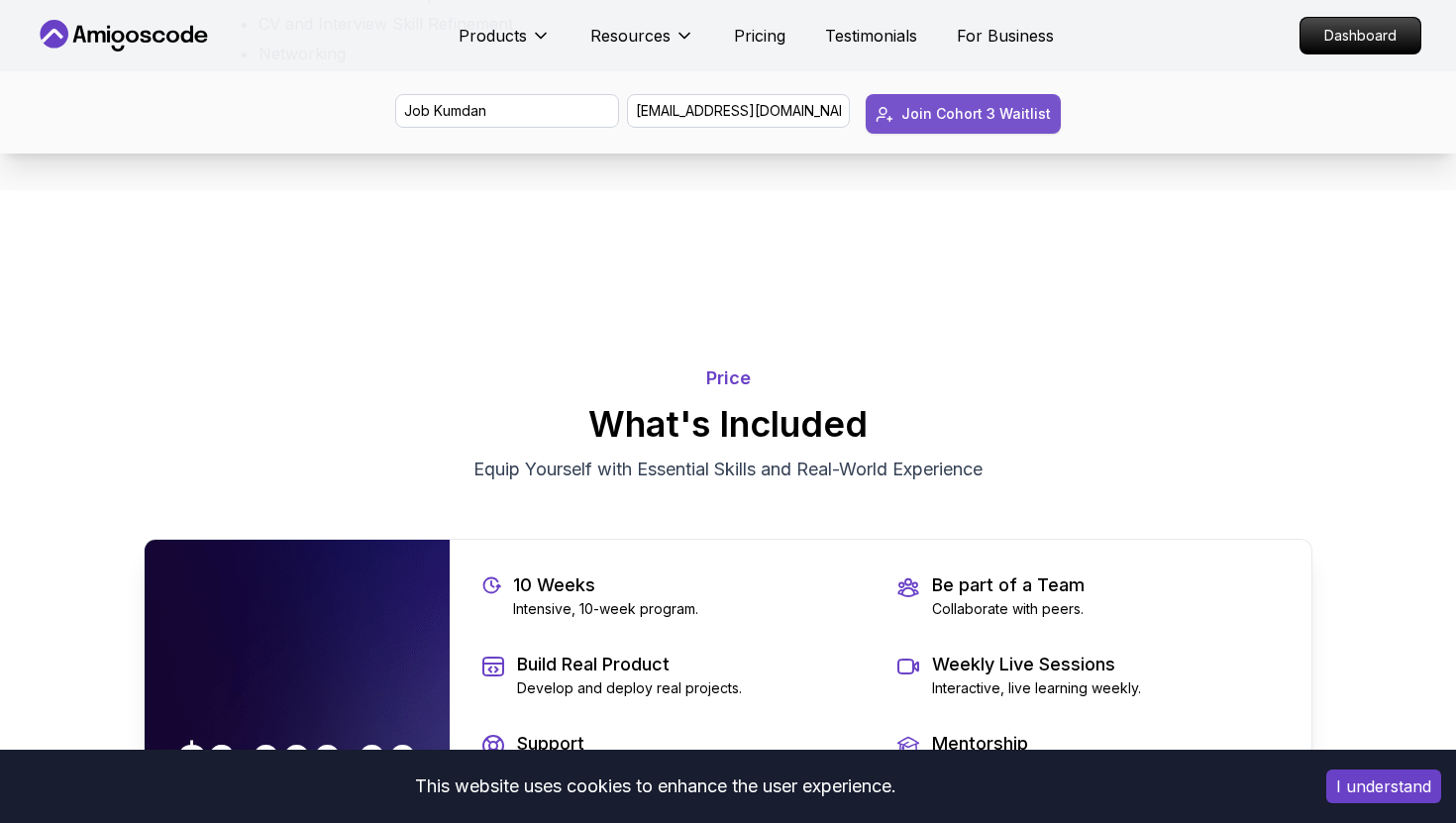 click on "Join Cohort 3 Waitlist" at bounding box center (976, 114) 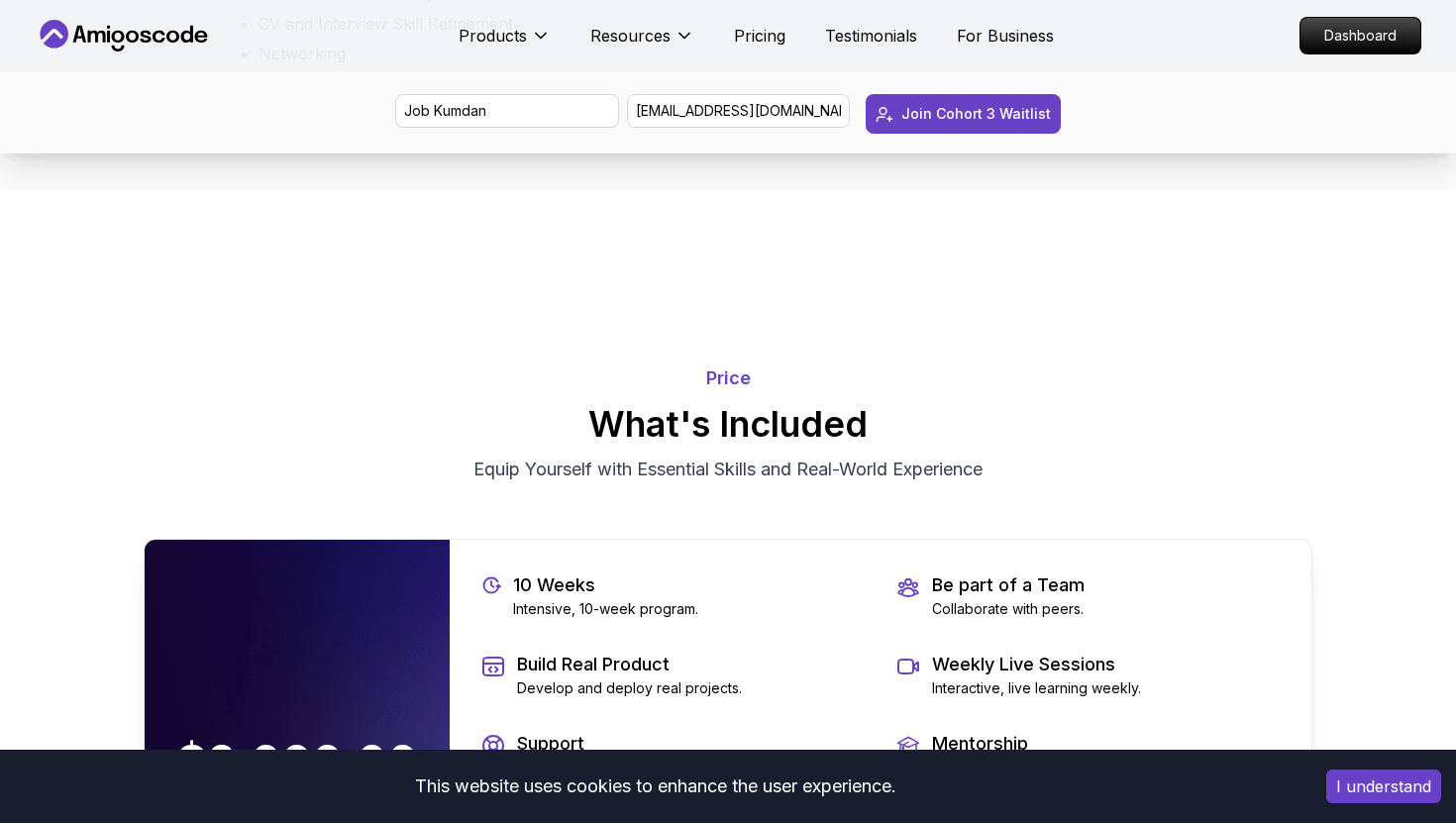 type 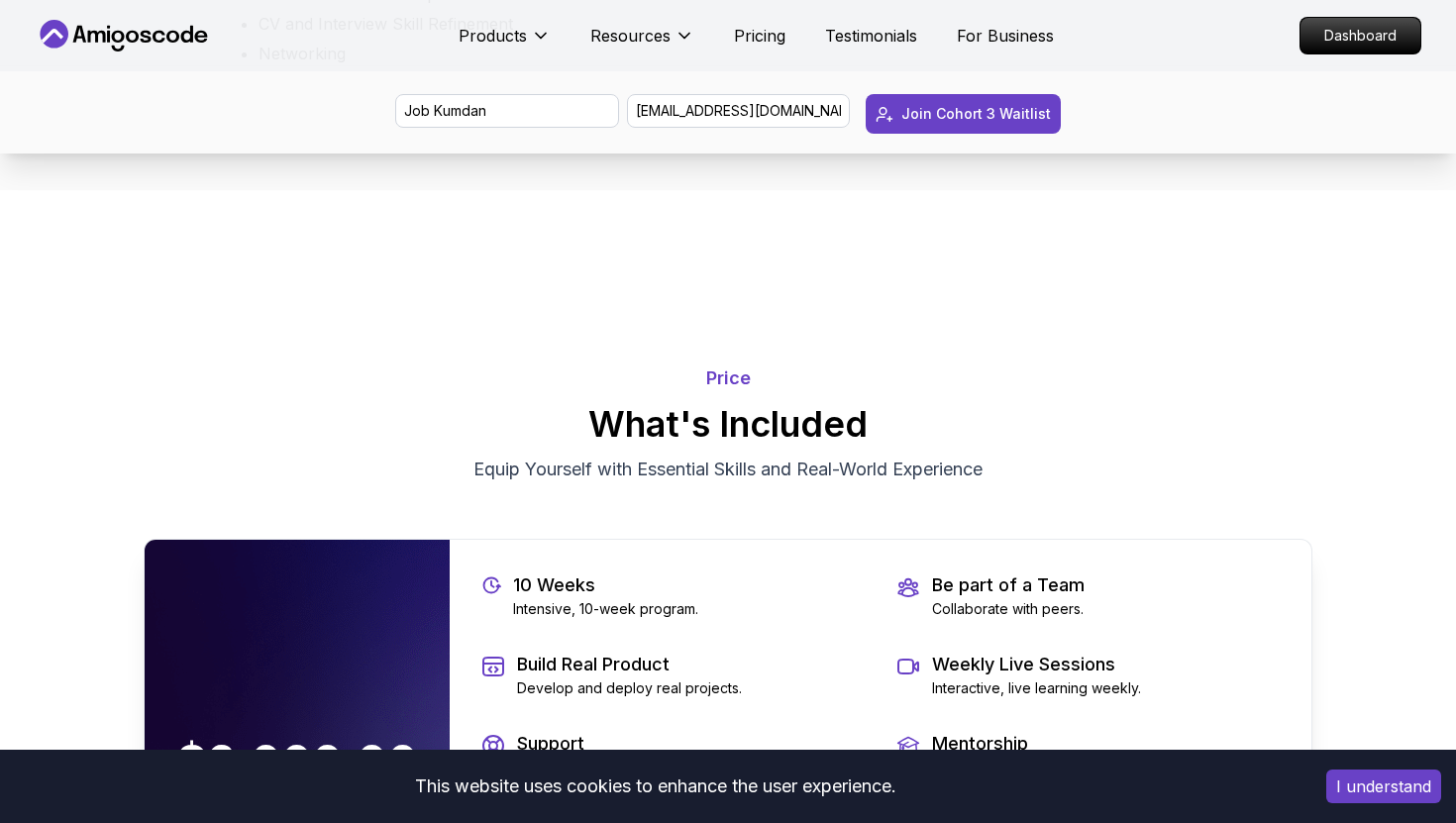 type 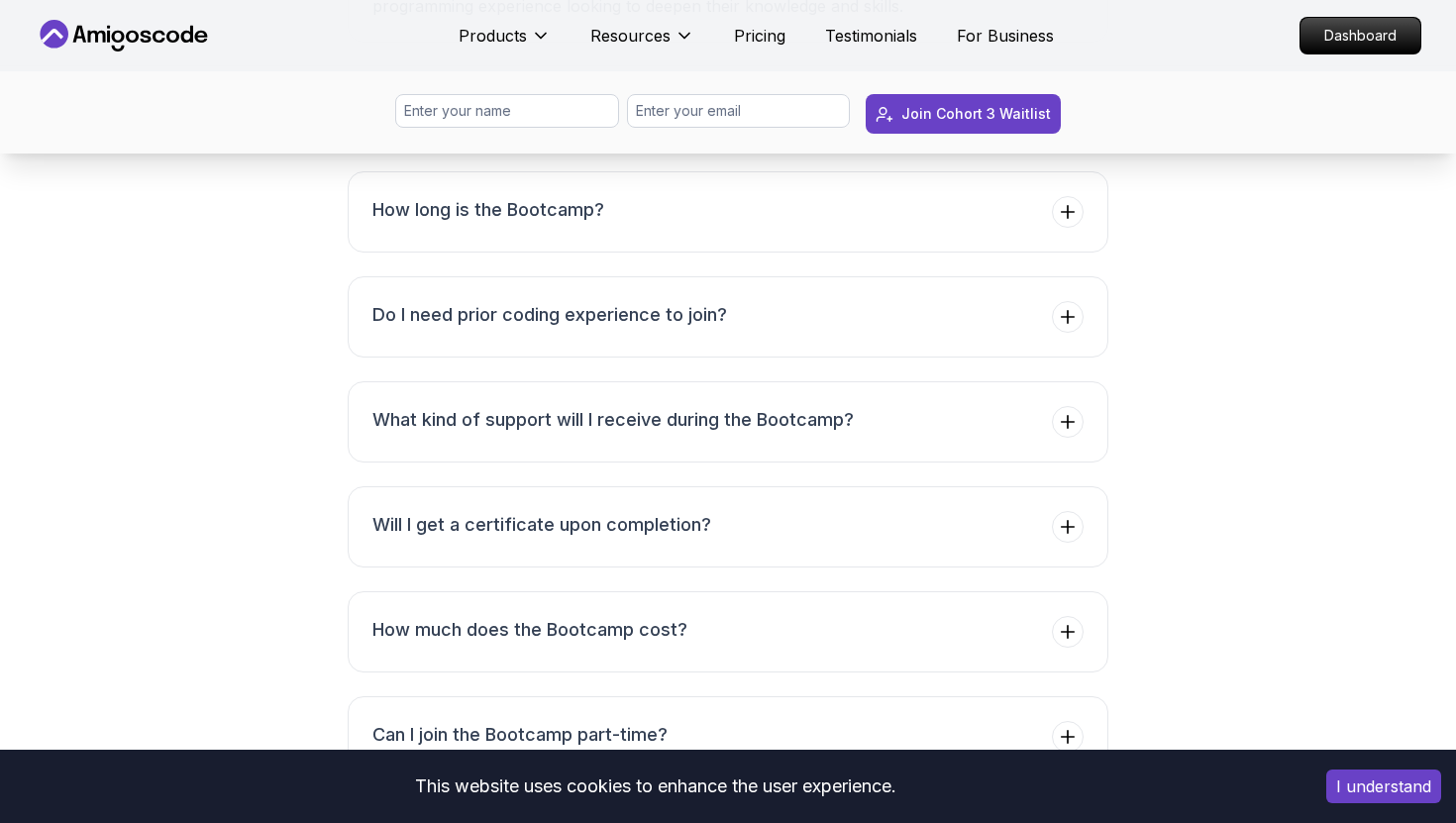 scroll, scrollTop: 7481, scrollLeft: 0, axis: vertical 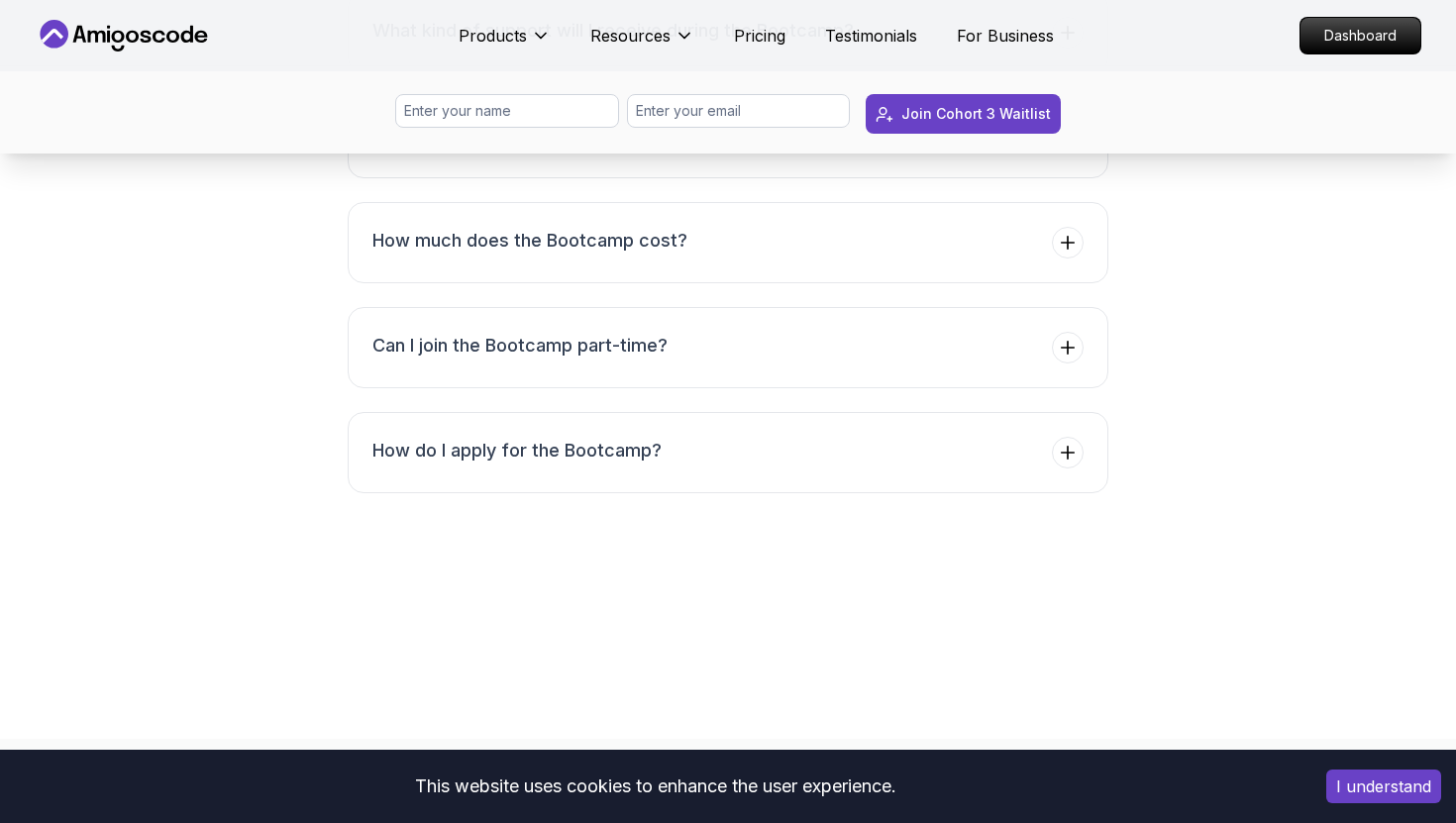 click on "Do I need prior coding experience to join?" at bounding box center [728, -72] 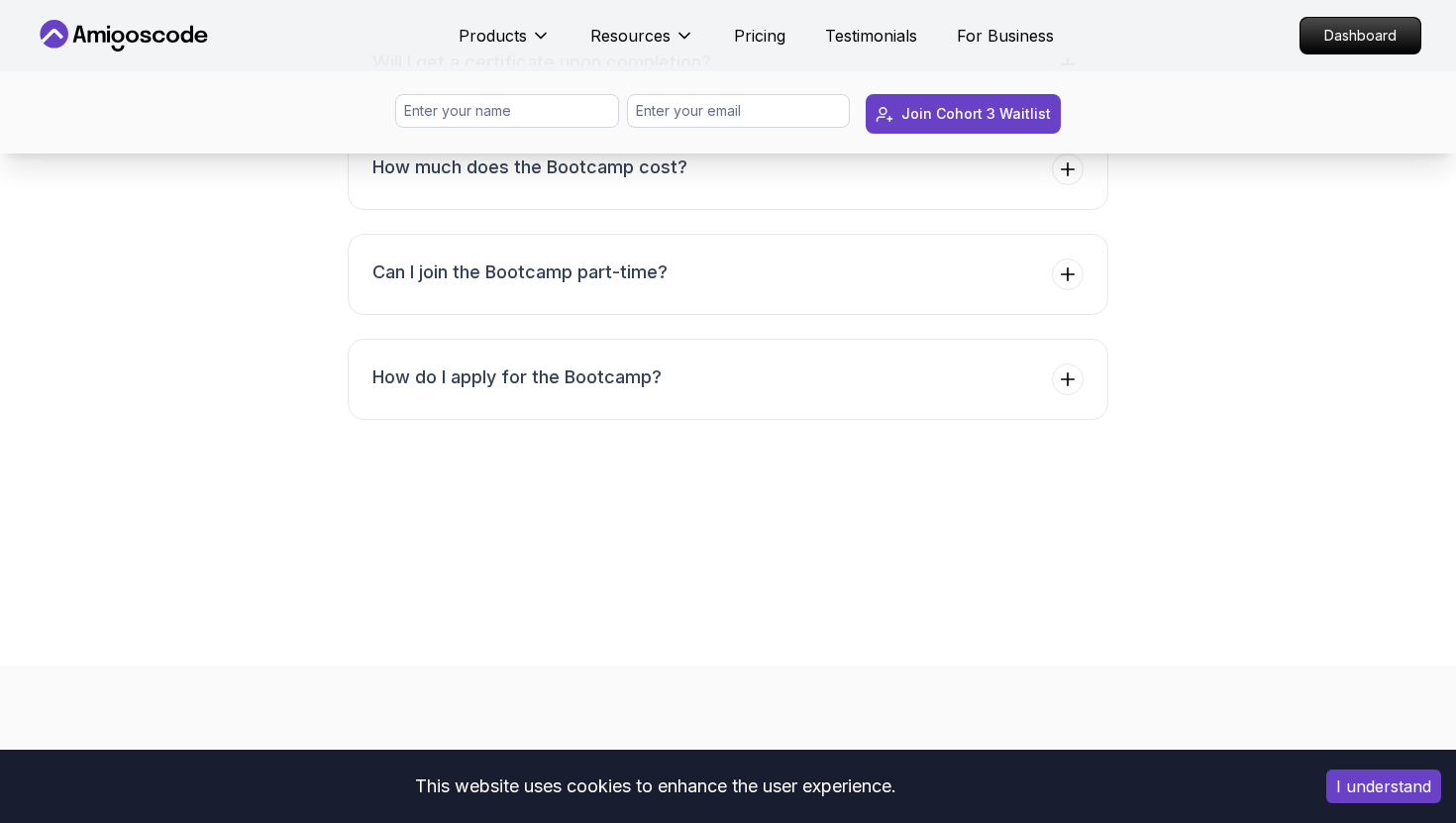scroll, scrollTop: 7977, scrollLeft: 0, axis: vertical 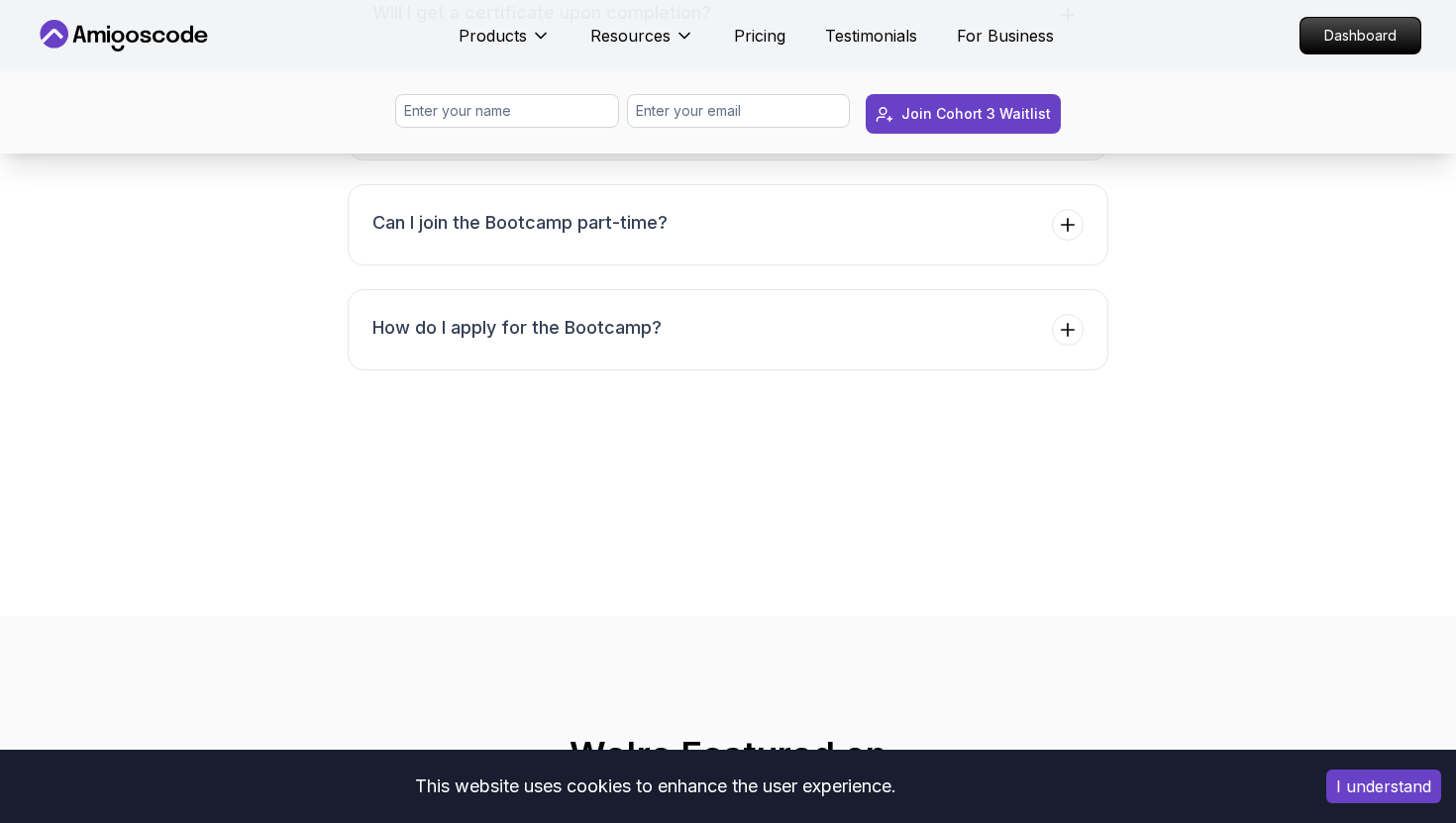 click on "How much does the Bootcamp cost?" at bounding box center (728, 120) 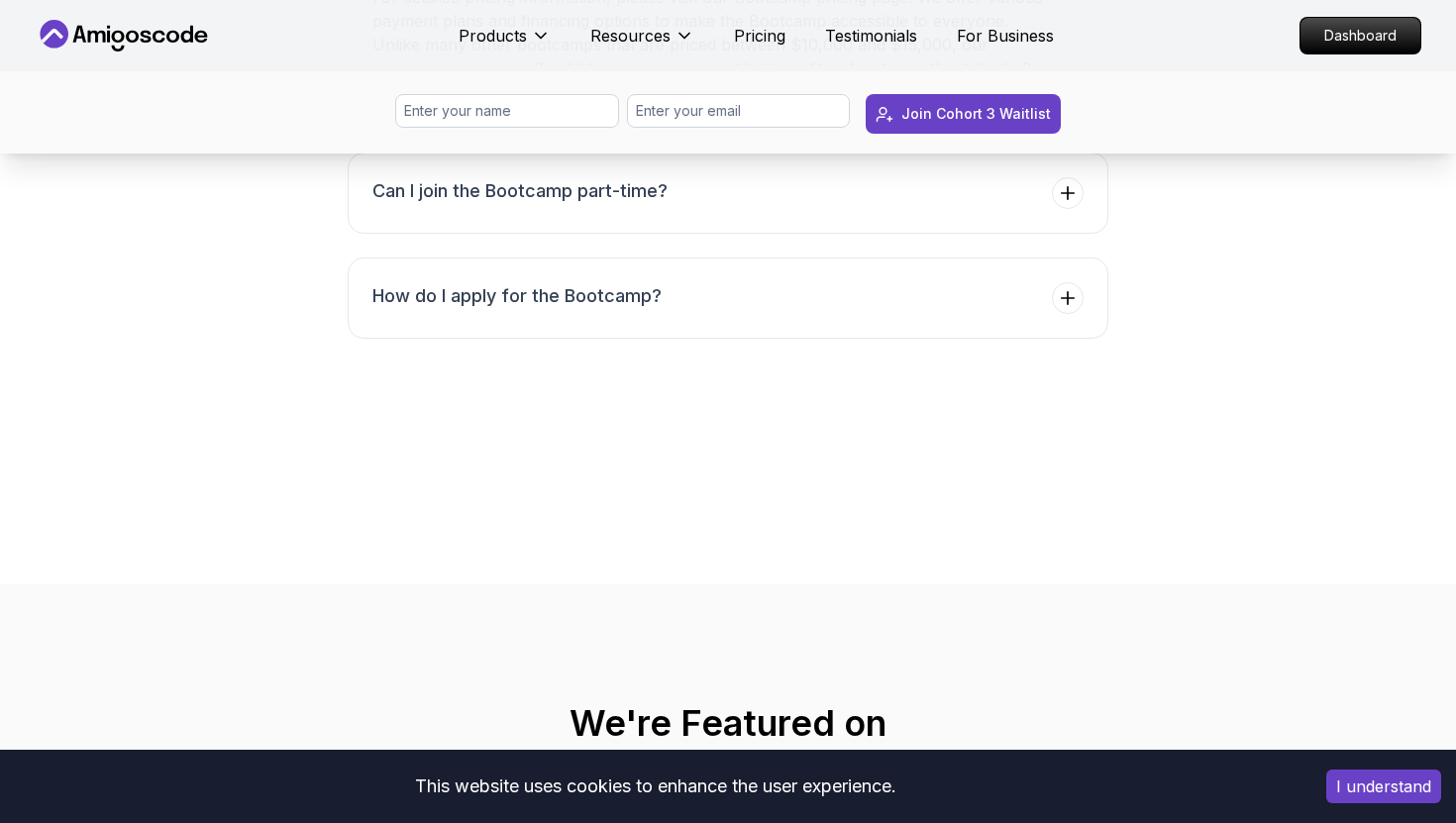 scroll, scrollTop: 8069, scrollLeft: 0, axis: vertical 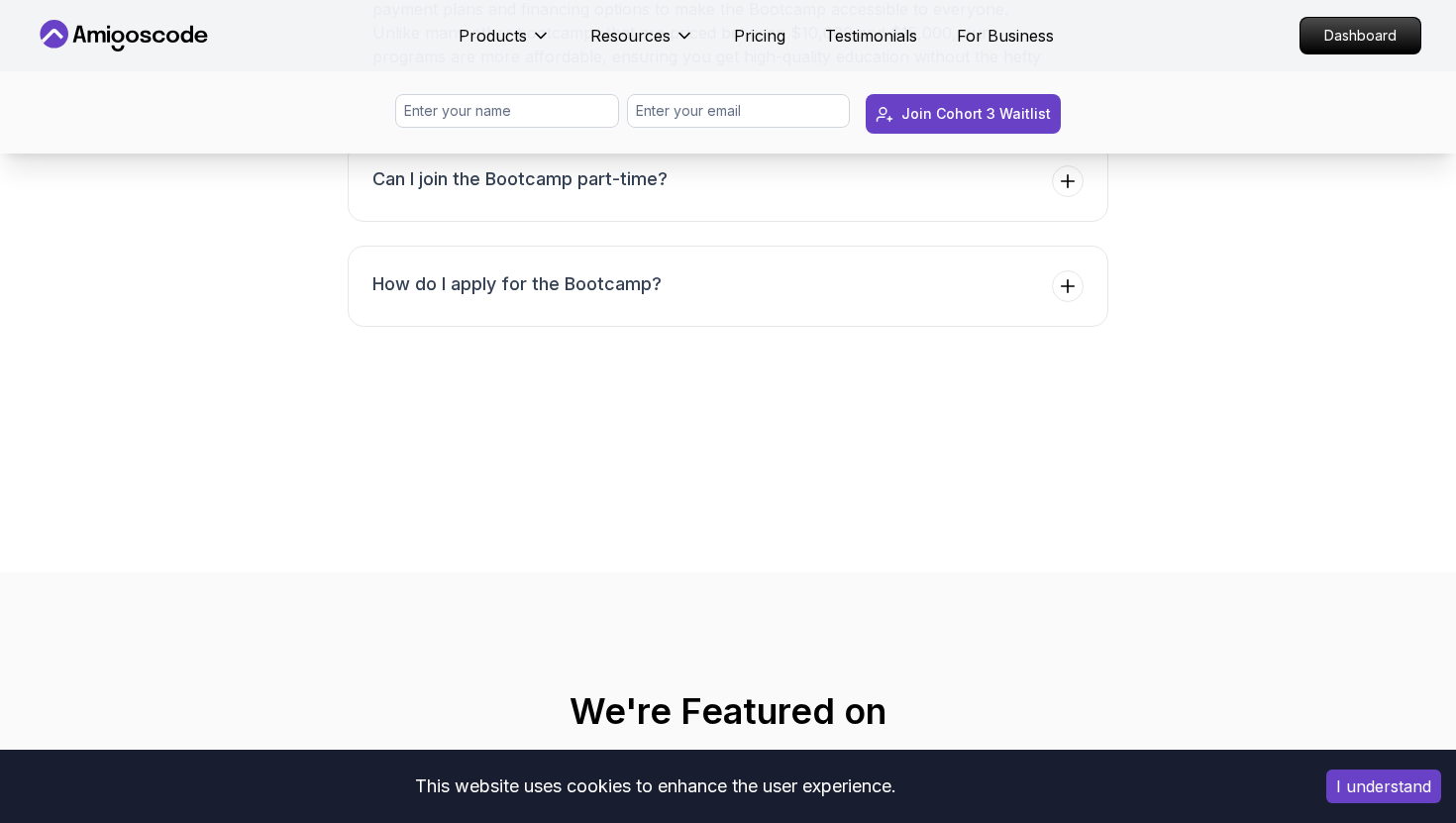 click on "For detailed pricing information, please visit our Bootcamp pricing page. We offer various payment plans and financing options to make the Bootcamp accessible to everyone. Unlike many other bootcamps that are priced between $10,000 and $15,000, our programs are more affordable, ensuring you get high-quality education without the hefty price tag." at bounding box center [708, 33] 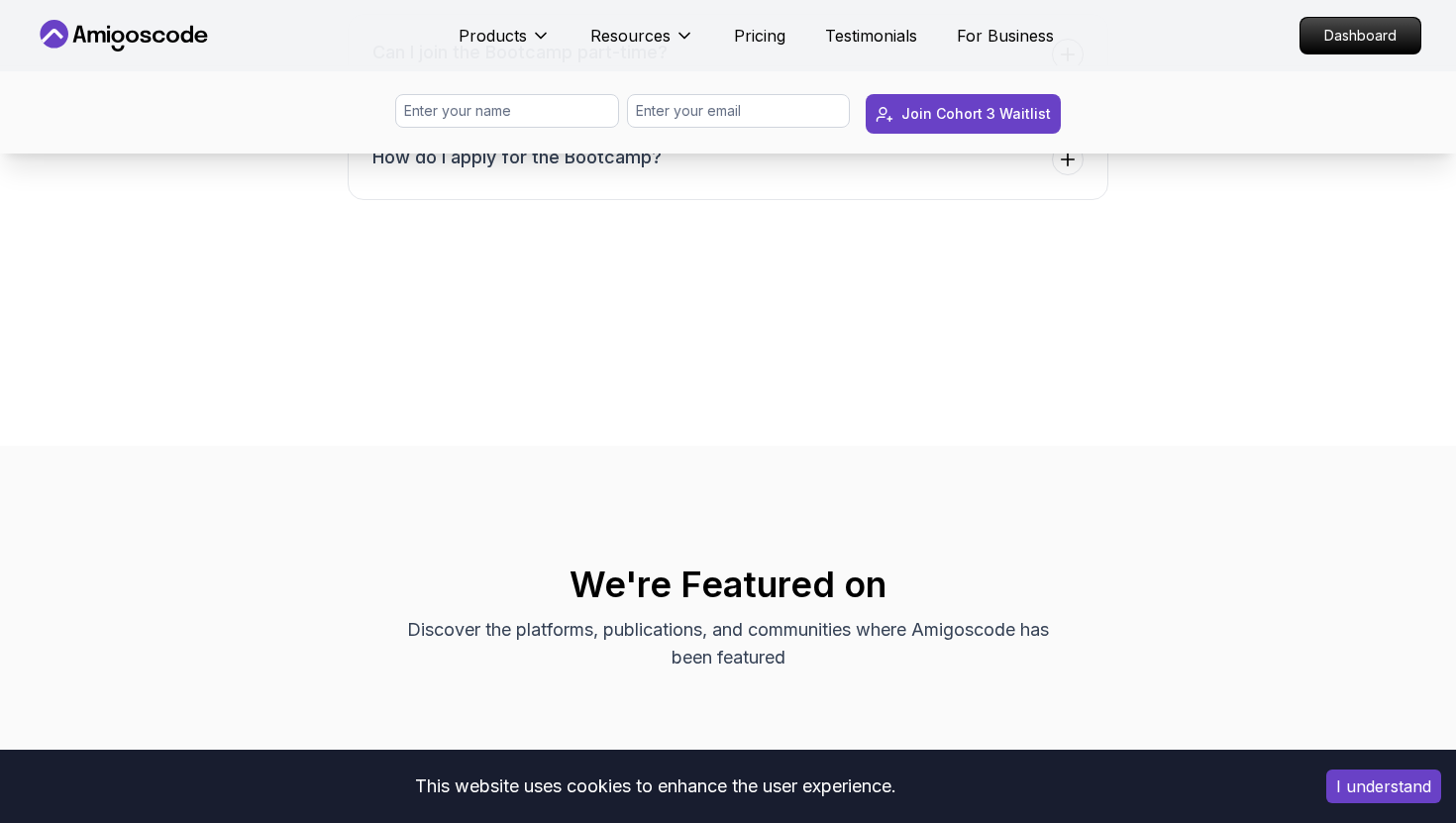 click on "Can I join the Bootcamp part-time?" at bounding box center [728, 54] 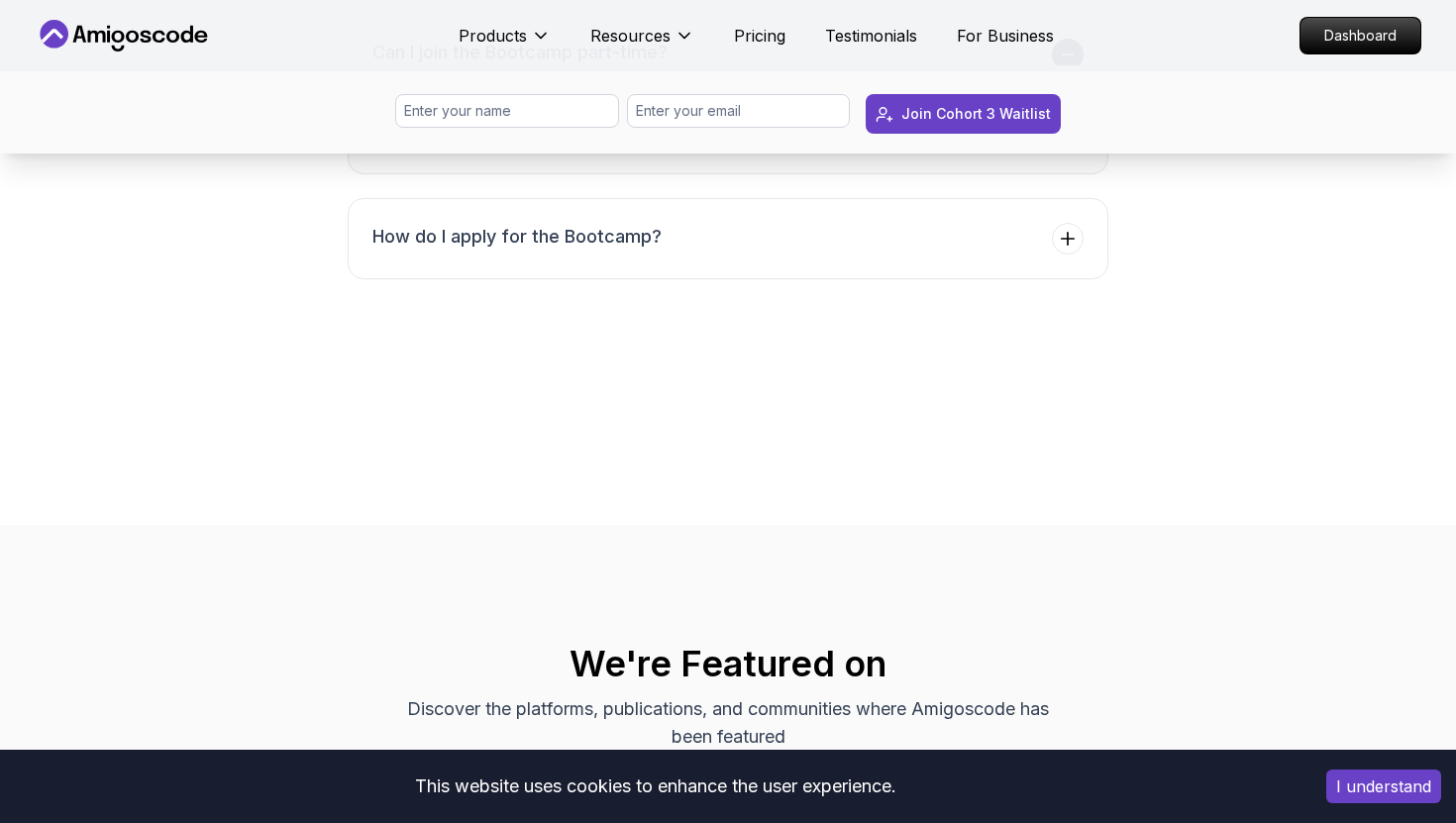 click on "How much does the Bootcamp cost?" at bounding box center (728, -51) 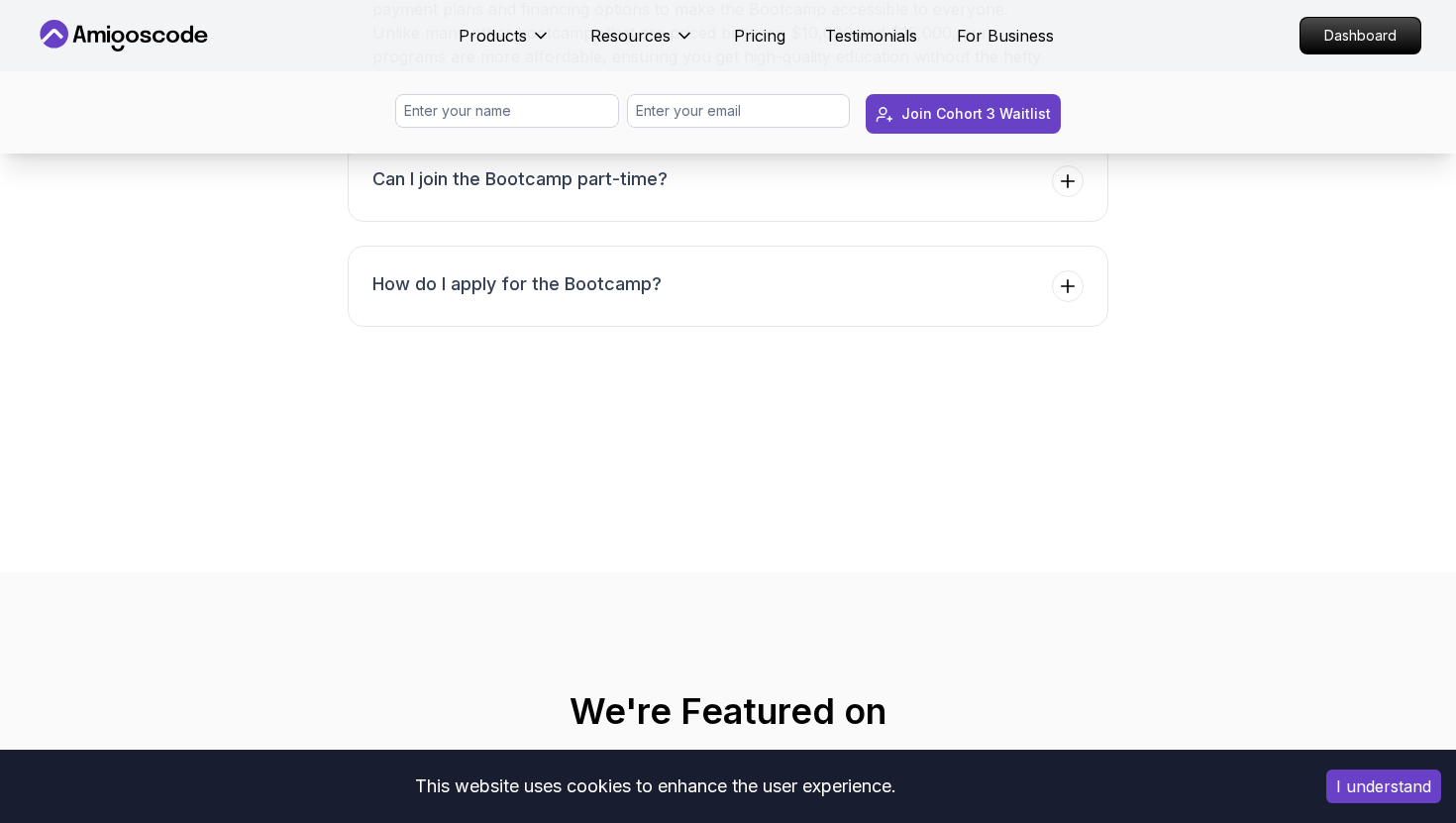click on "Products Resources Pricing Testimonials For Business" at bounding box center (756, 36) 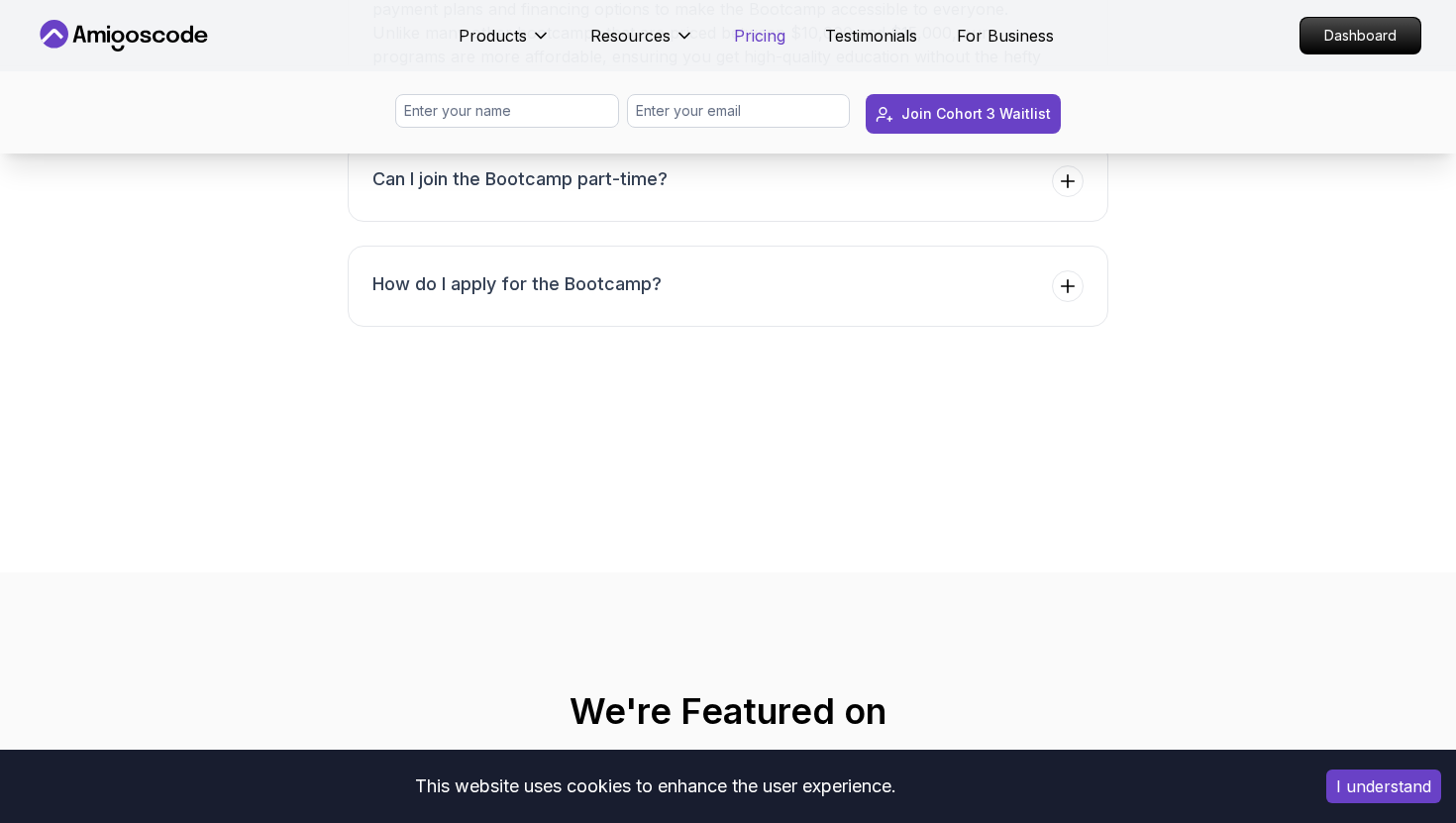 click on "Pricing" at bounding box center (760, 36) 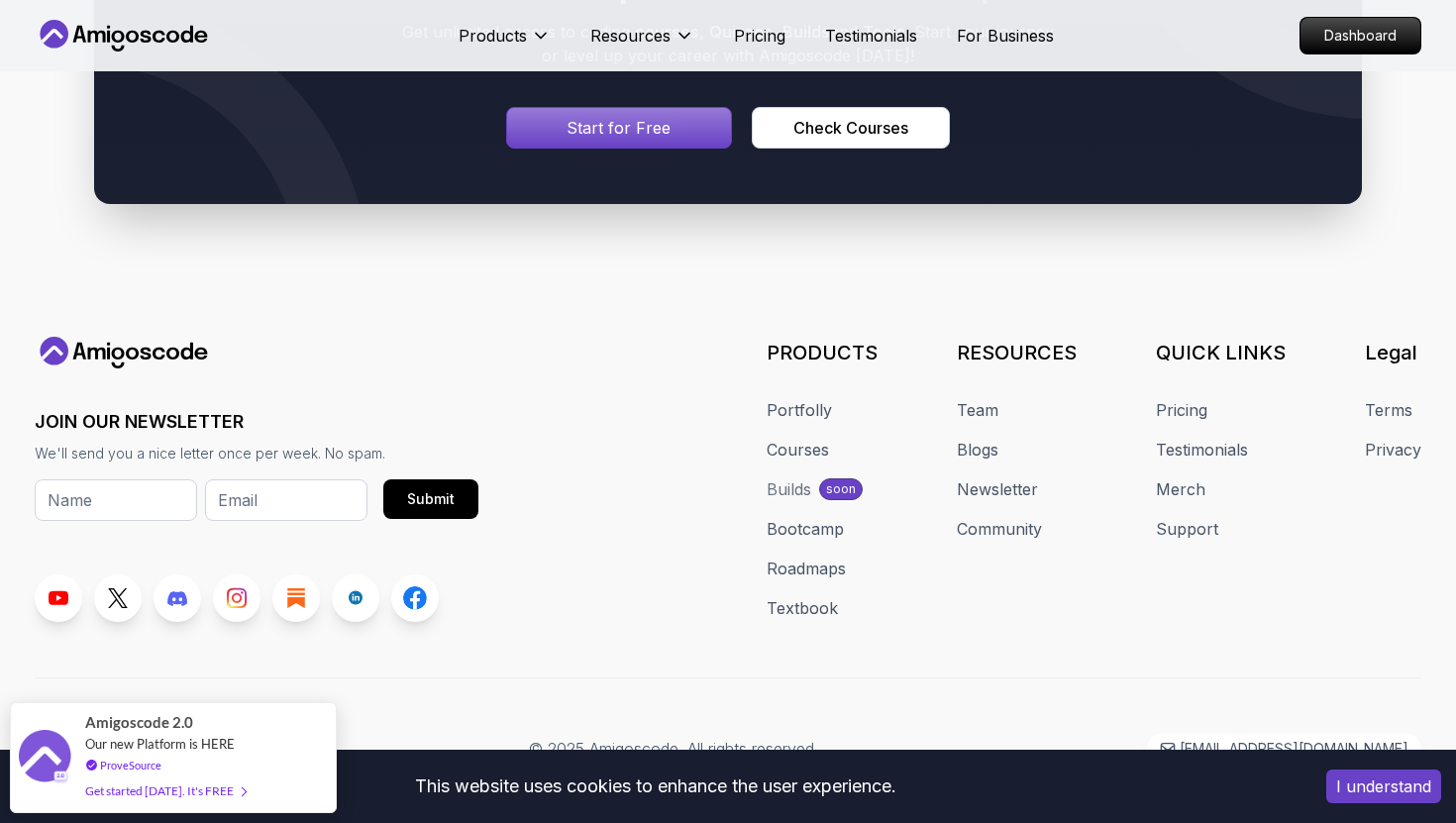 scroll, scrollTop: 10760, scrollLeft: 0, axis: vertical 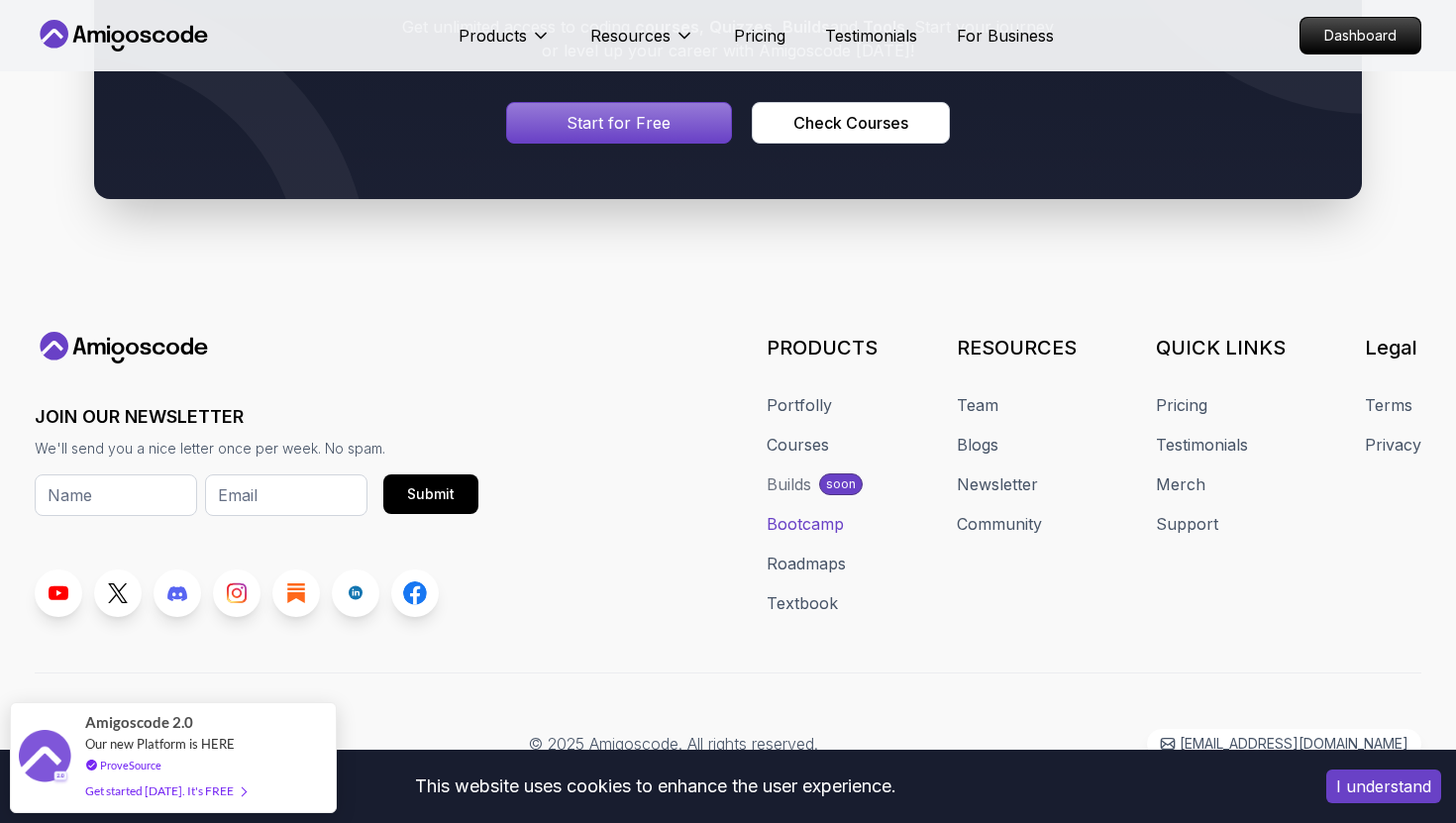 click on "Bootcamp" at bounding box center (805, 524) 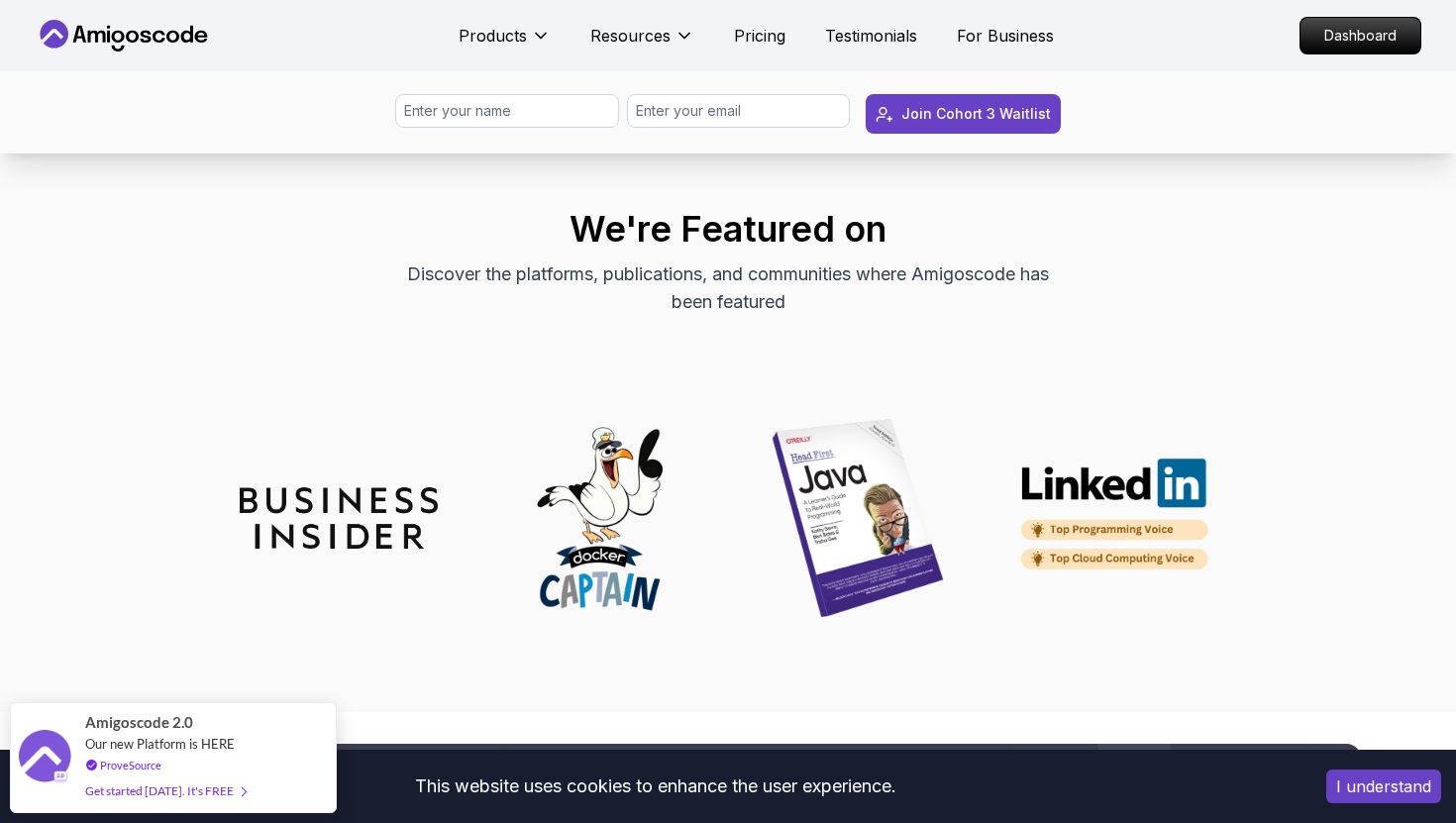 scroll, scrollTop: 8758, scrollLeft: 0, axis: vertical 